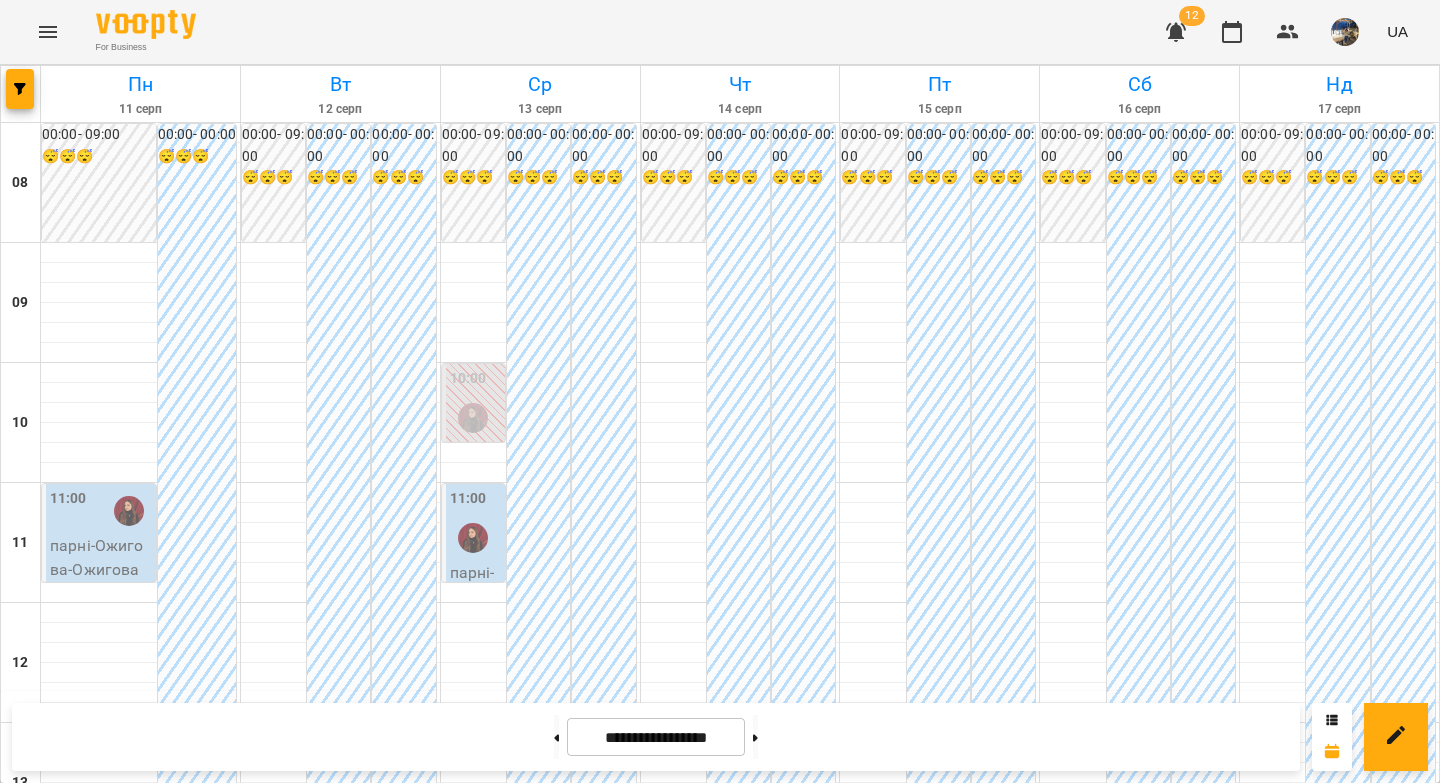 scroll, scrollTop: 0, scrollLeft: 0, axis: both 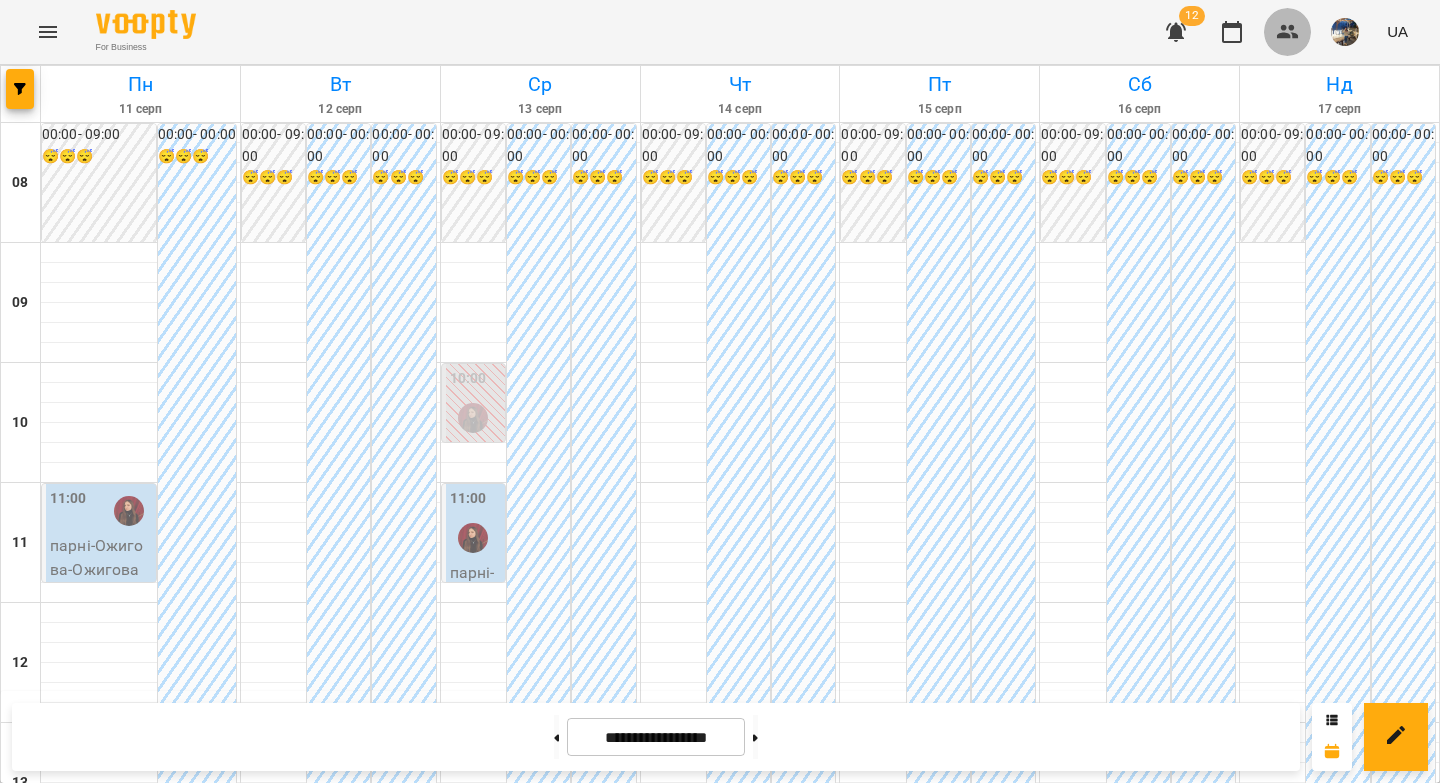 click 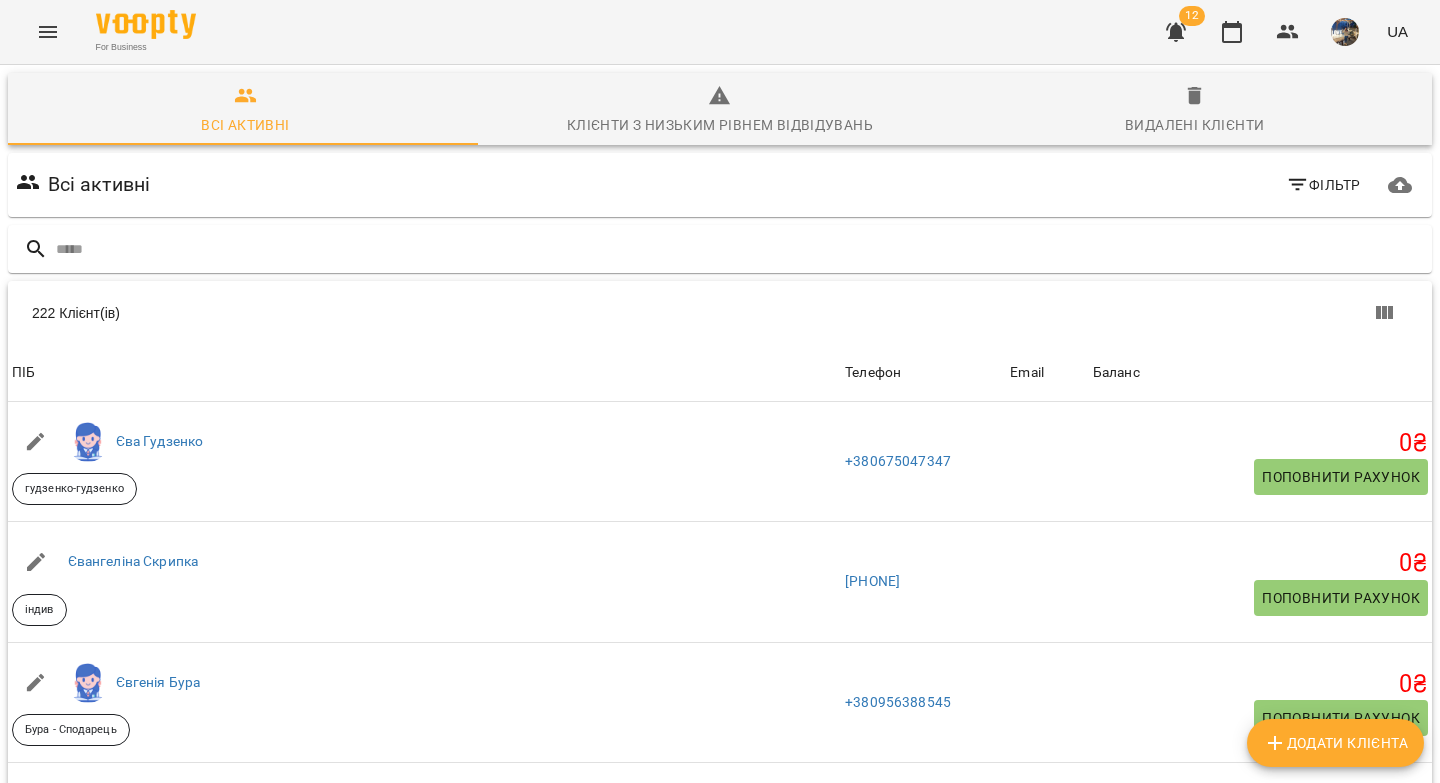 click on "Додати клієнта" at bounding box center [1335, 743] 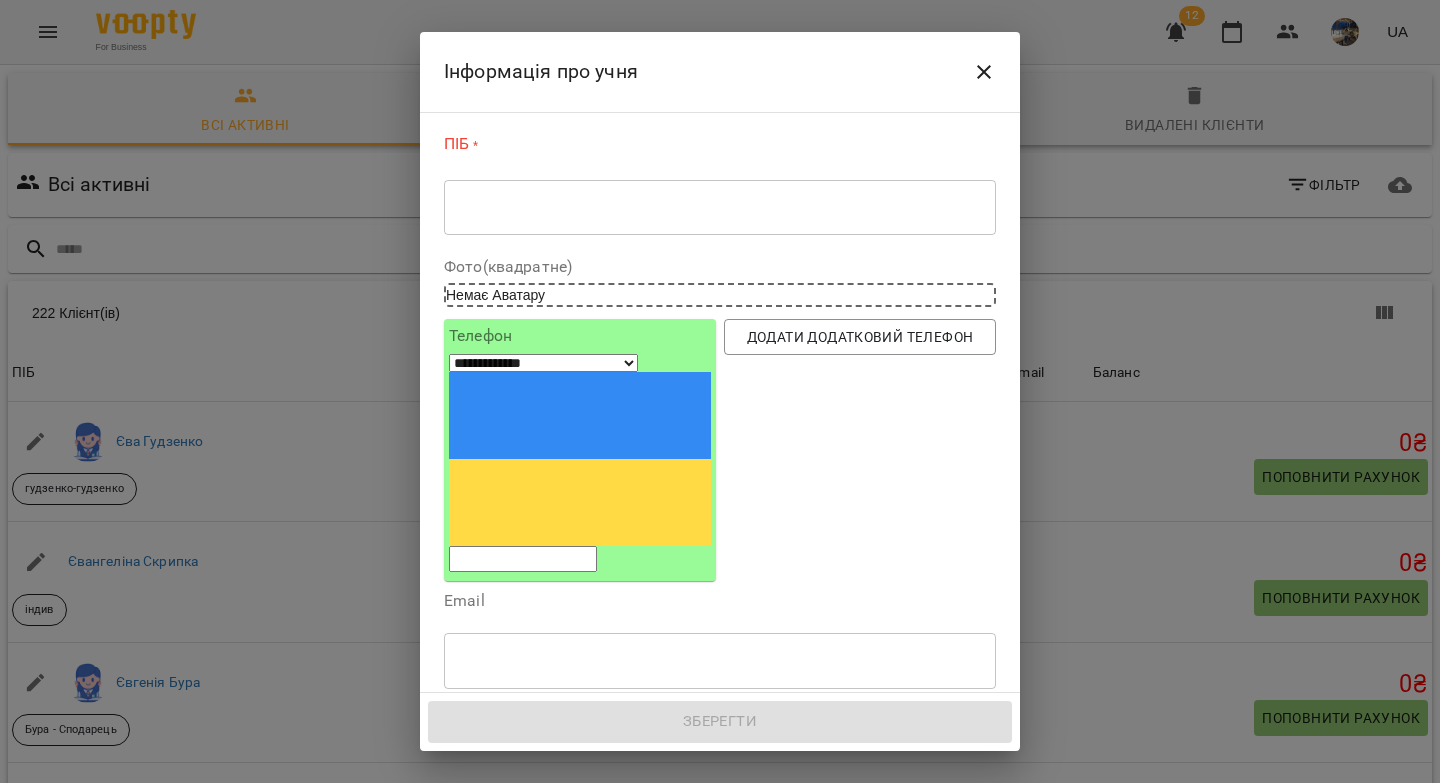 click on "* ​" at bounding box center (720, 207) 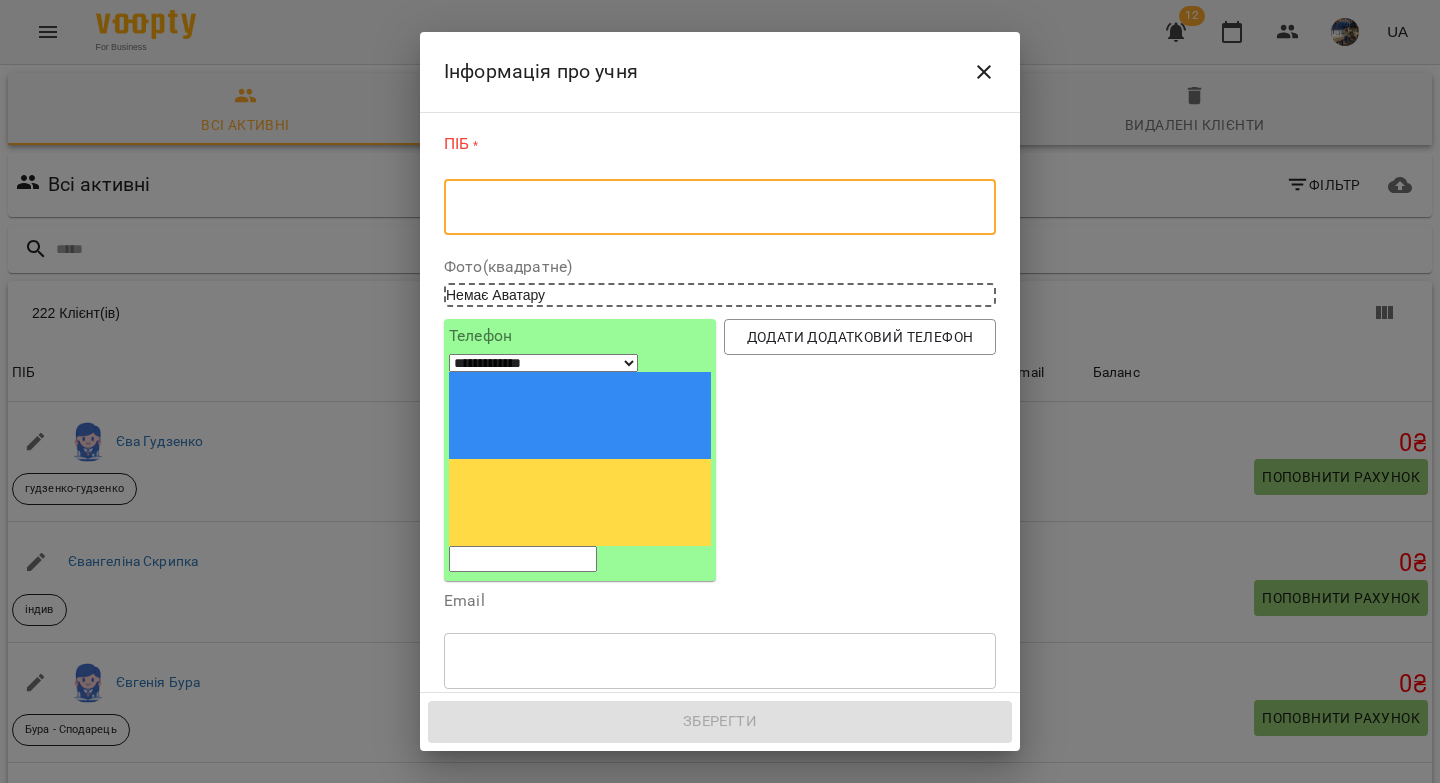 paste on "**********" 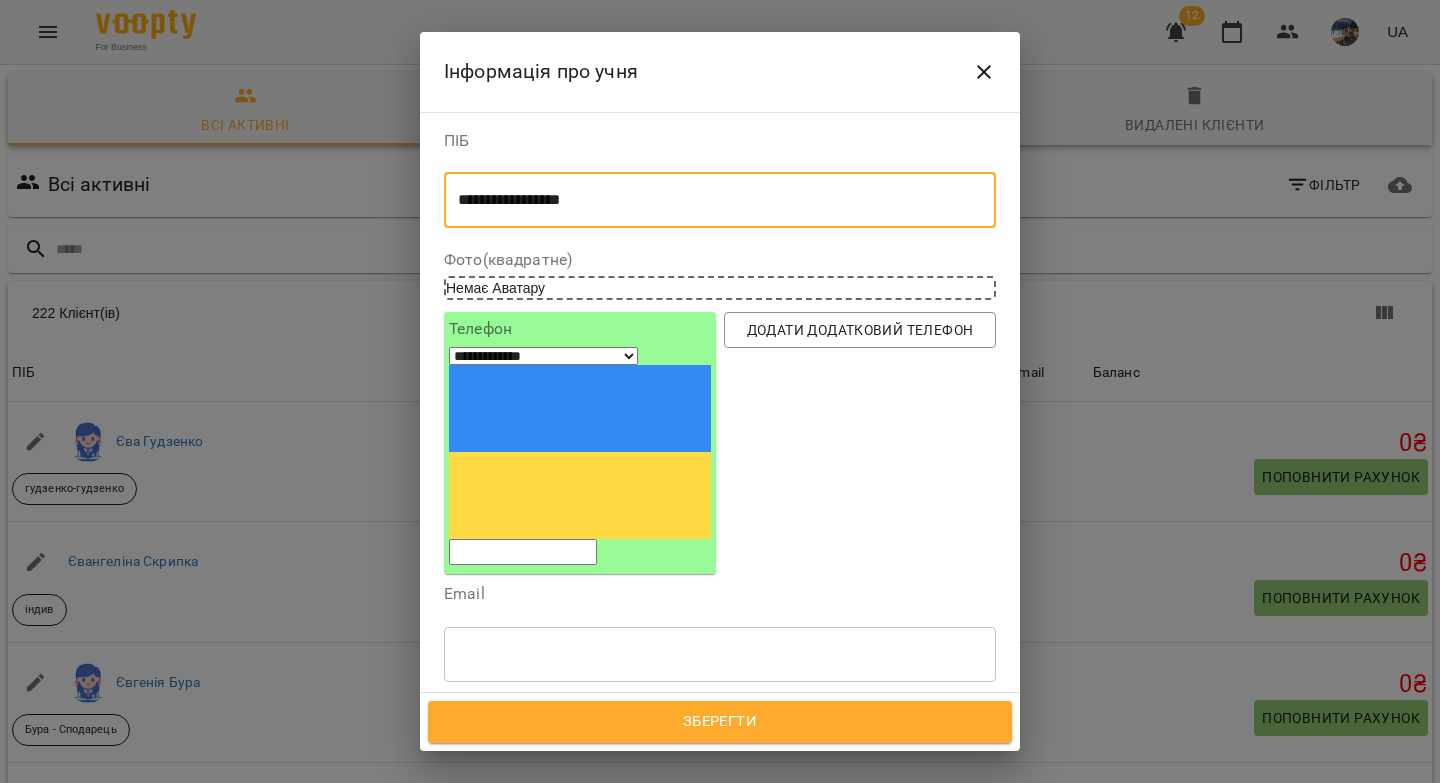 type on "**********" 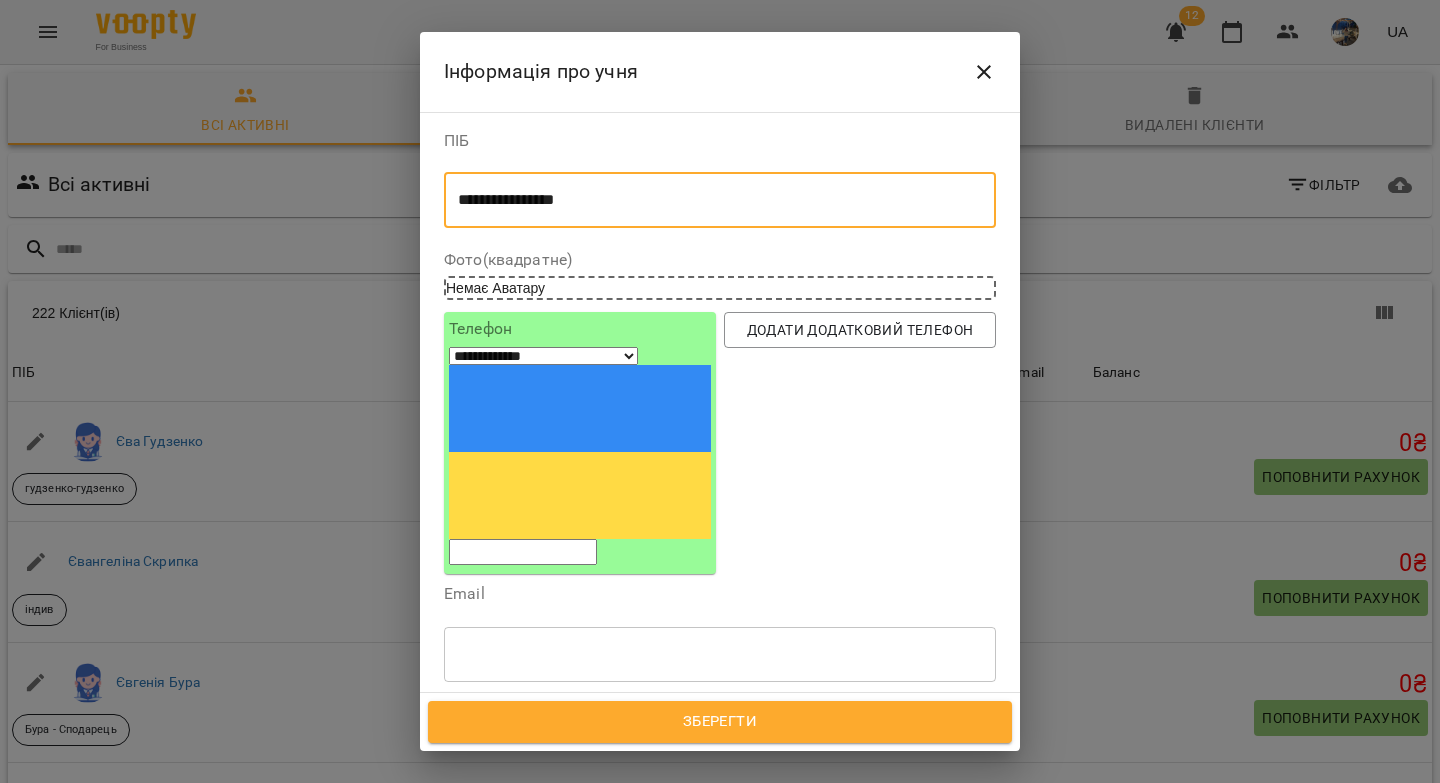 click at bounding box center [523, 552] 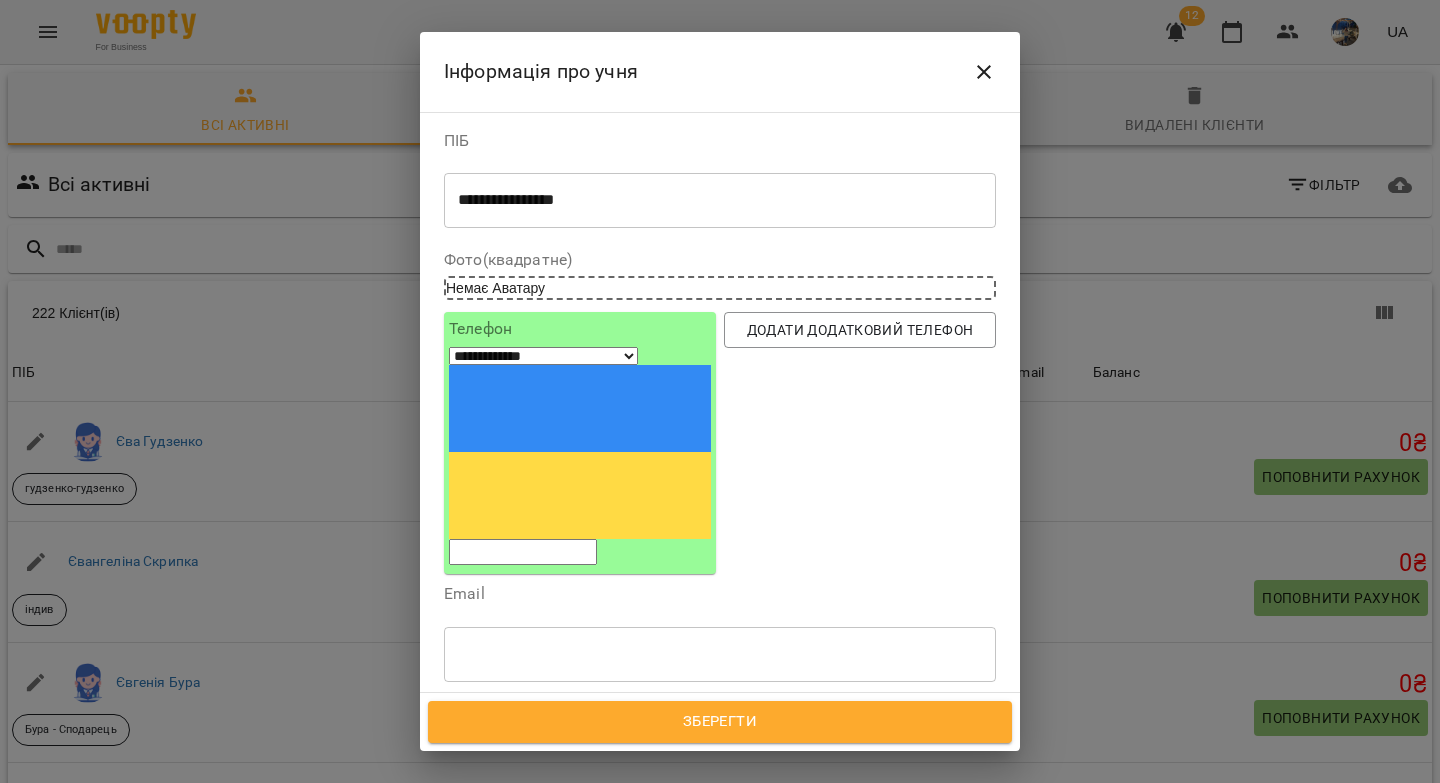 paste on "*********" 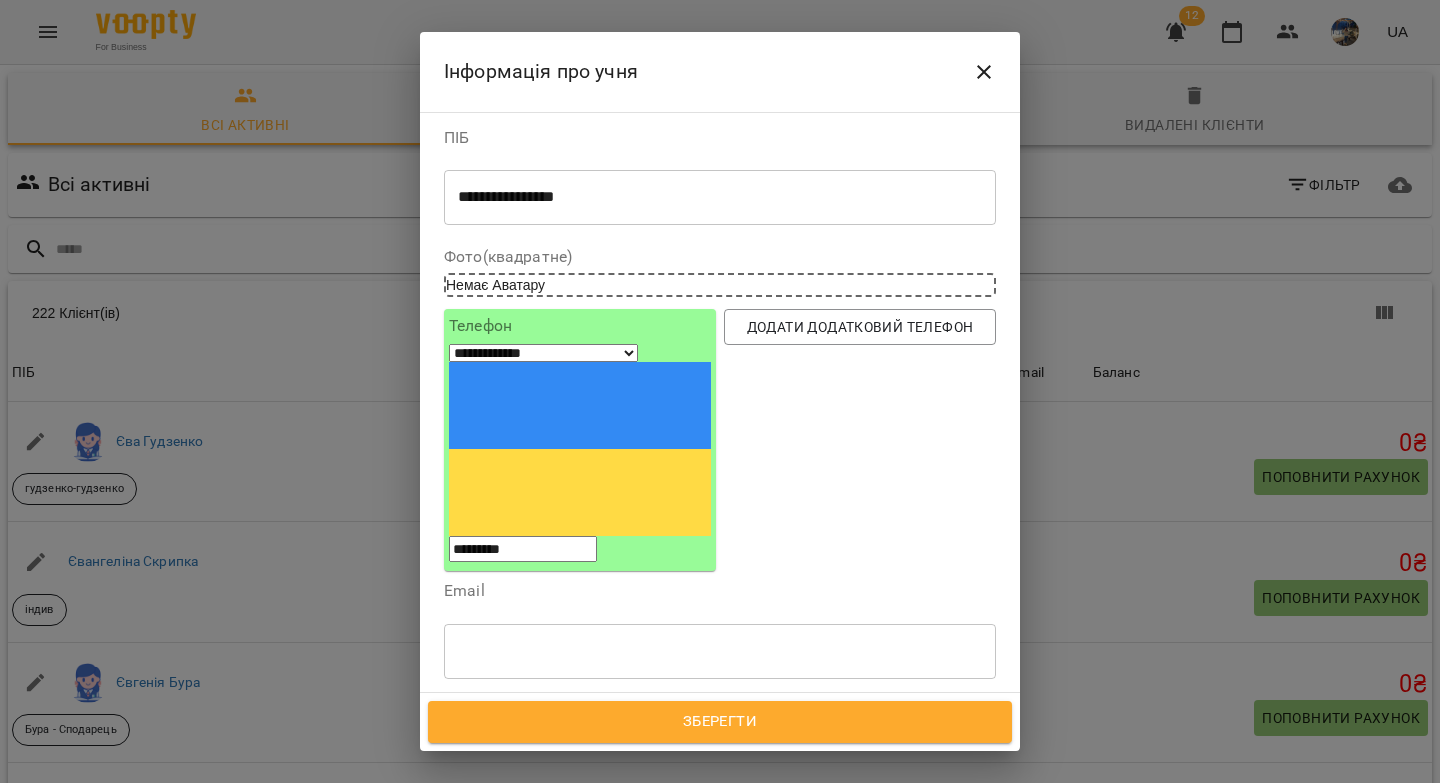 scroll, scrollTop: 4, scrollLeft: 0, axis: vertical 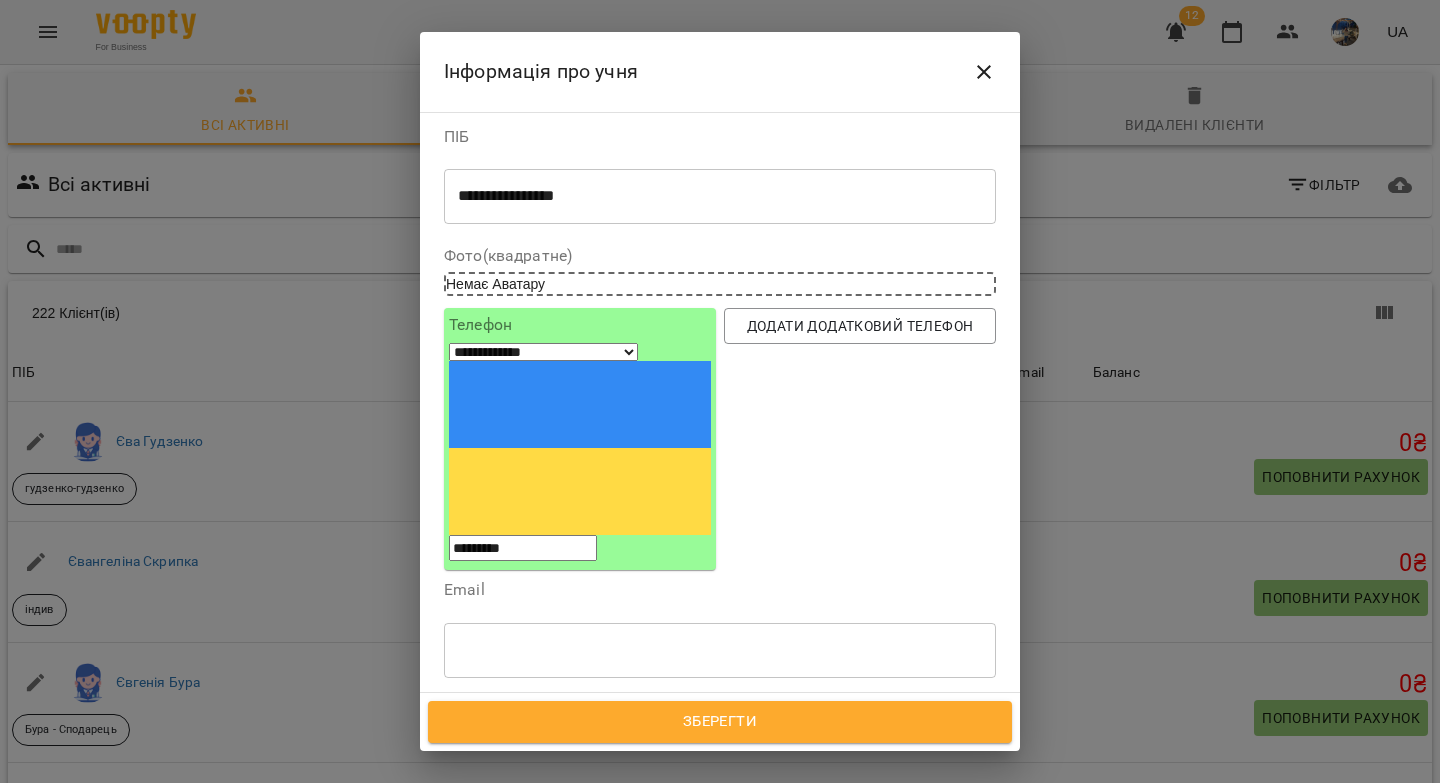 type on "*********" 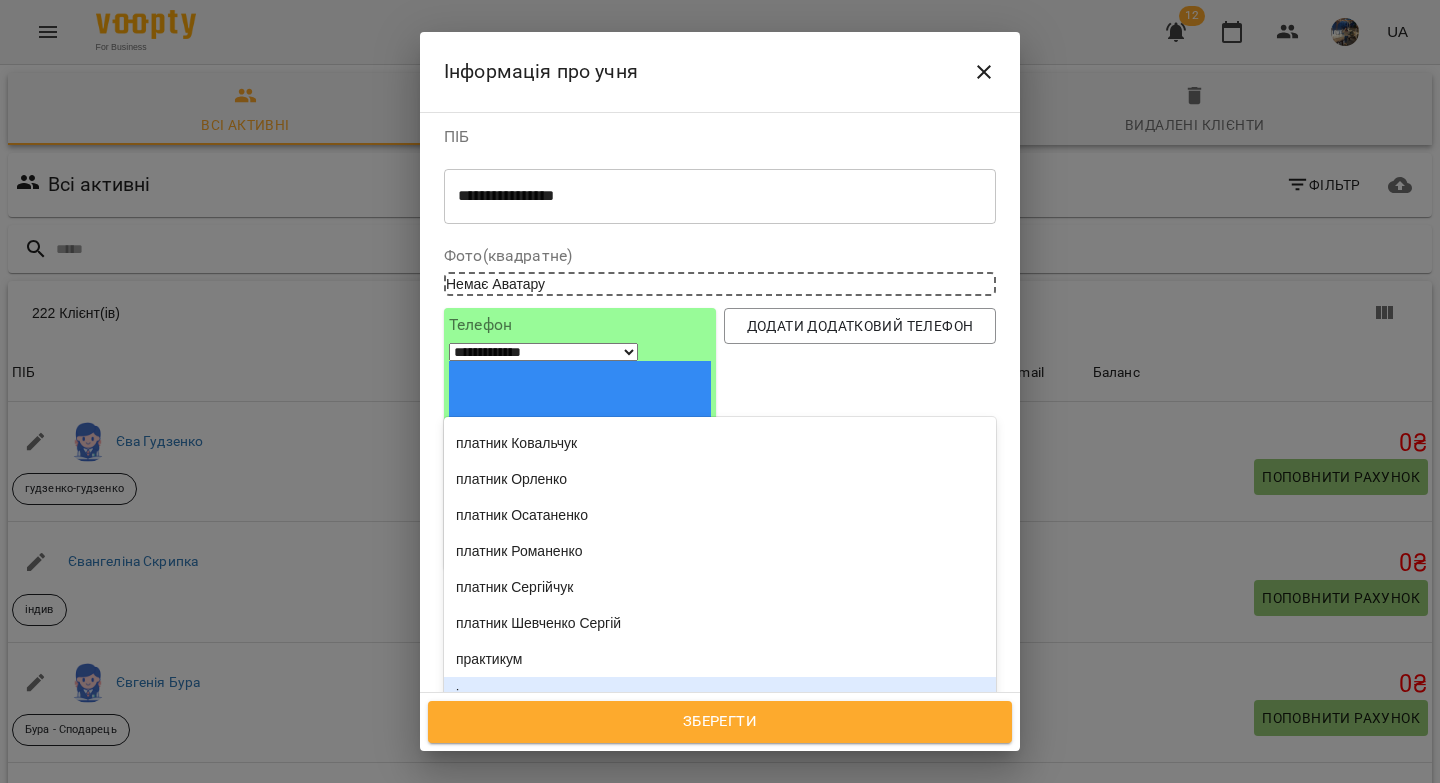 scroll, scrollTop: 2776, scrollLeft: 0, axis: vertical 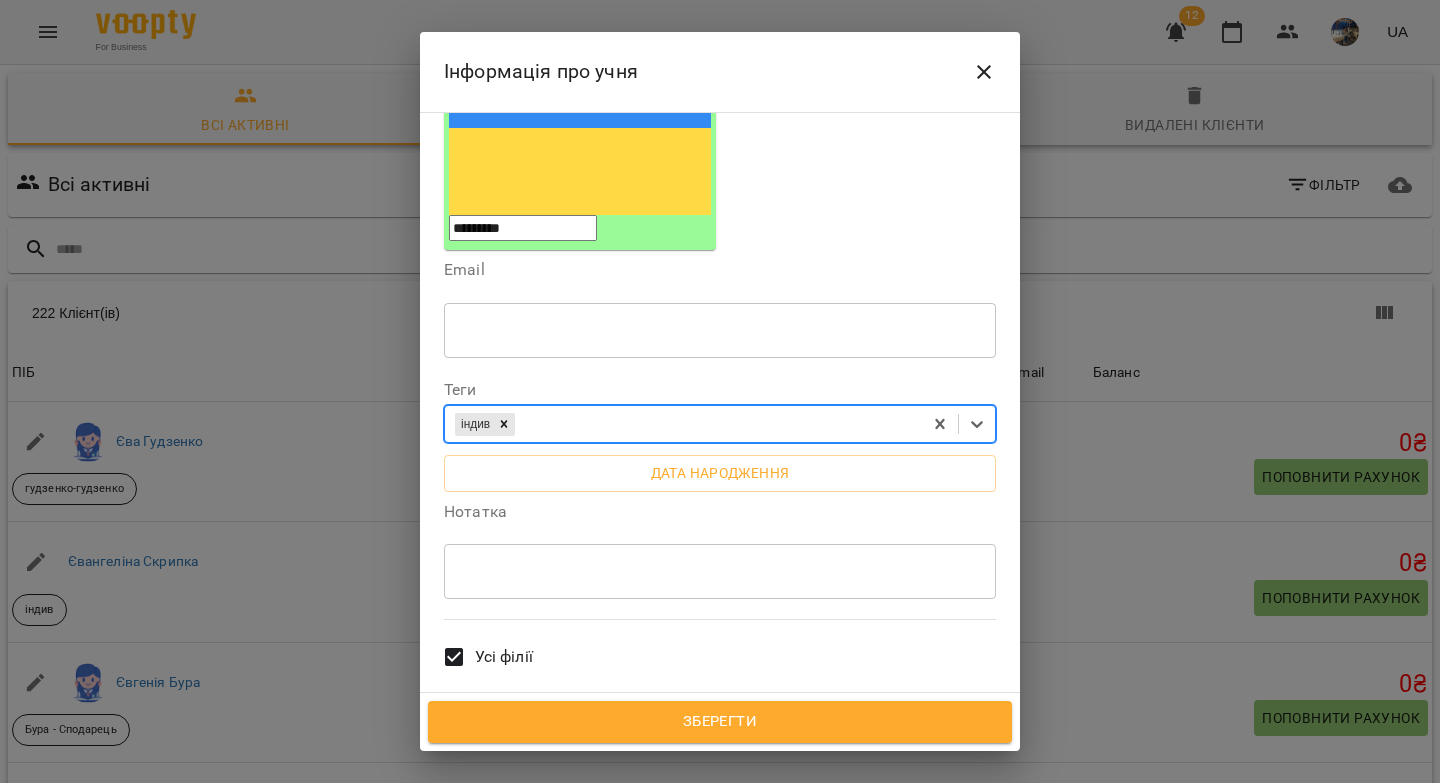 click on "* ​" at bounding box center [720, 571] 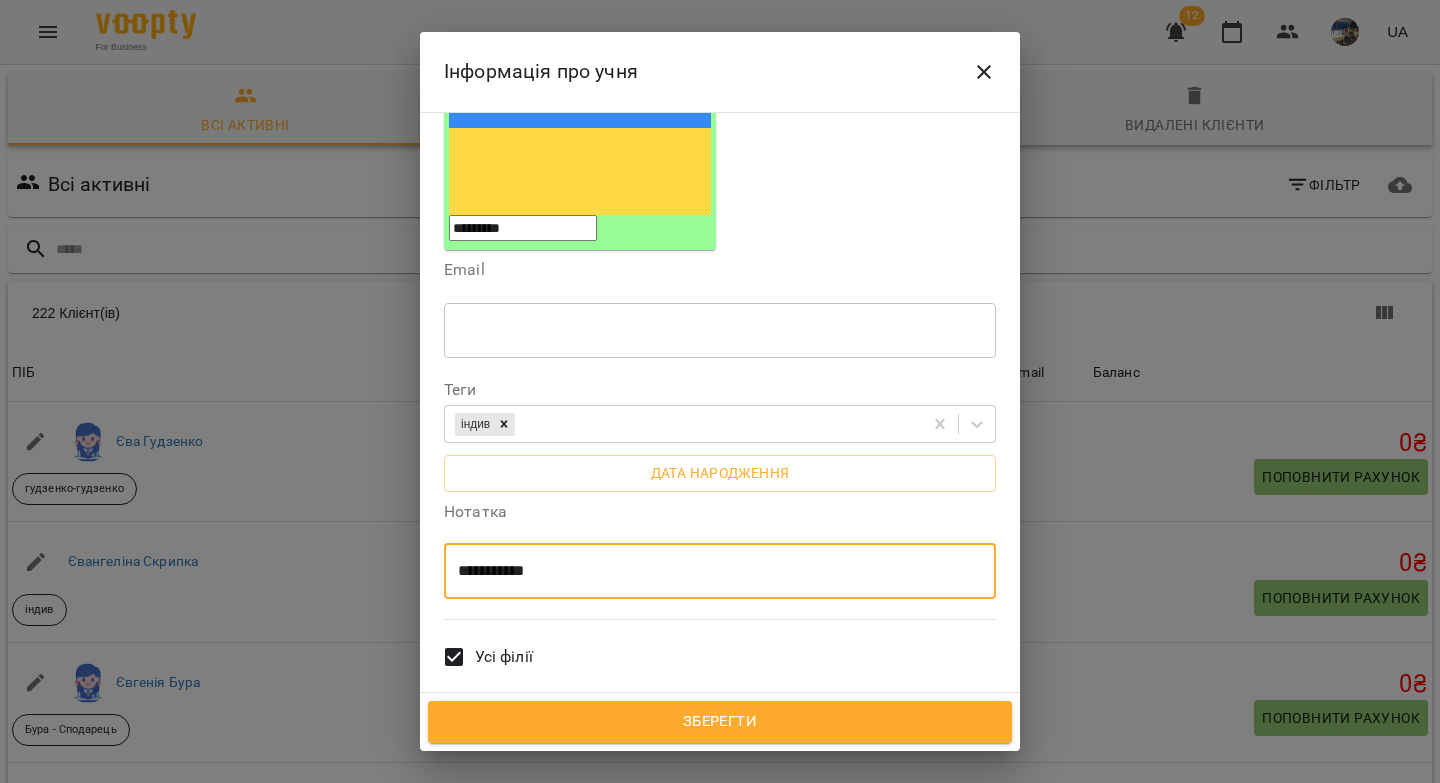 scroll, scrollTop: 328, scrollLeft: 0, axis: vertical 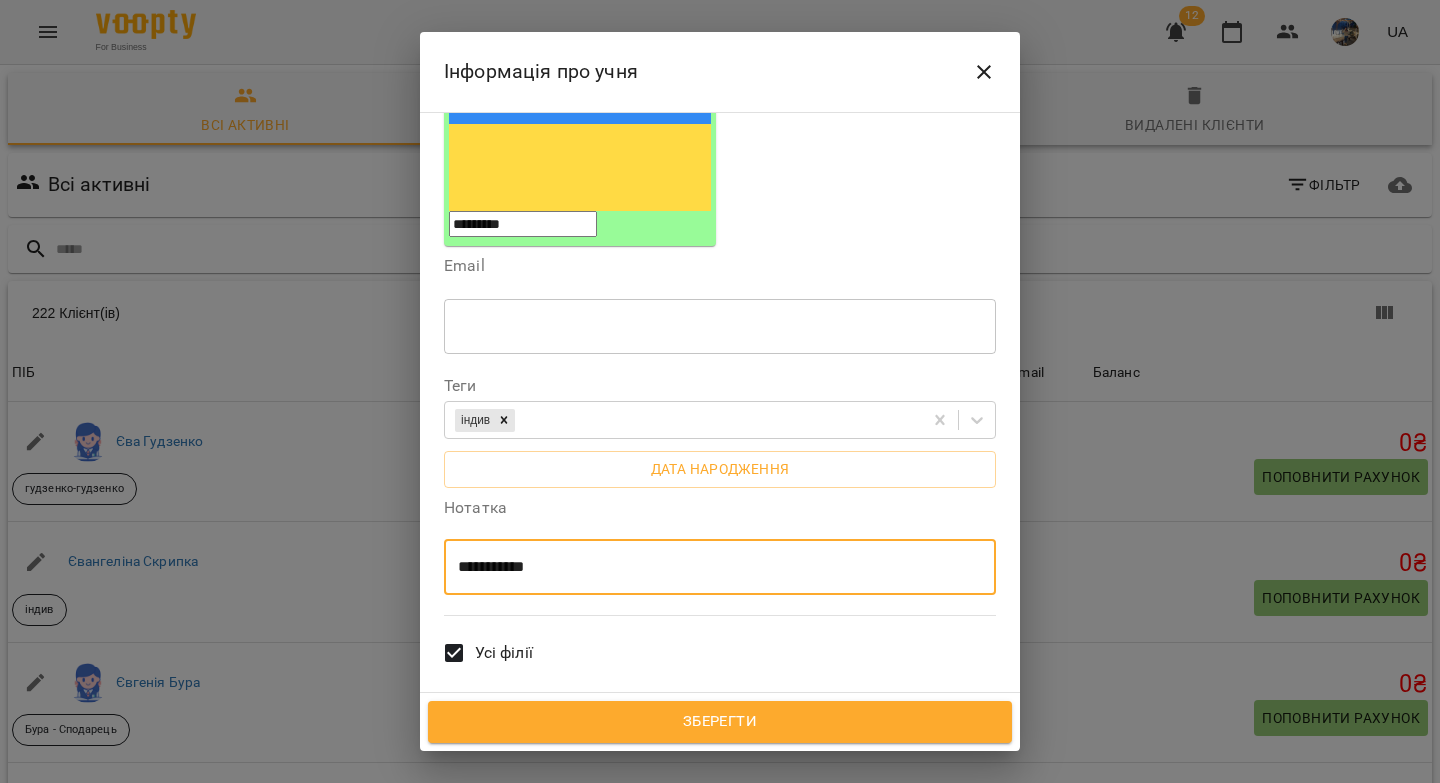 type on "**********" 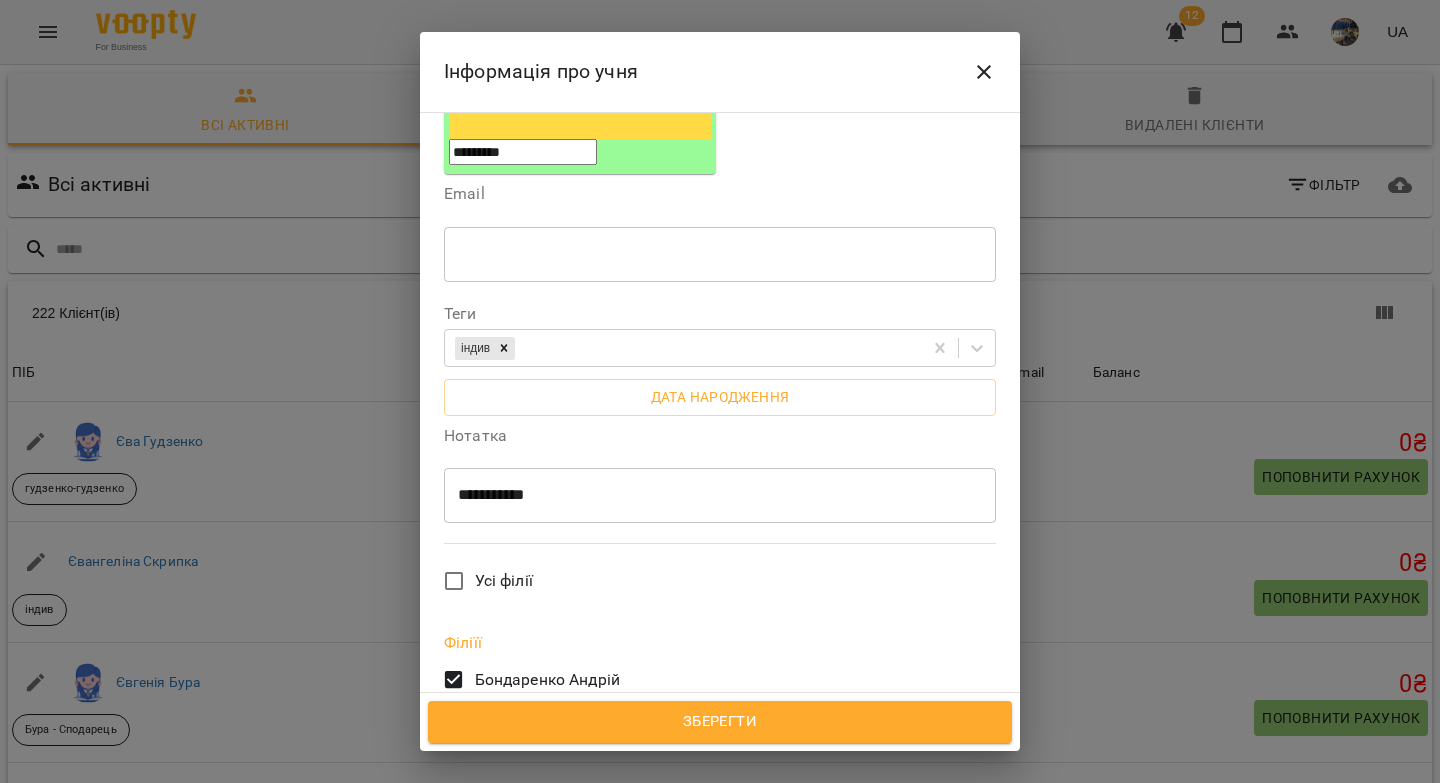 scroll, scrollTop: 477, scrollLeft: 0, axis: vertical 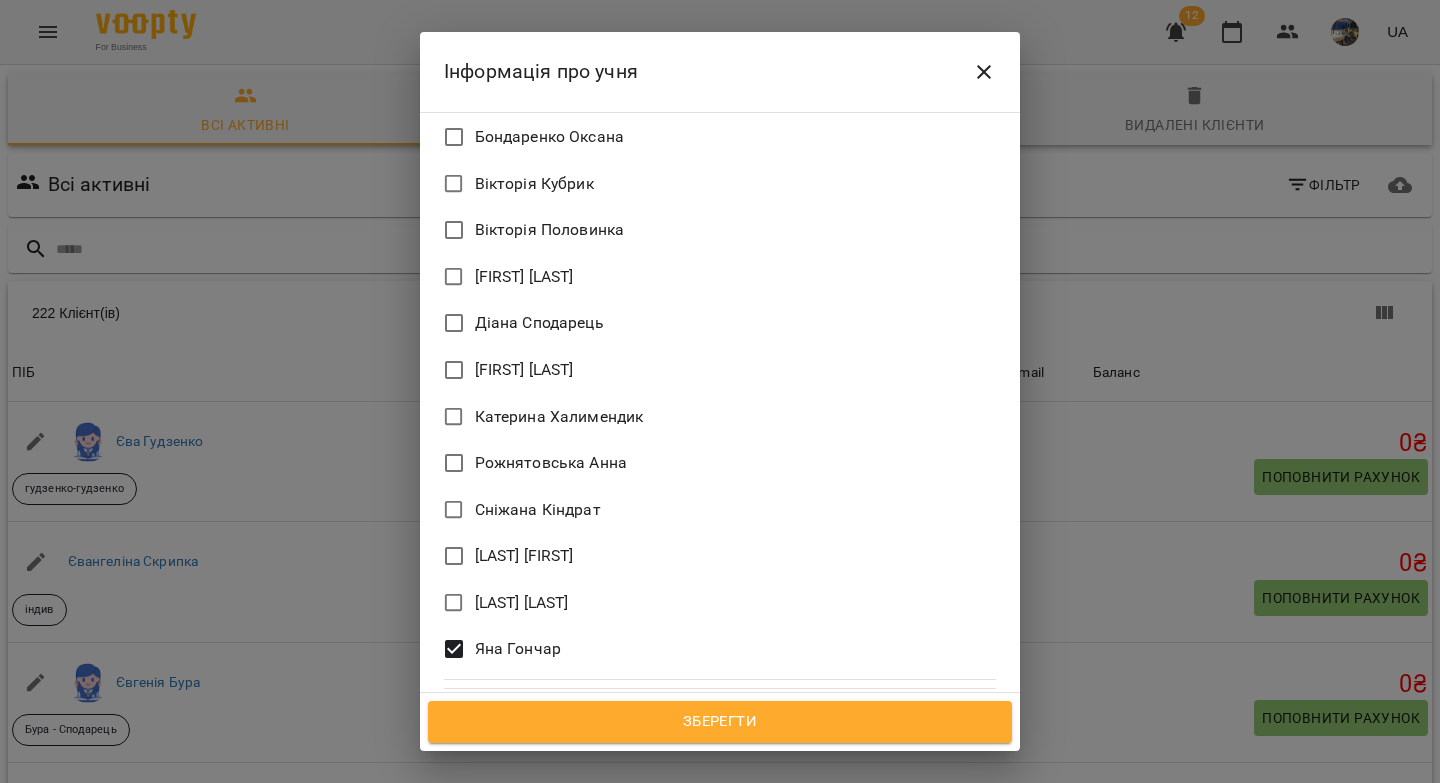 click on "Зберегти" at bounding box center (720, 722) 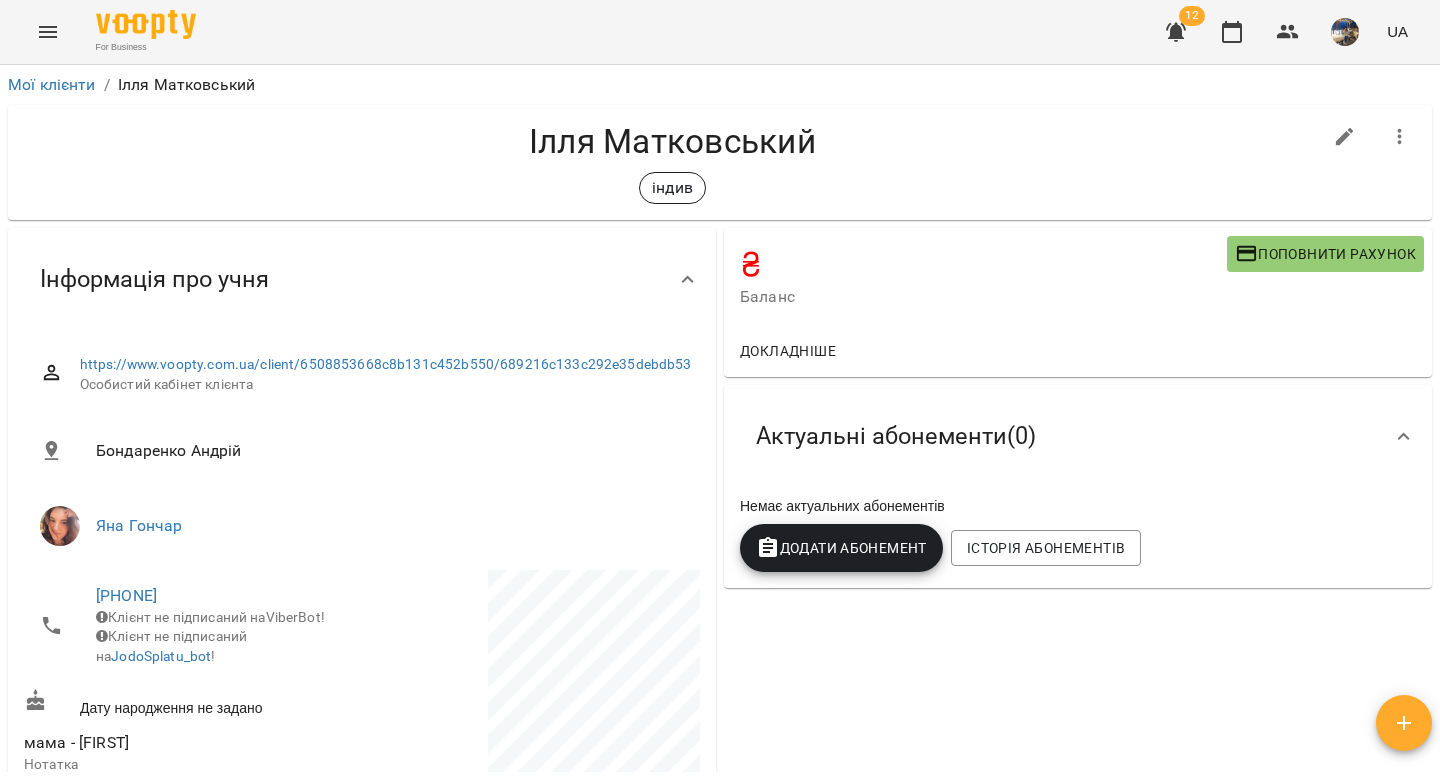 scroll, scrollTop: 0, scrollLeft: 0, axis: both 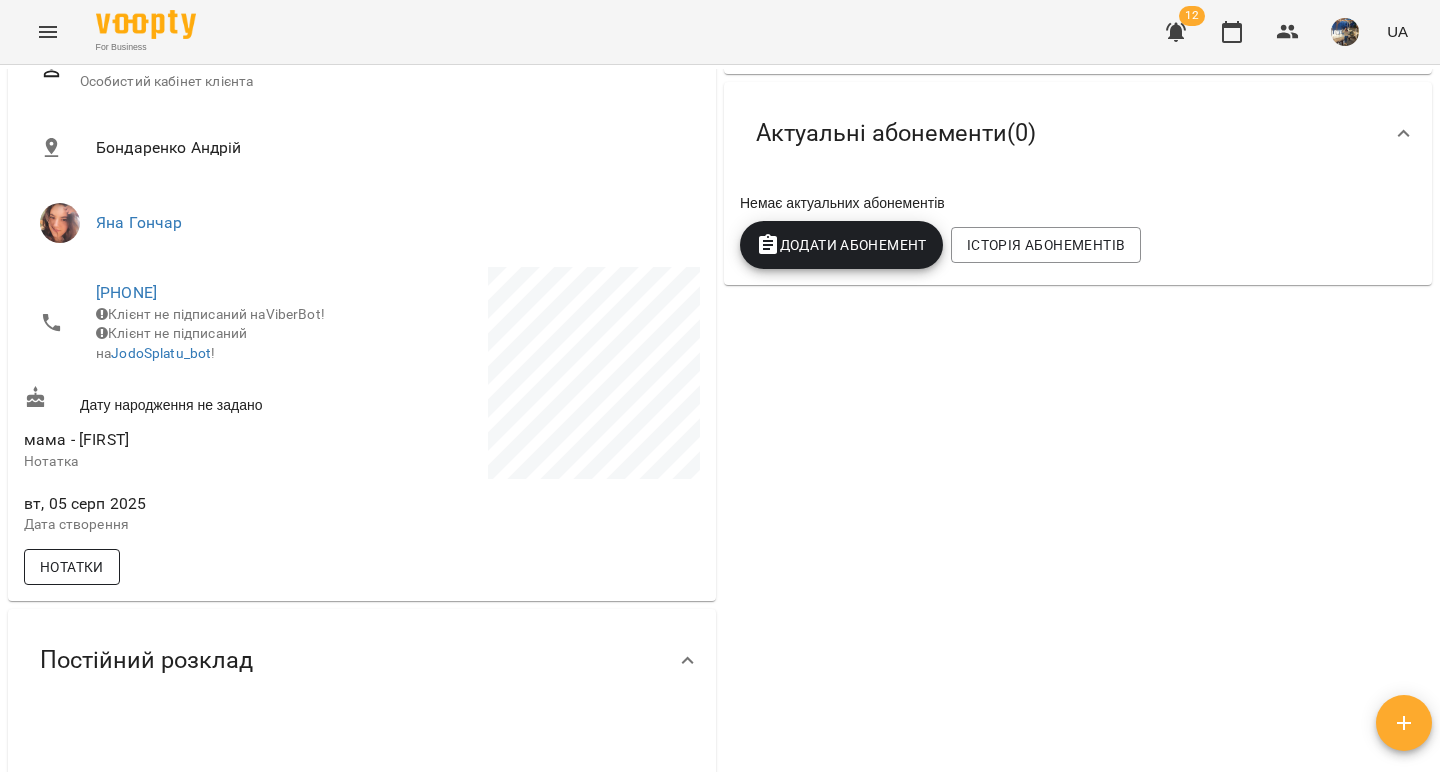 click on "Нотатки" at bounding box center [72, 567] 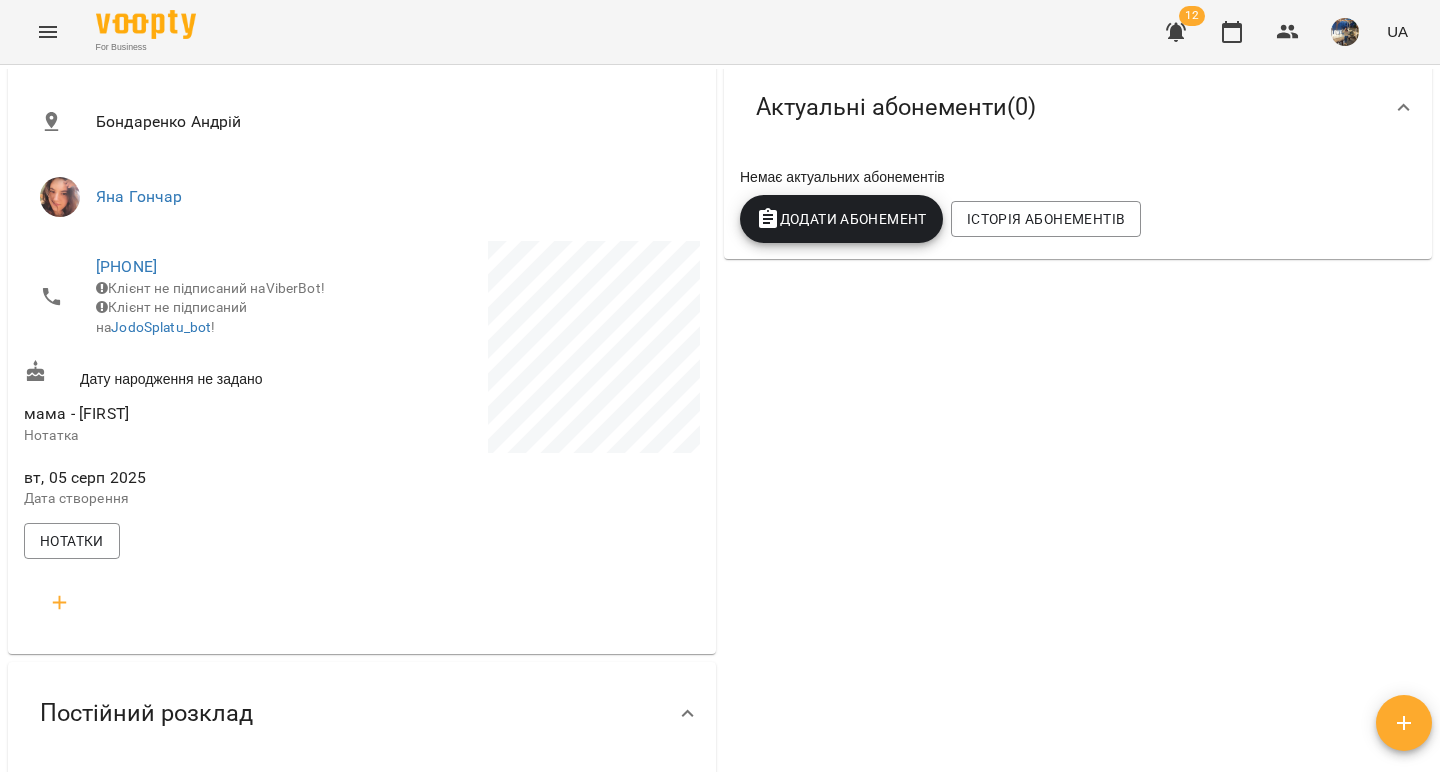 scroll, scrollTop: 368, scrollLeft: 0, axis: vertical 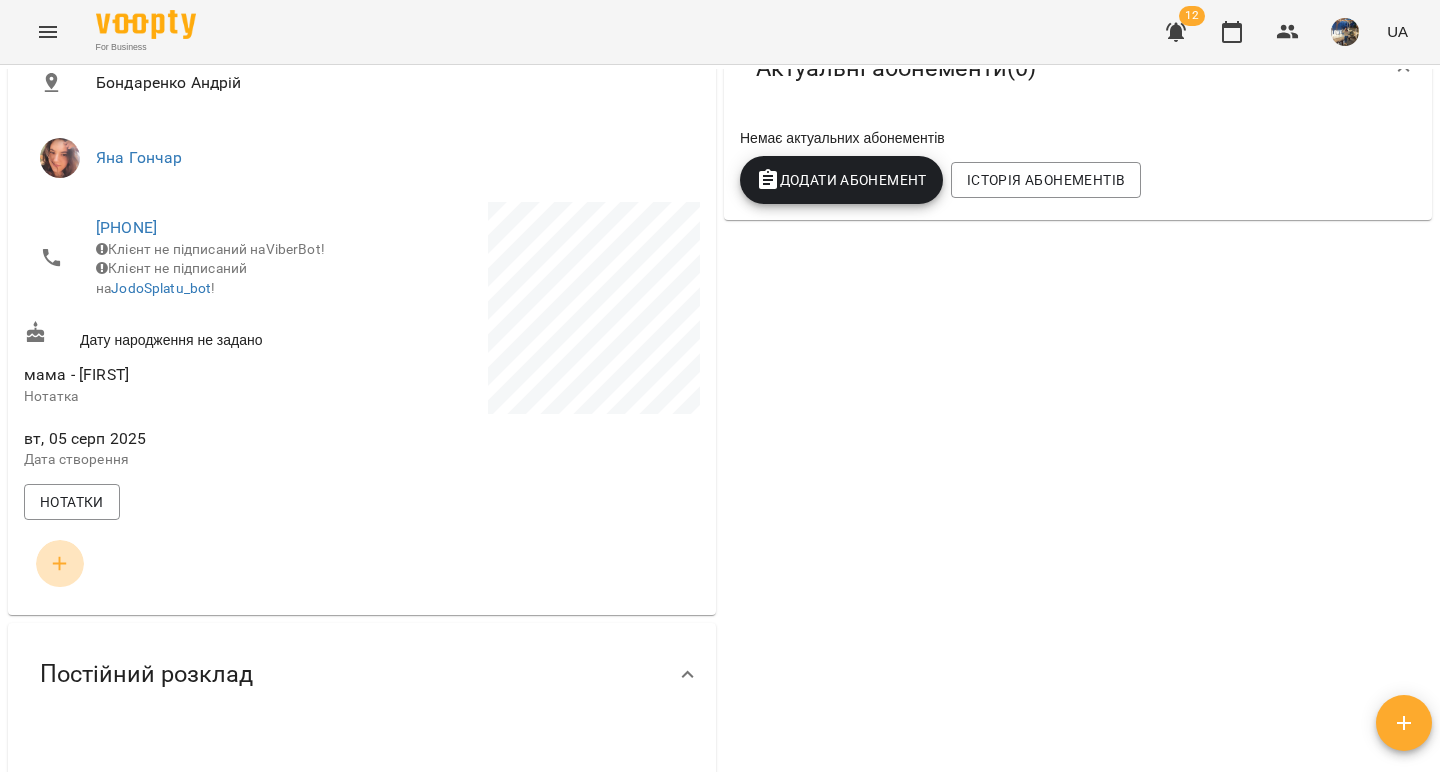 click 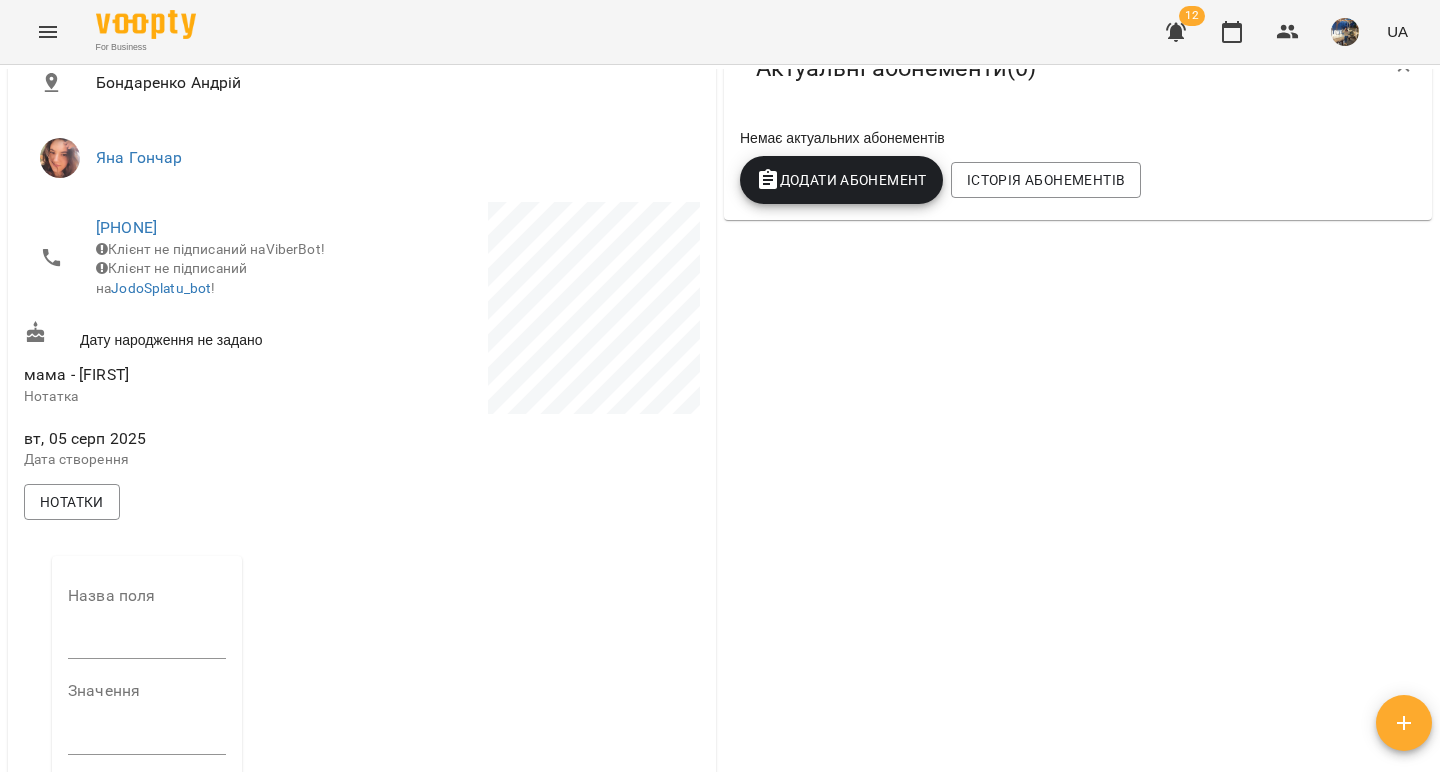 click at bounding box center (147, 644) 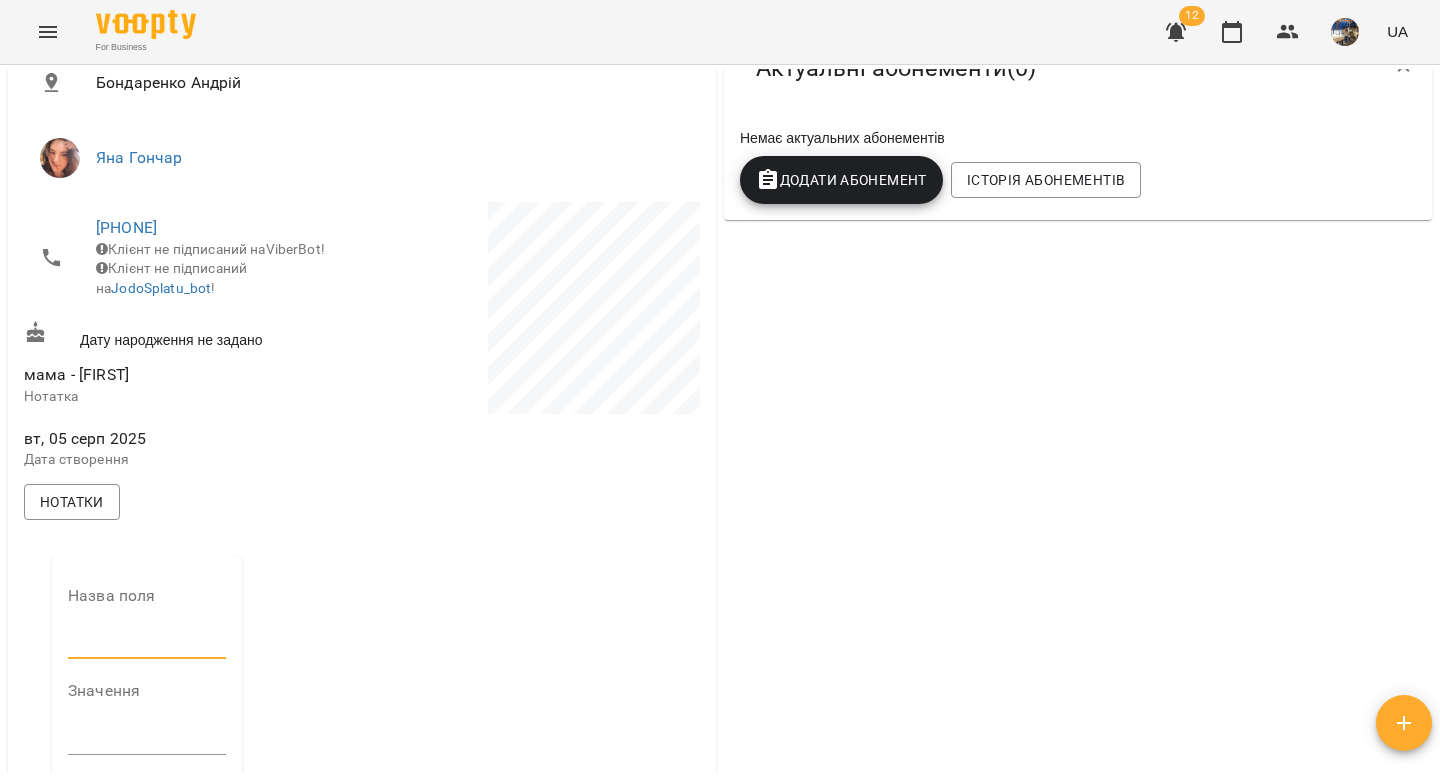 type on "***" 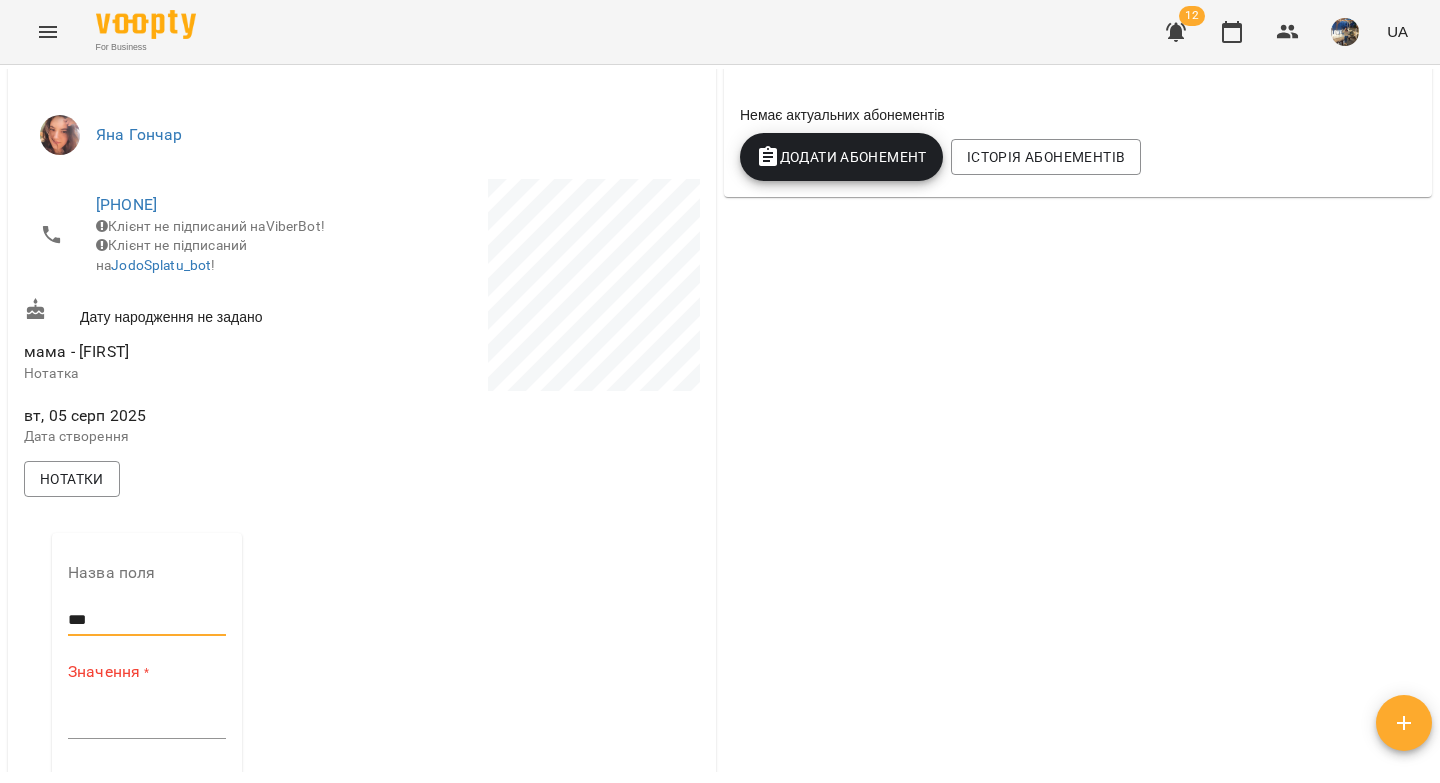 scroll, scrollTop: 407, scrollLeft: 0, axis: vertical 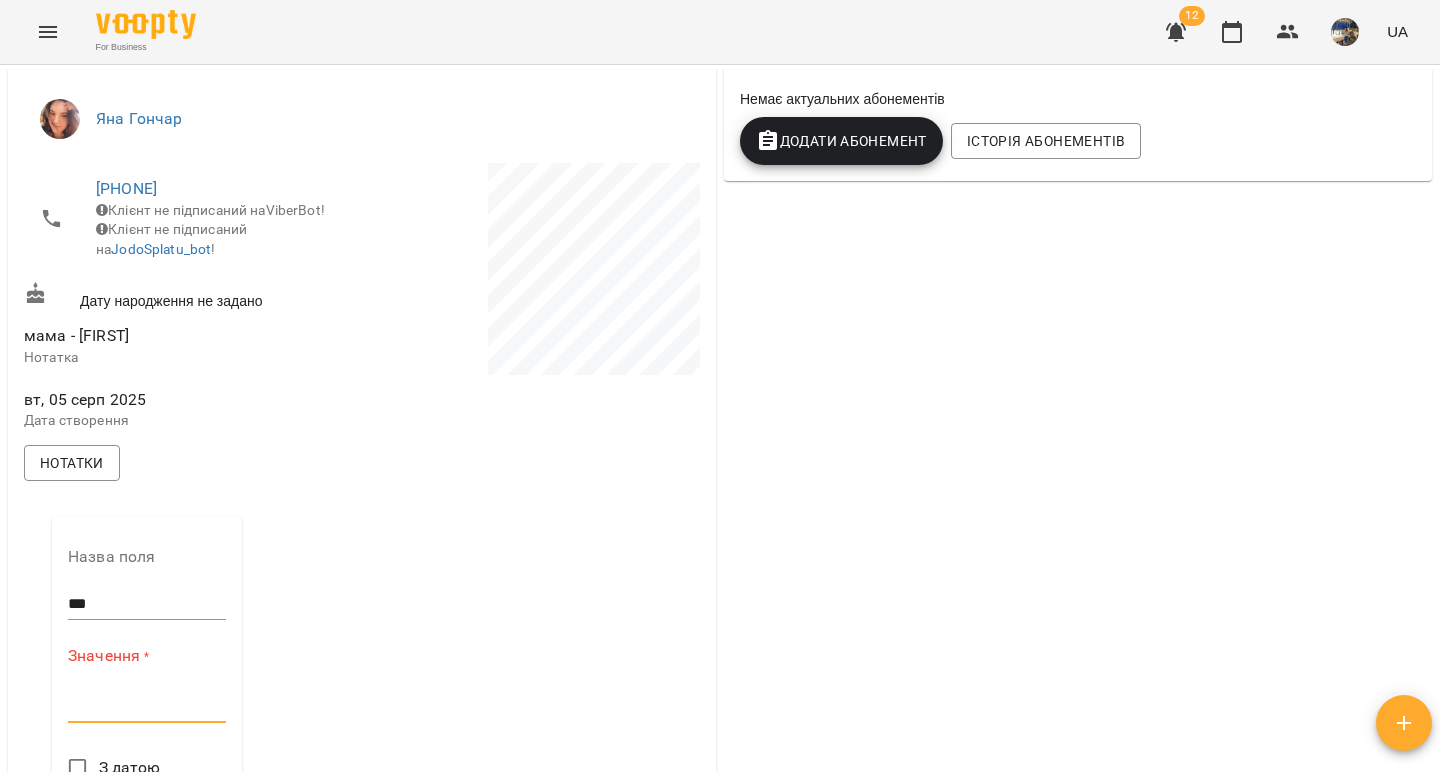 click at bounding box center [147, 706] 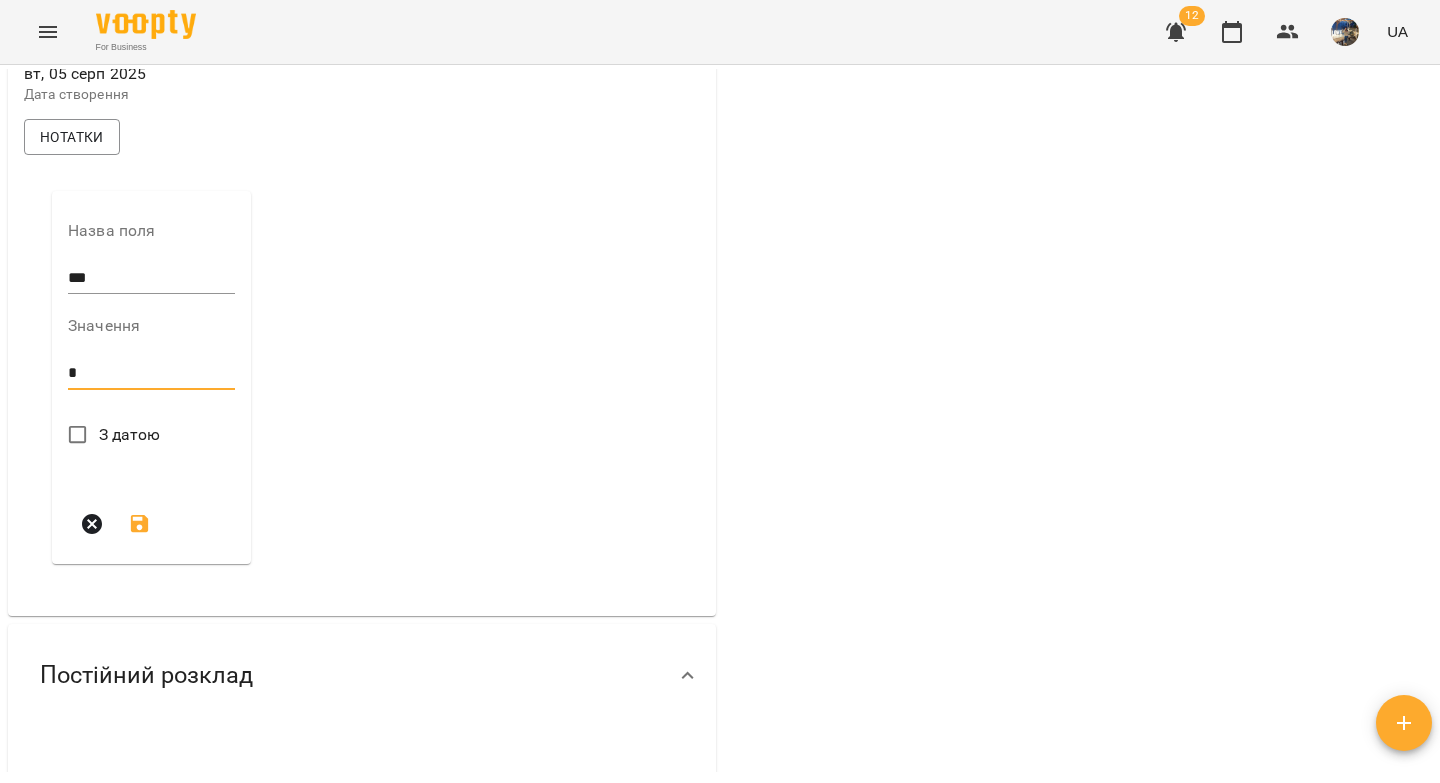 scroll, scrollTop: 770, scrollLeft: 0, axis: vertical 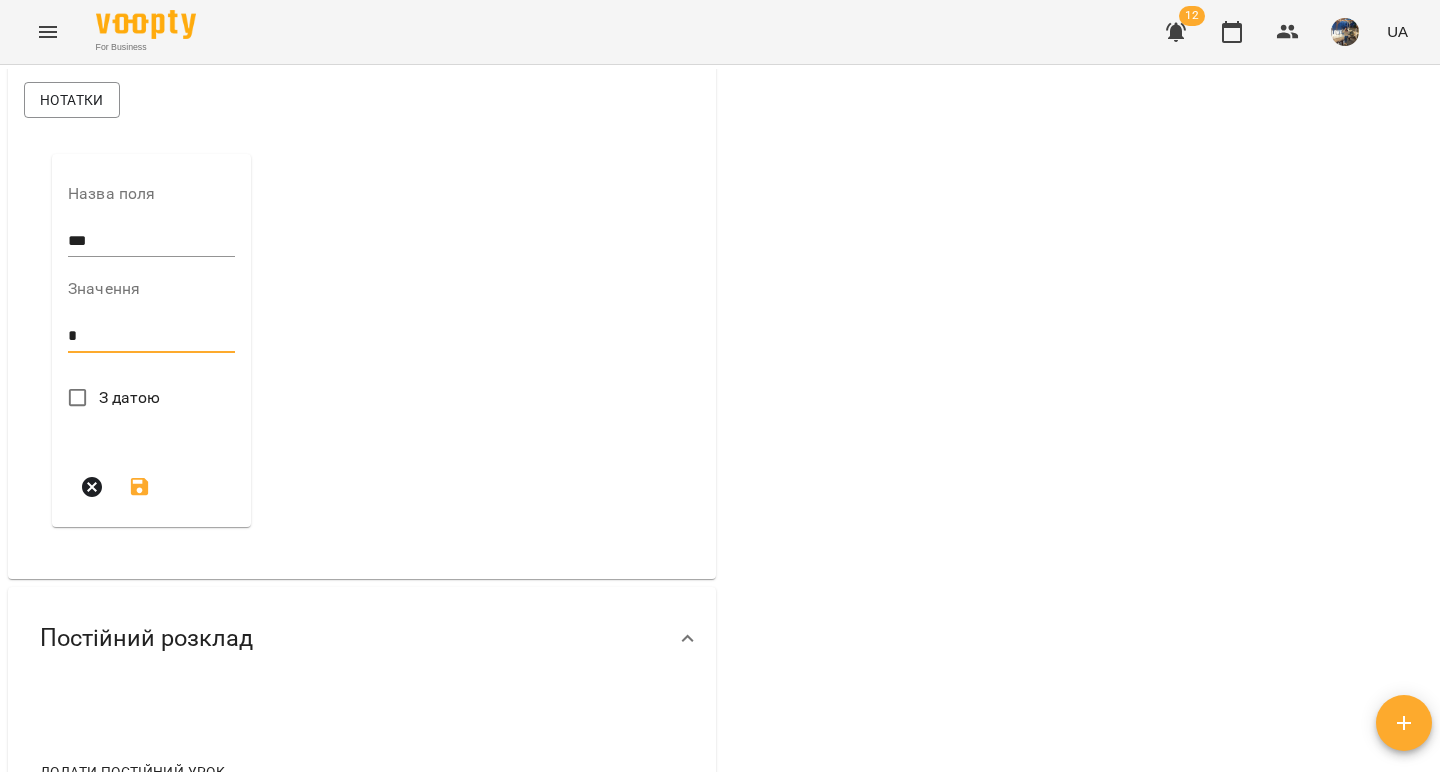 type on "*" 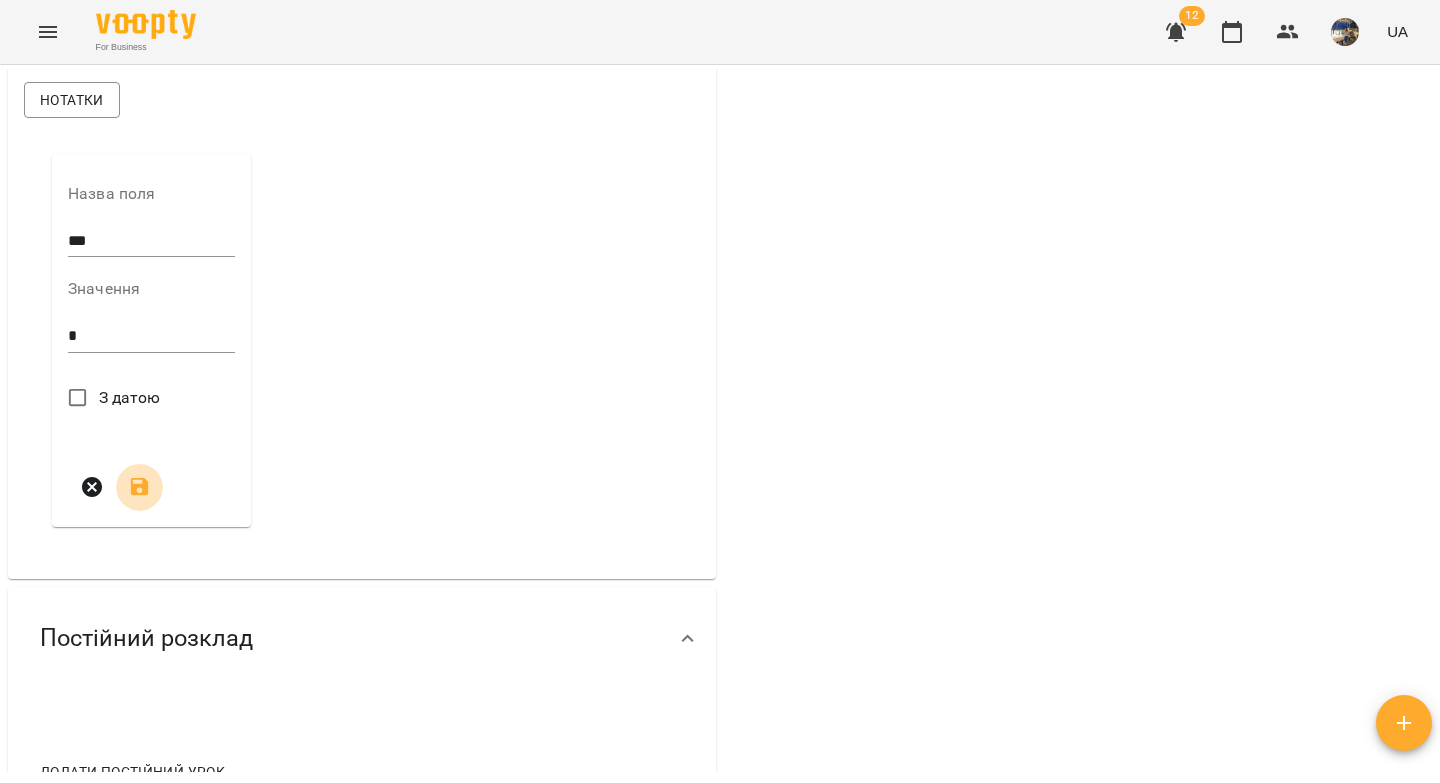 click 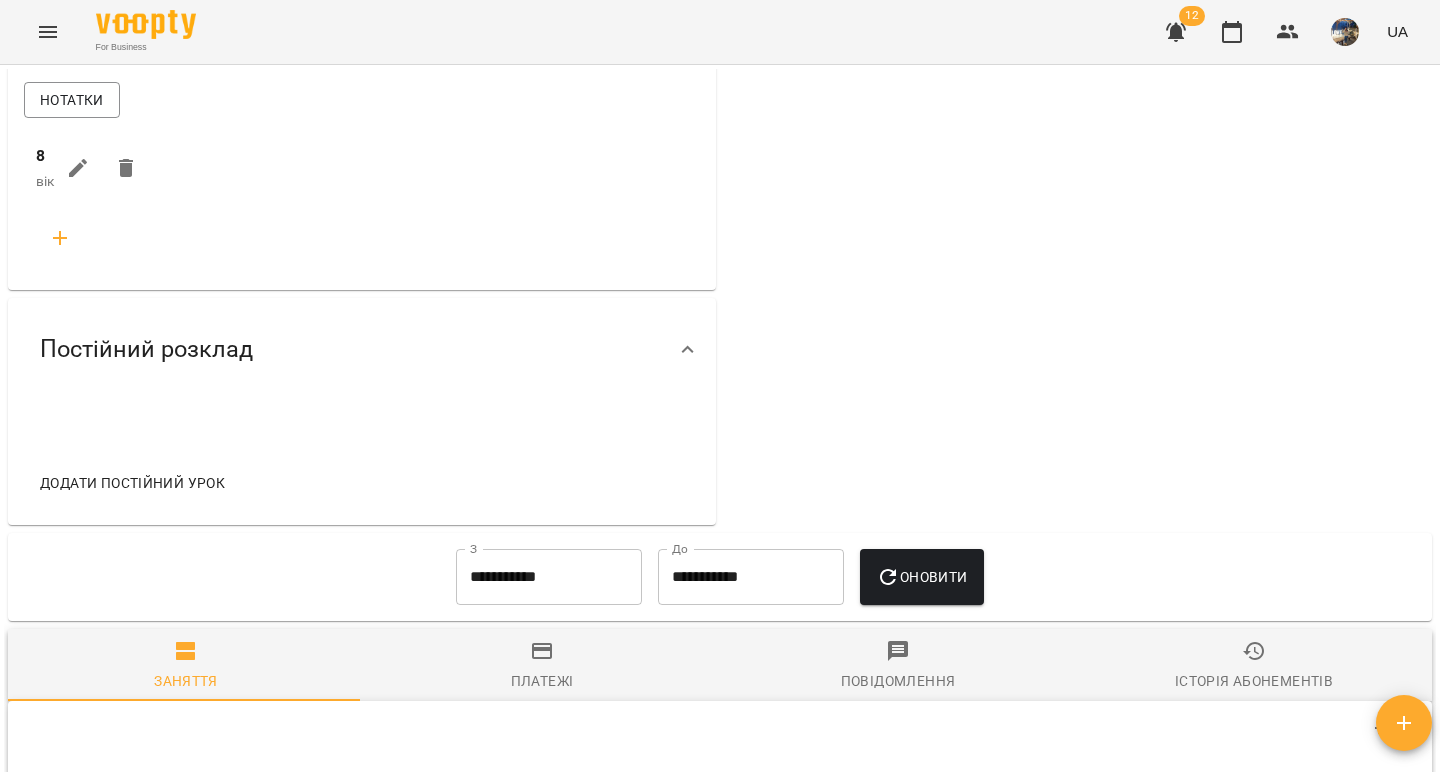 click 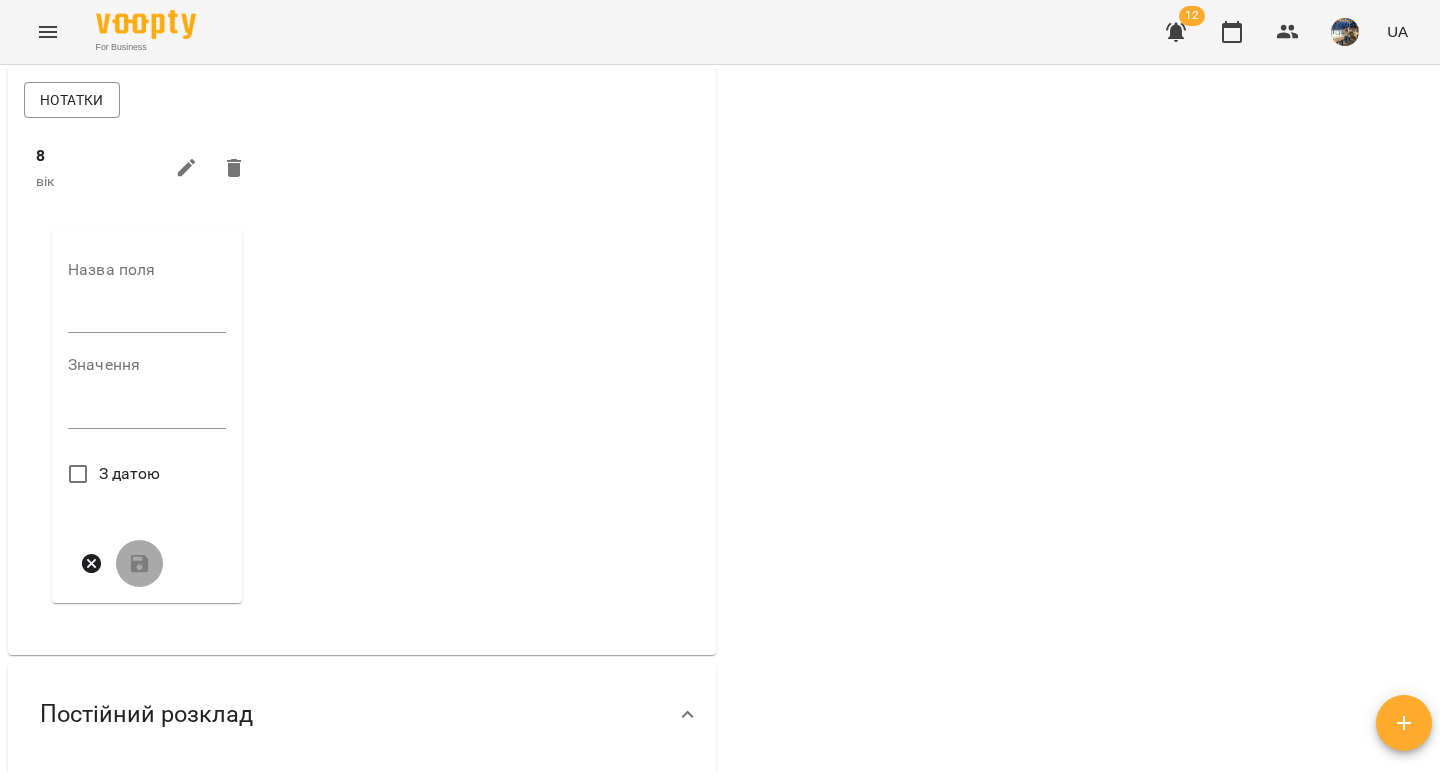 click at bounding box center (147, 318) 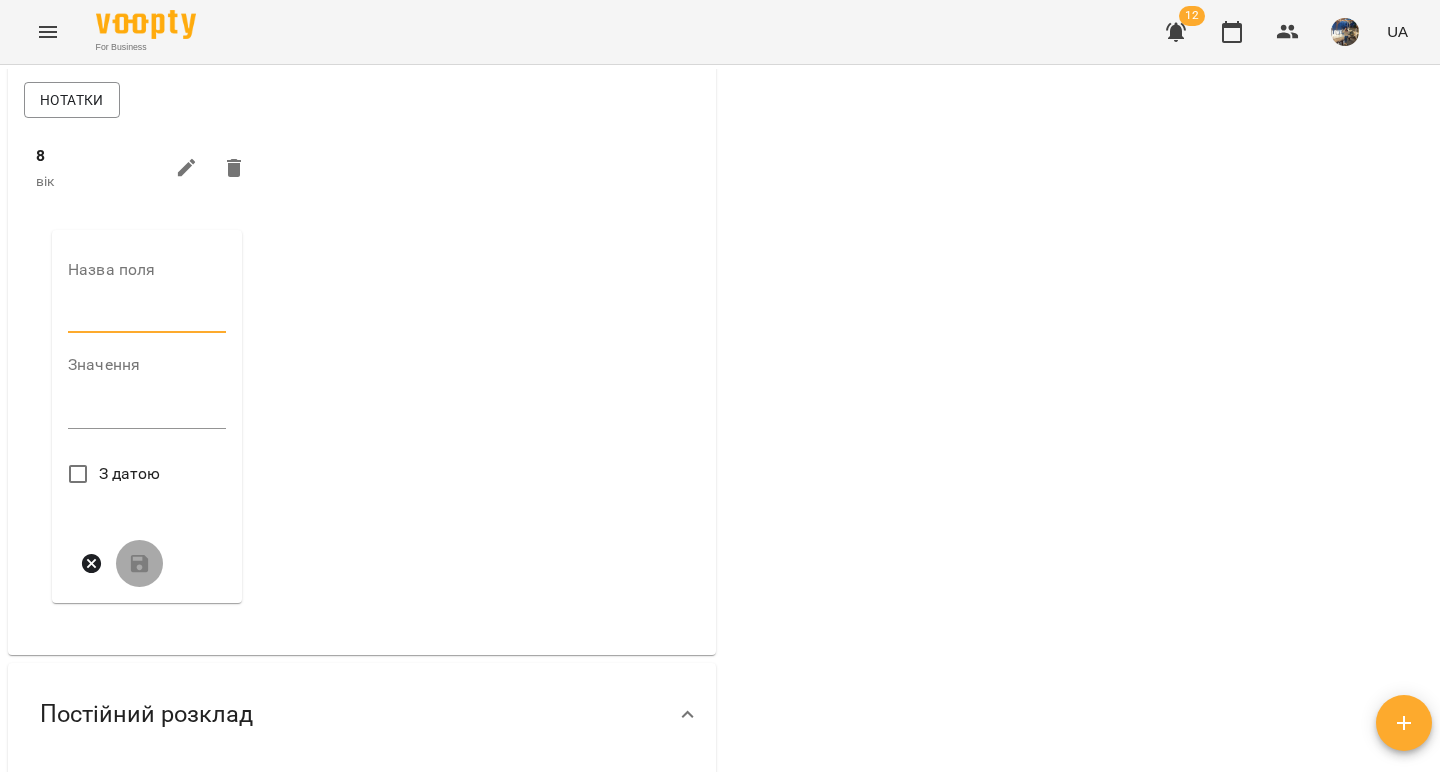 type on "****" 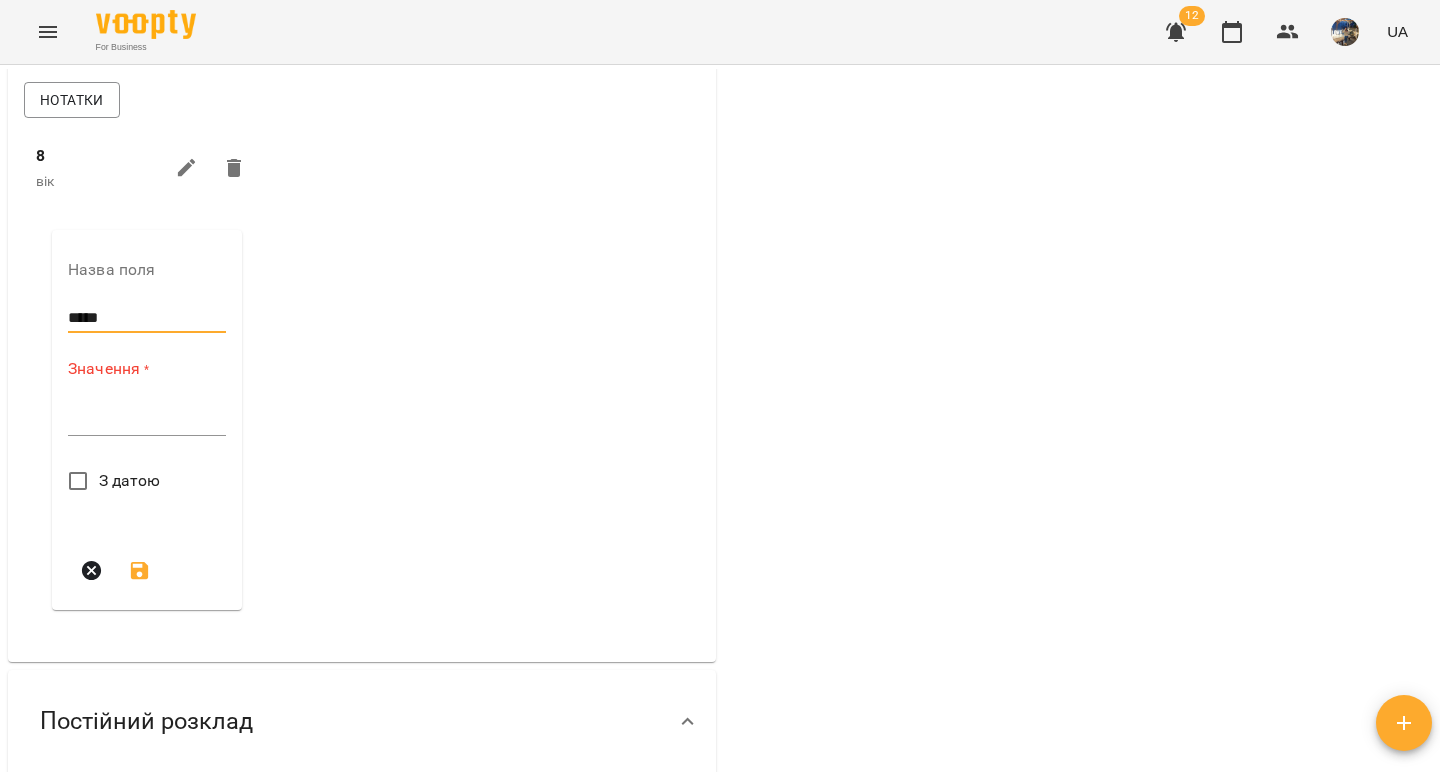 click at bounding box center (147, 419) 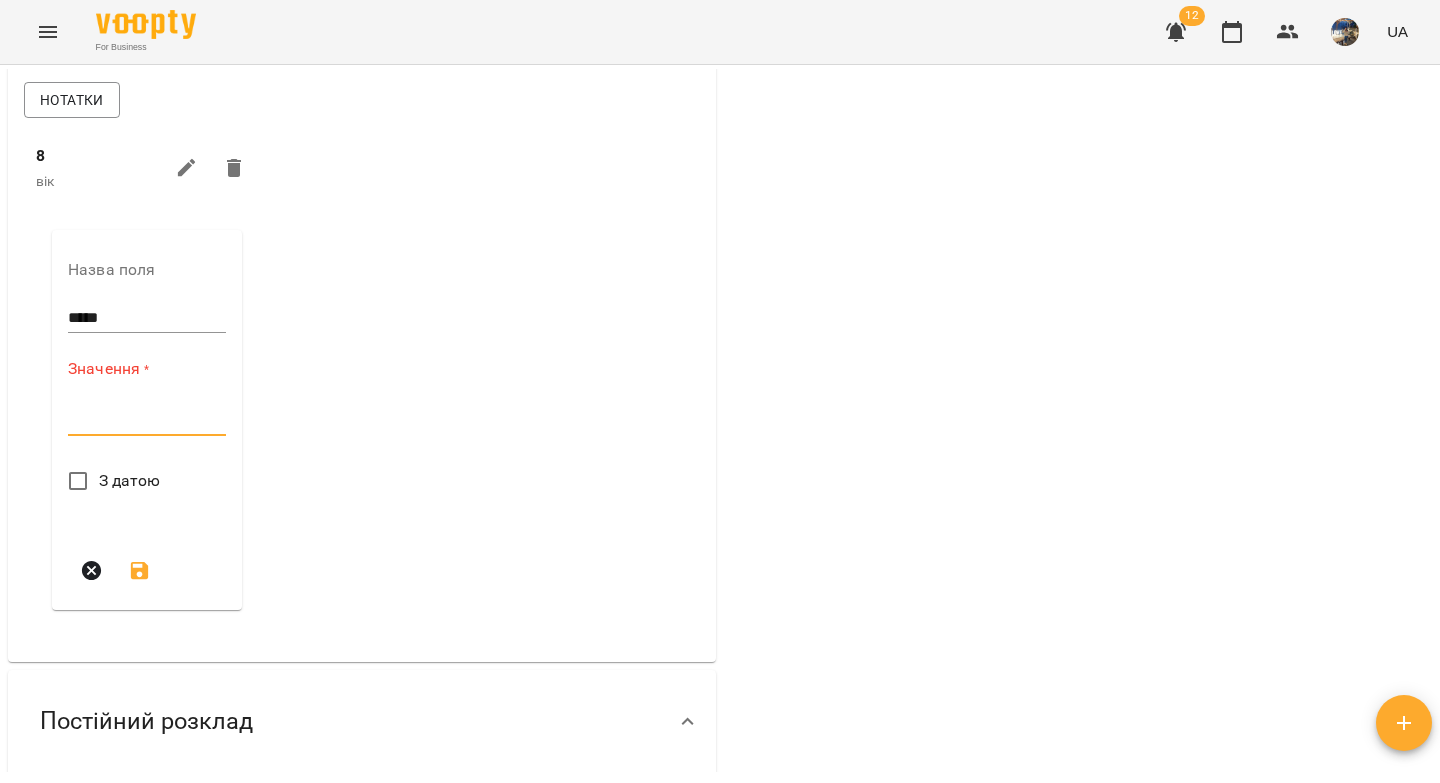 paste on "**********" 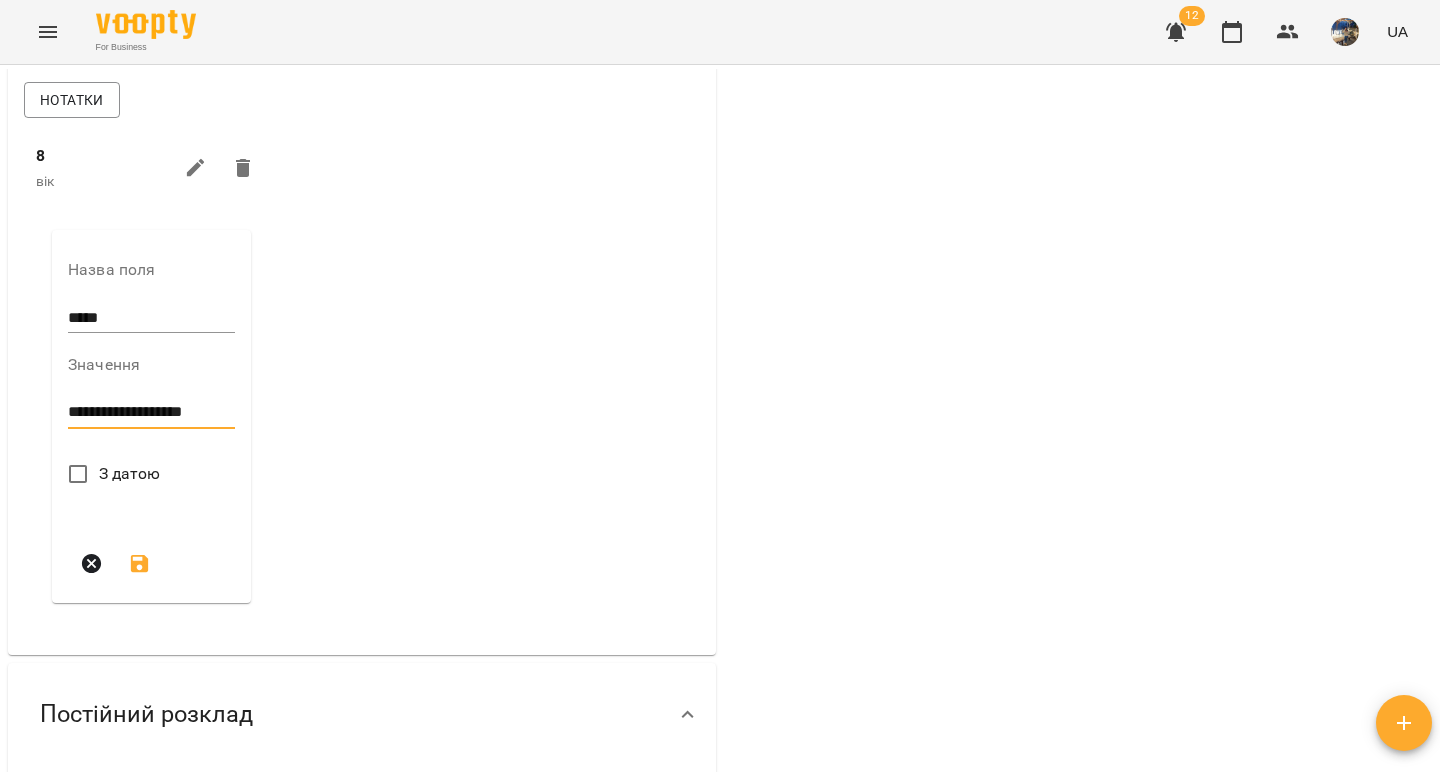 type on "**********" 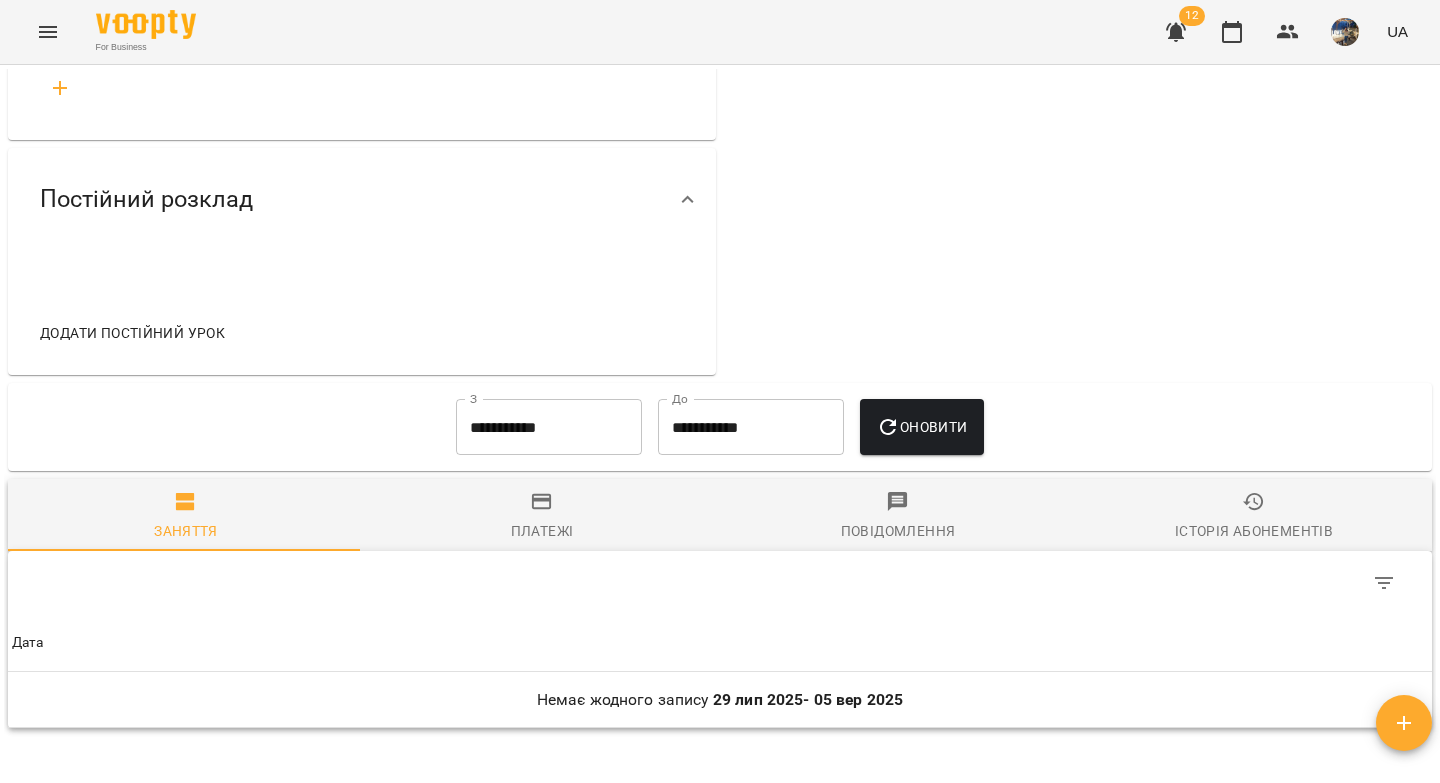 scroll, scrollTop: 1007, scrollLeft: 0, axis: vertical 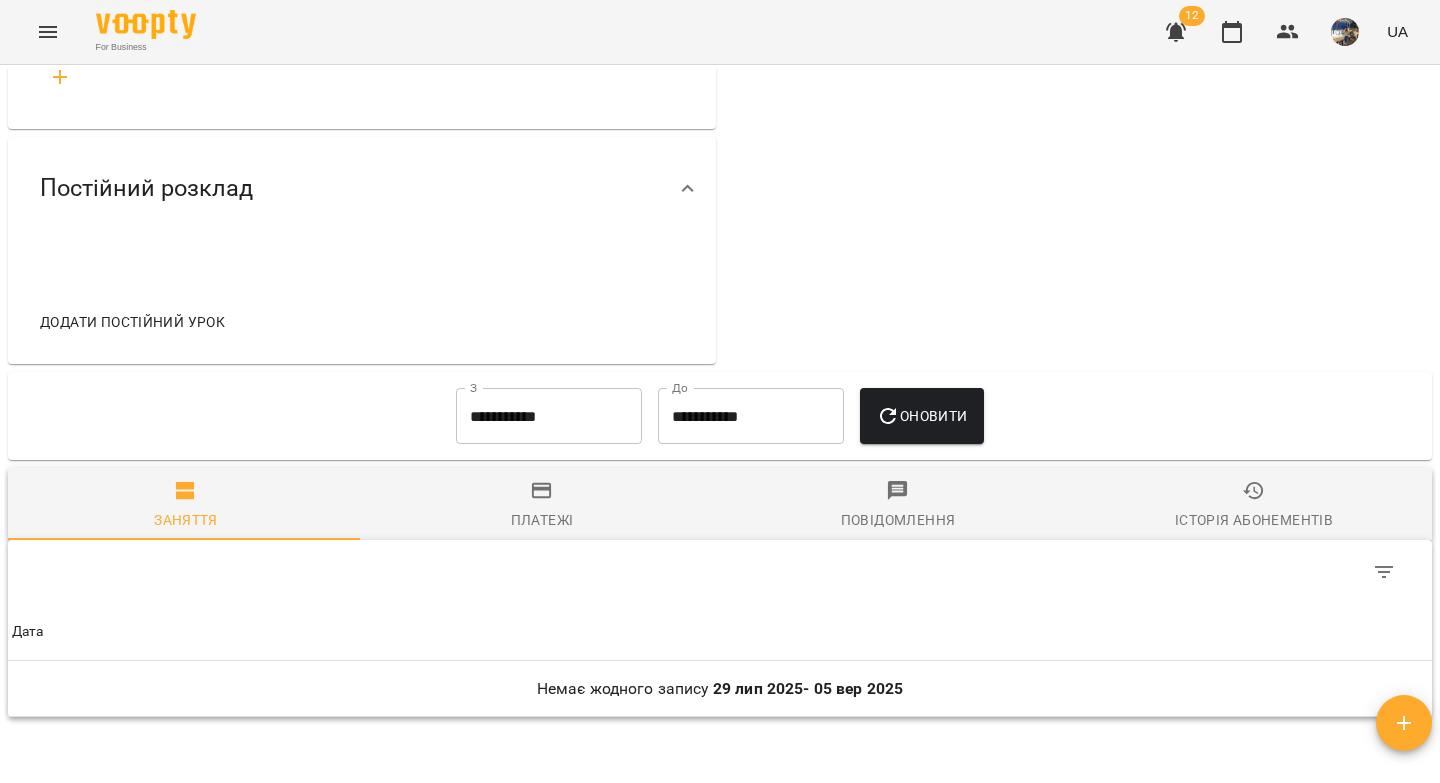 click on "Додати постійний урок" at bounding box center [132, 322] 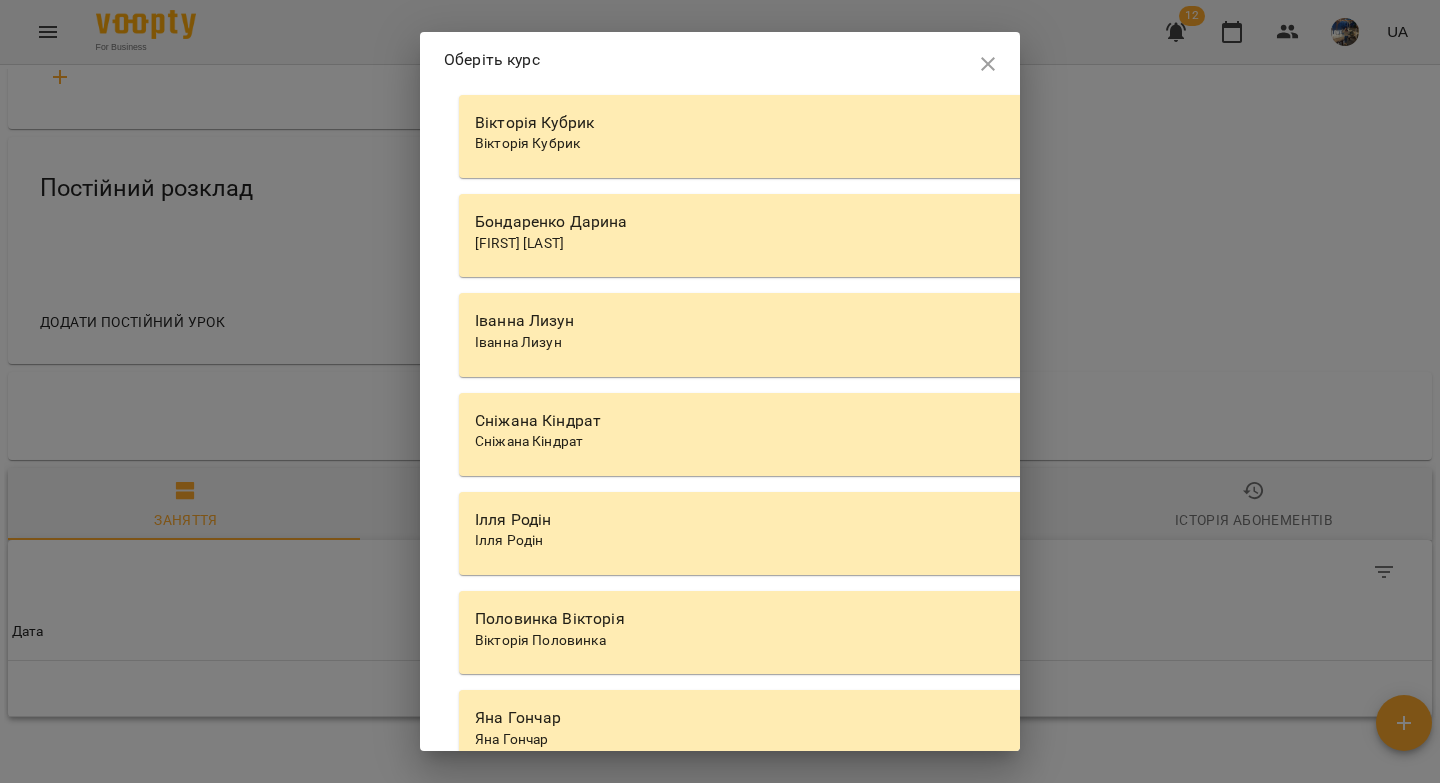 scroll, scrollTop: 7065, scrollLeft: 0, axis: vertical 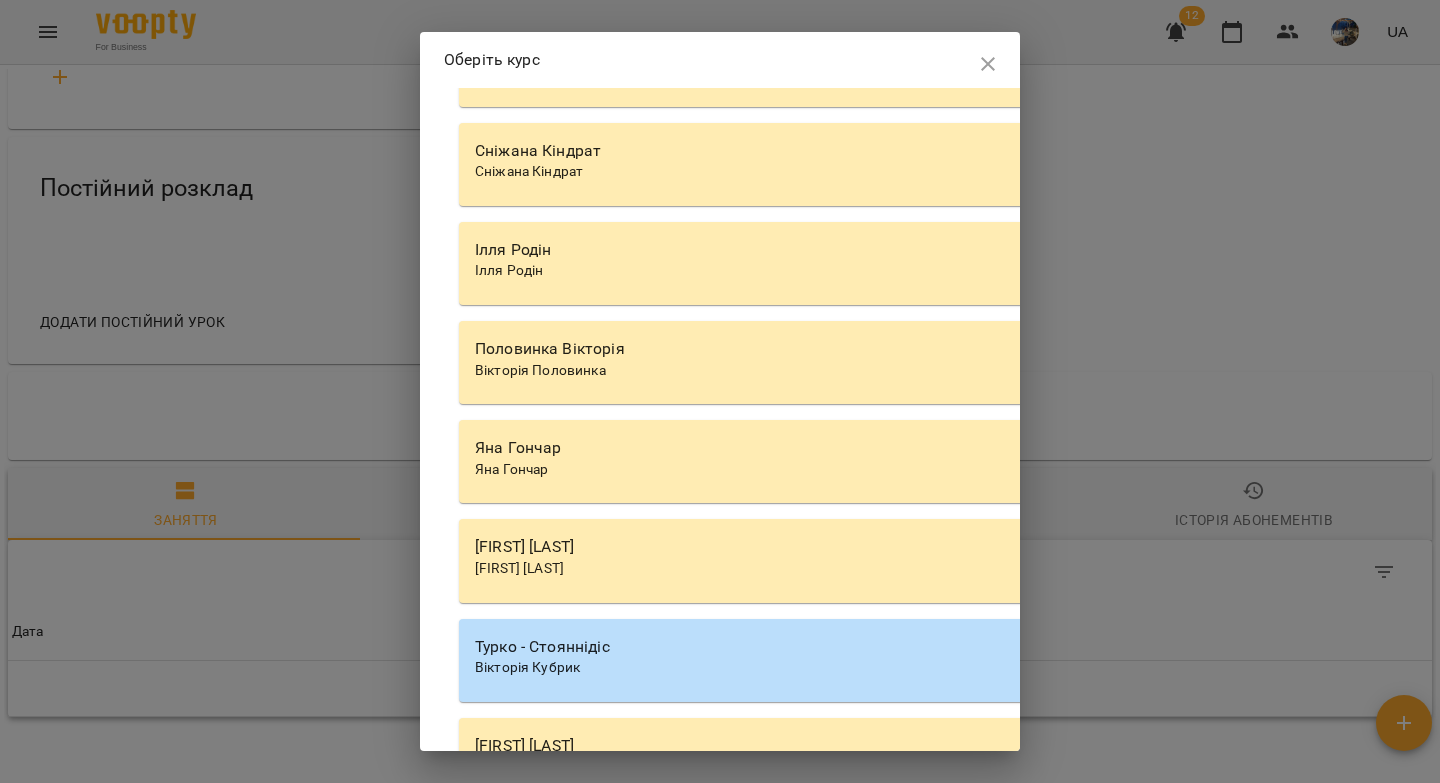 click on "Яна Гончар" at bounding box center (511, 469) 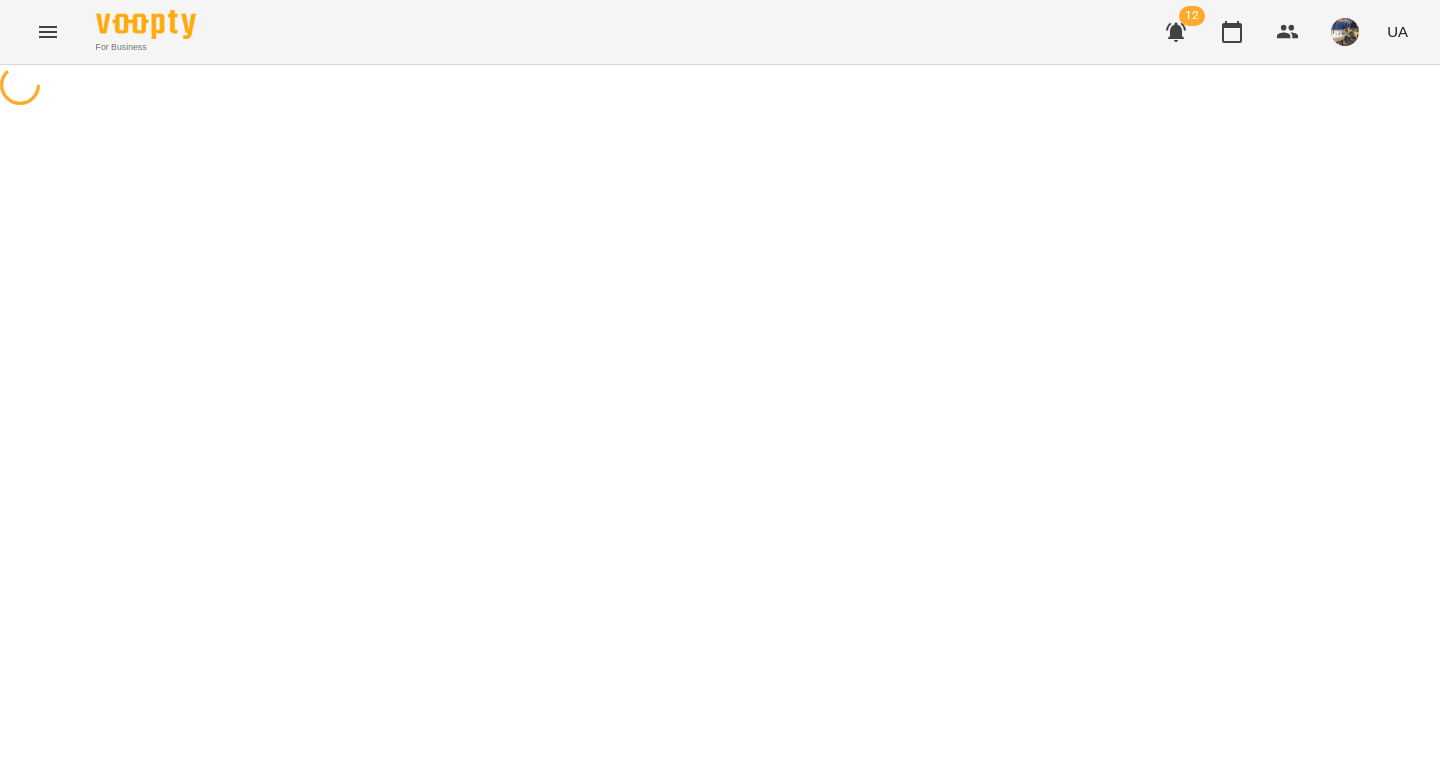 select on "********" 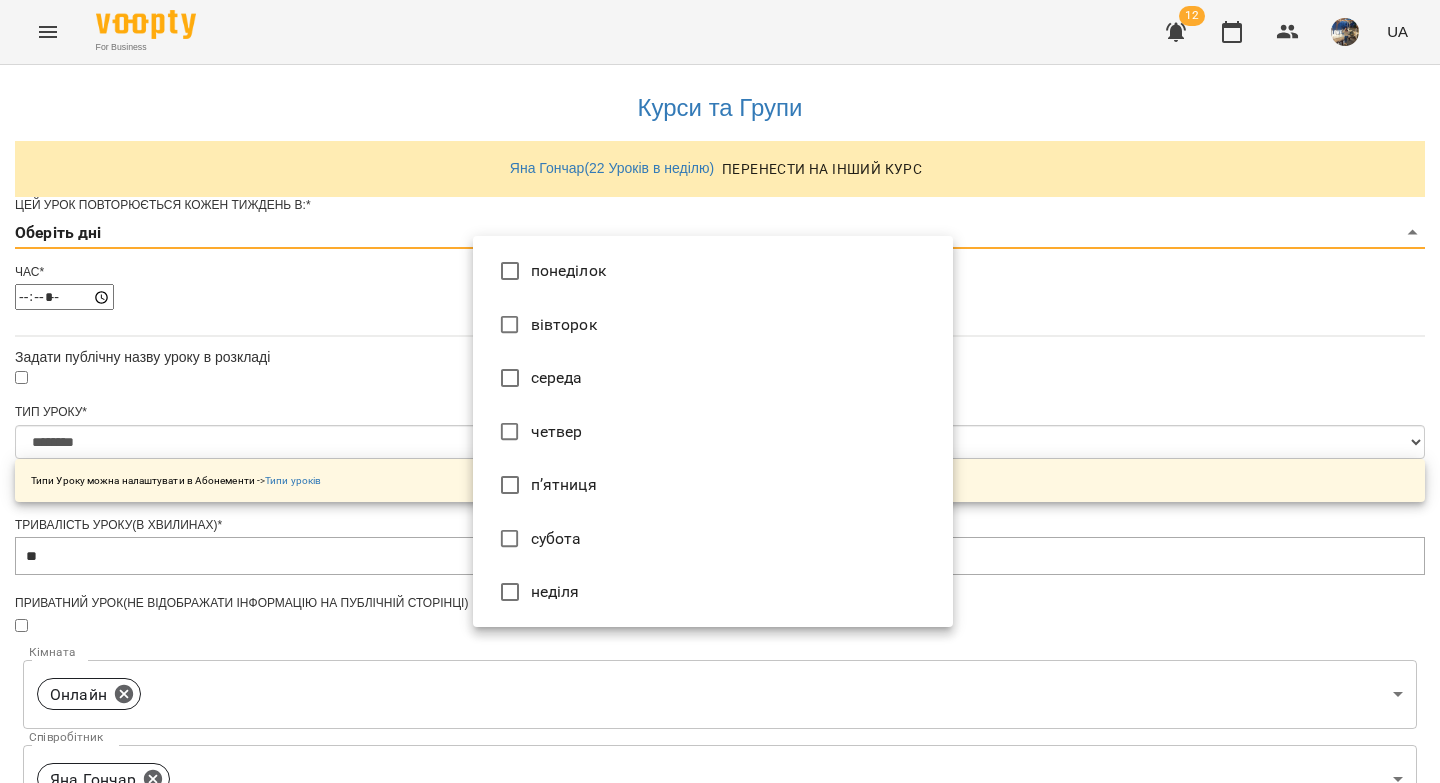 click on "**********" at bounding box center [720, 644] 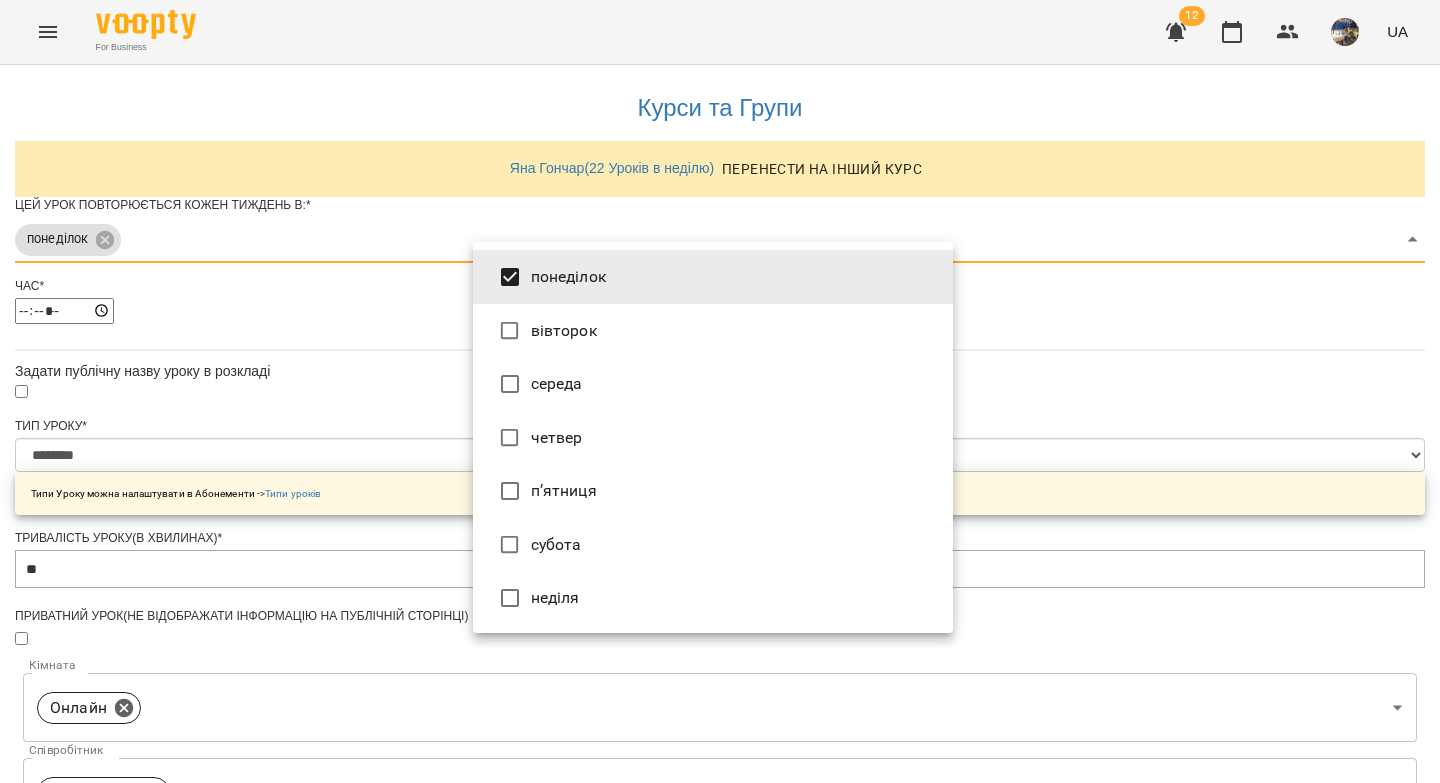 type on "***" 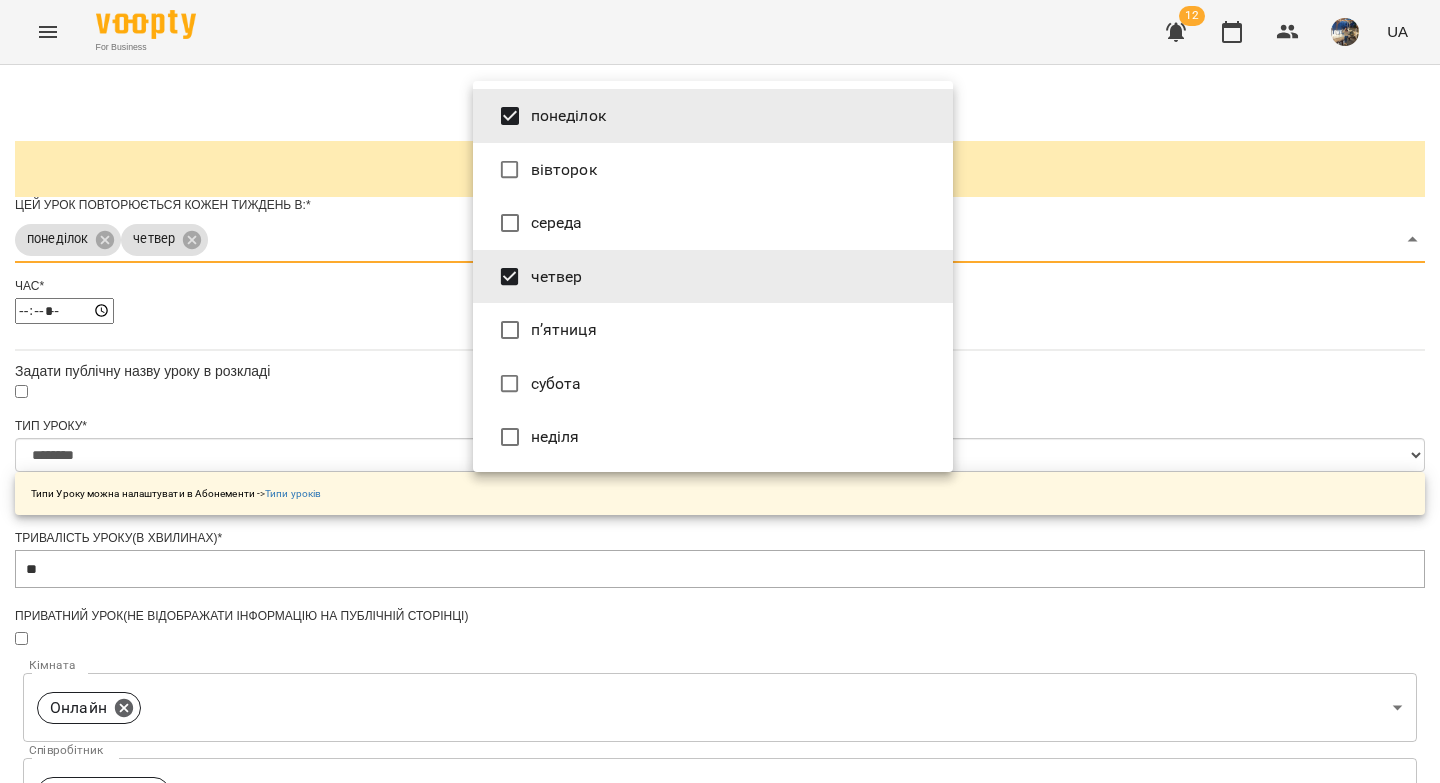 click at bounding box center (720, 391) 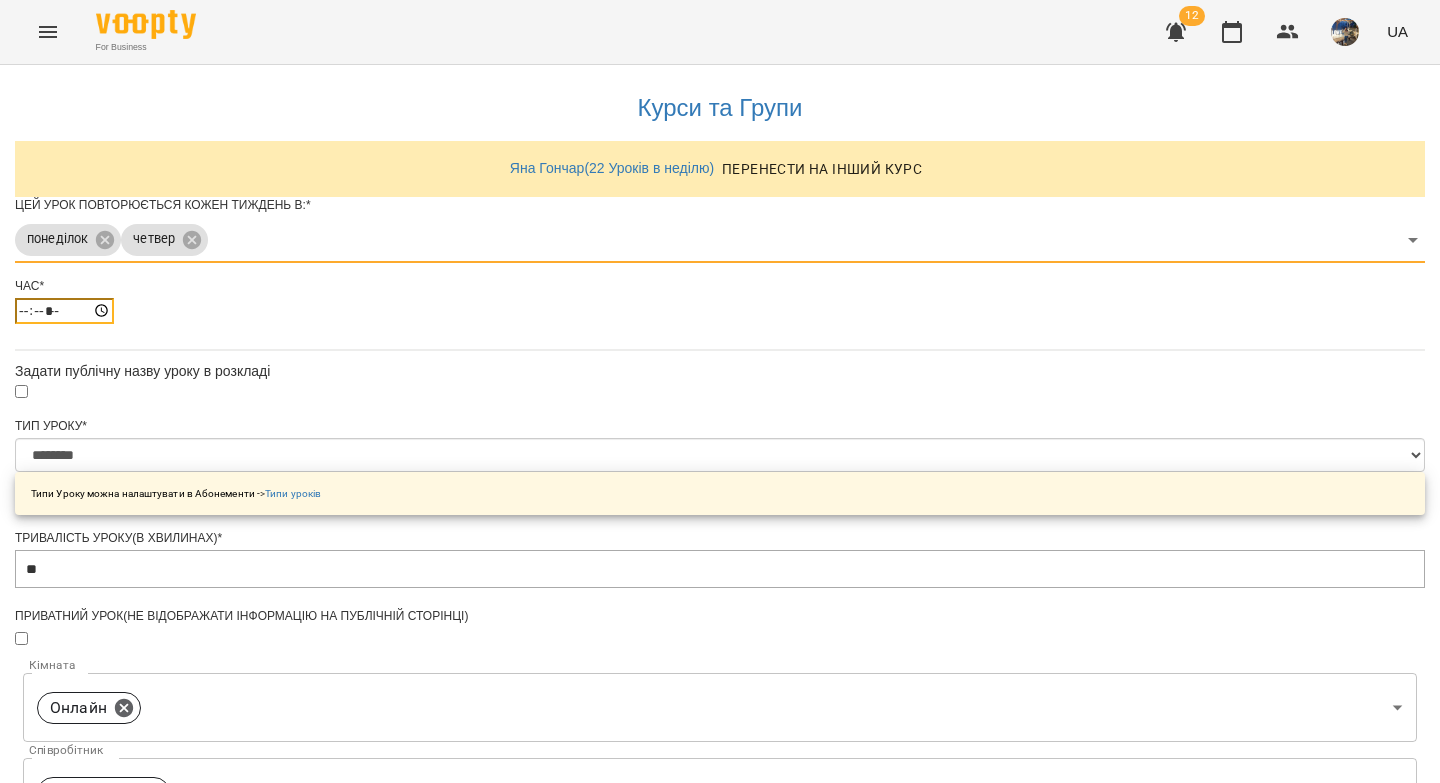 click on "*****" at bounding box center [64, 311] 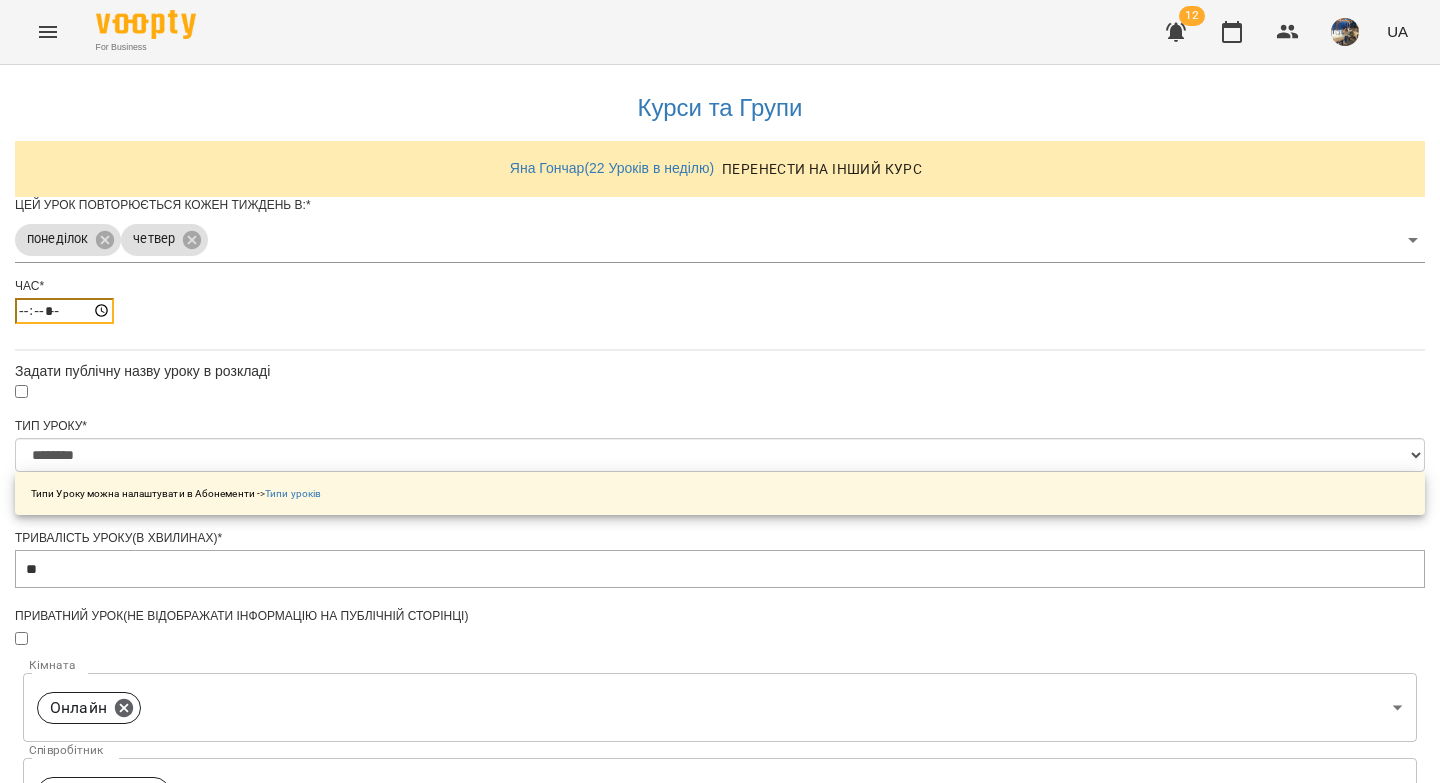 type on "*****" 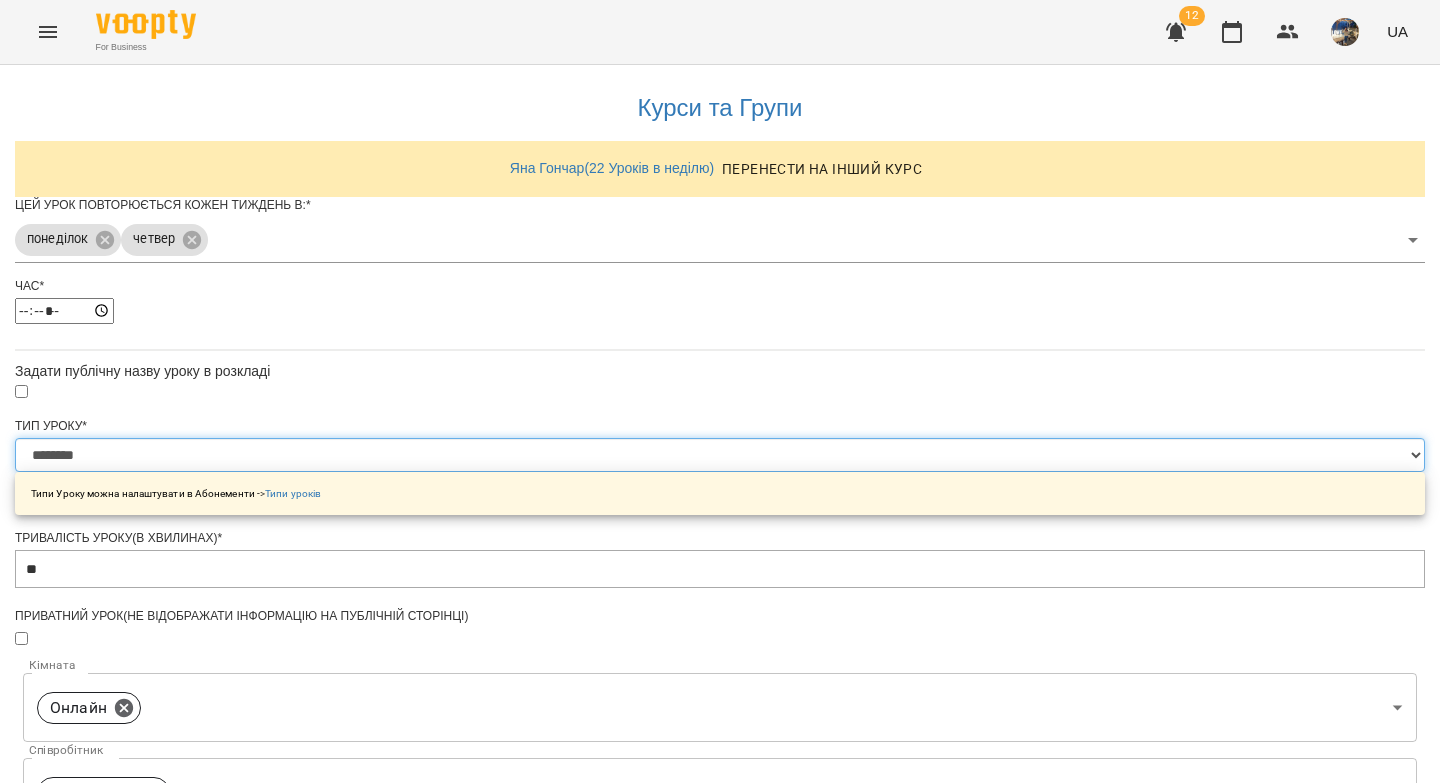 click on "**********" at bounding box center (720, 455) 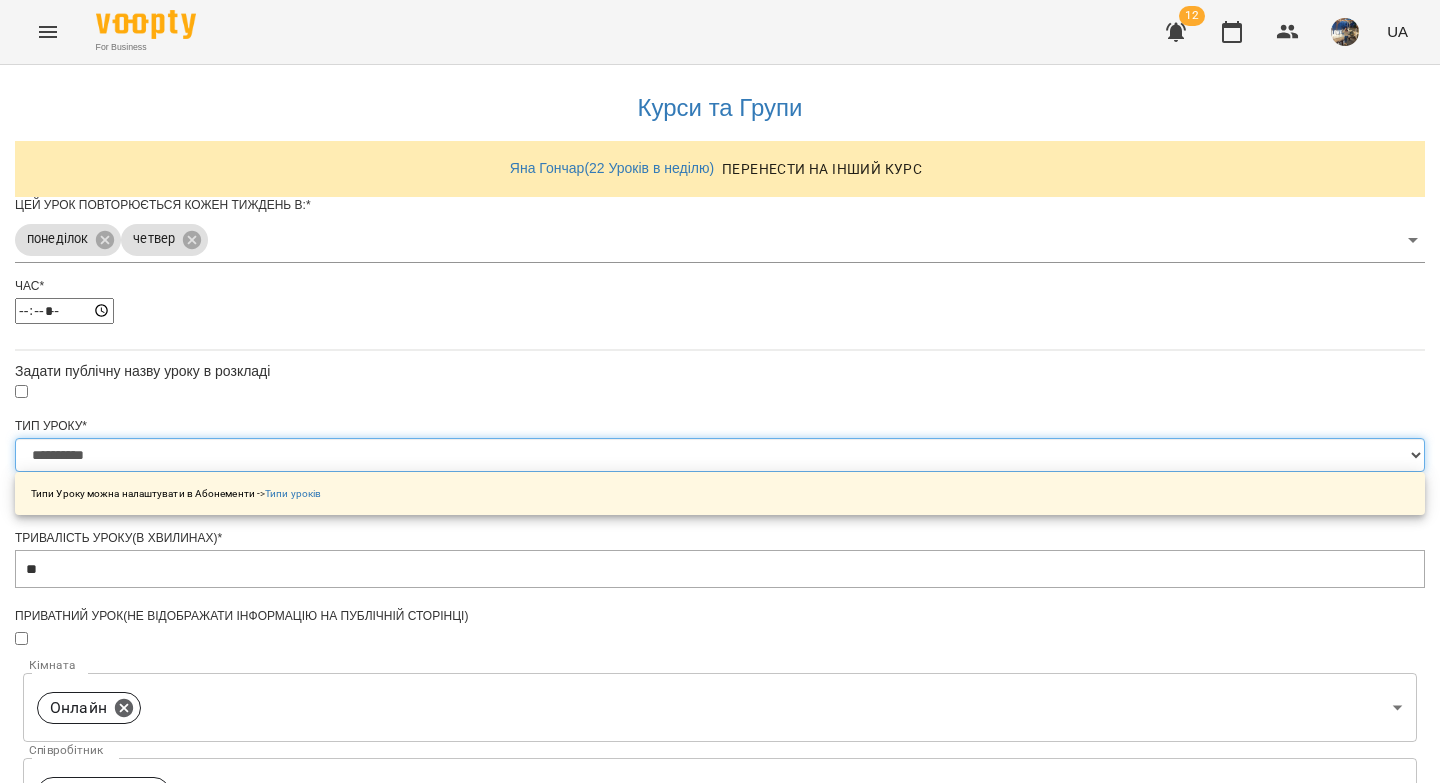 scroll, scrollTop: 665, scrollLeft: 0, axis: vertical 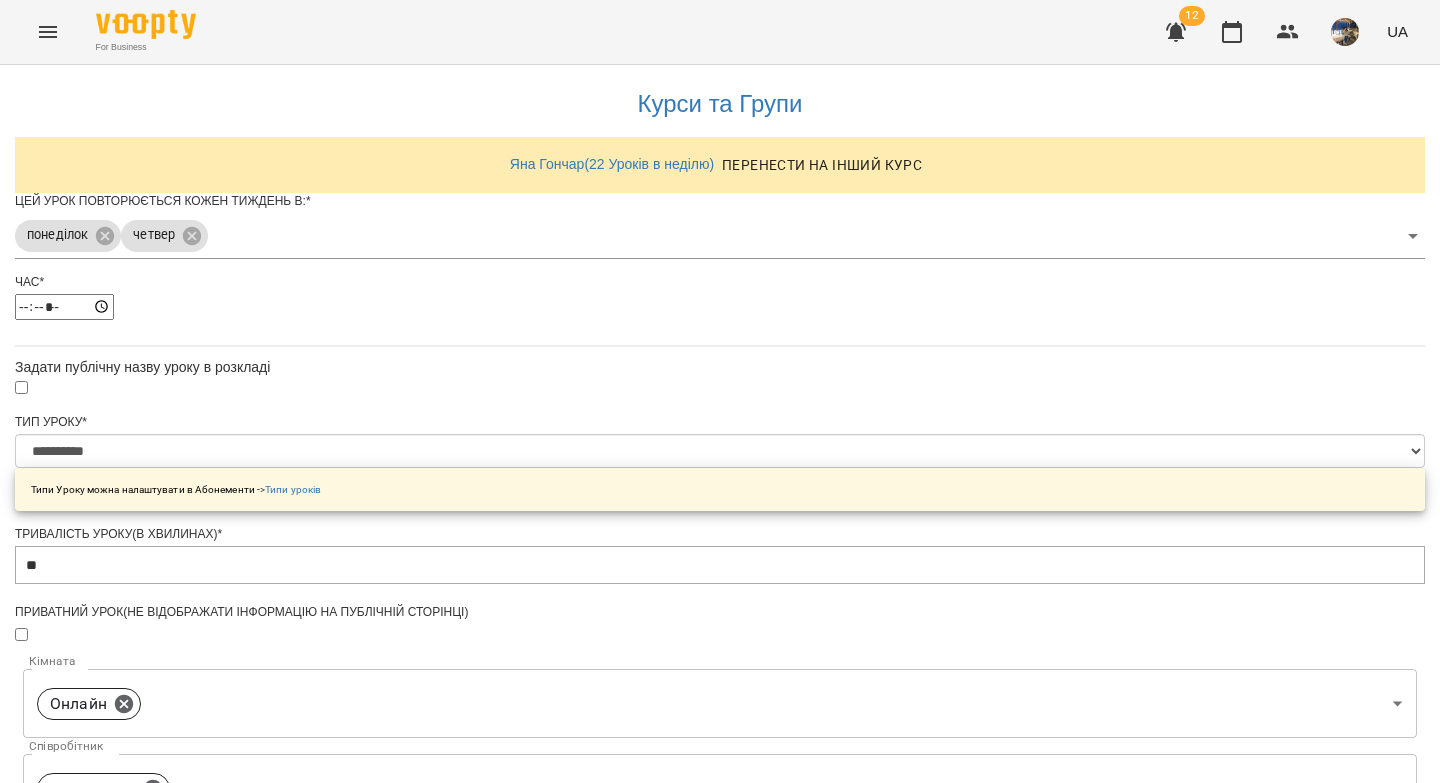 click on "**********" at bounding box center (108, 1225) 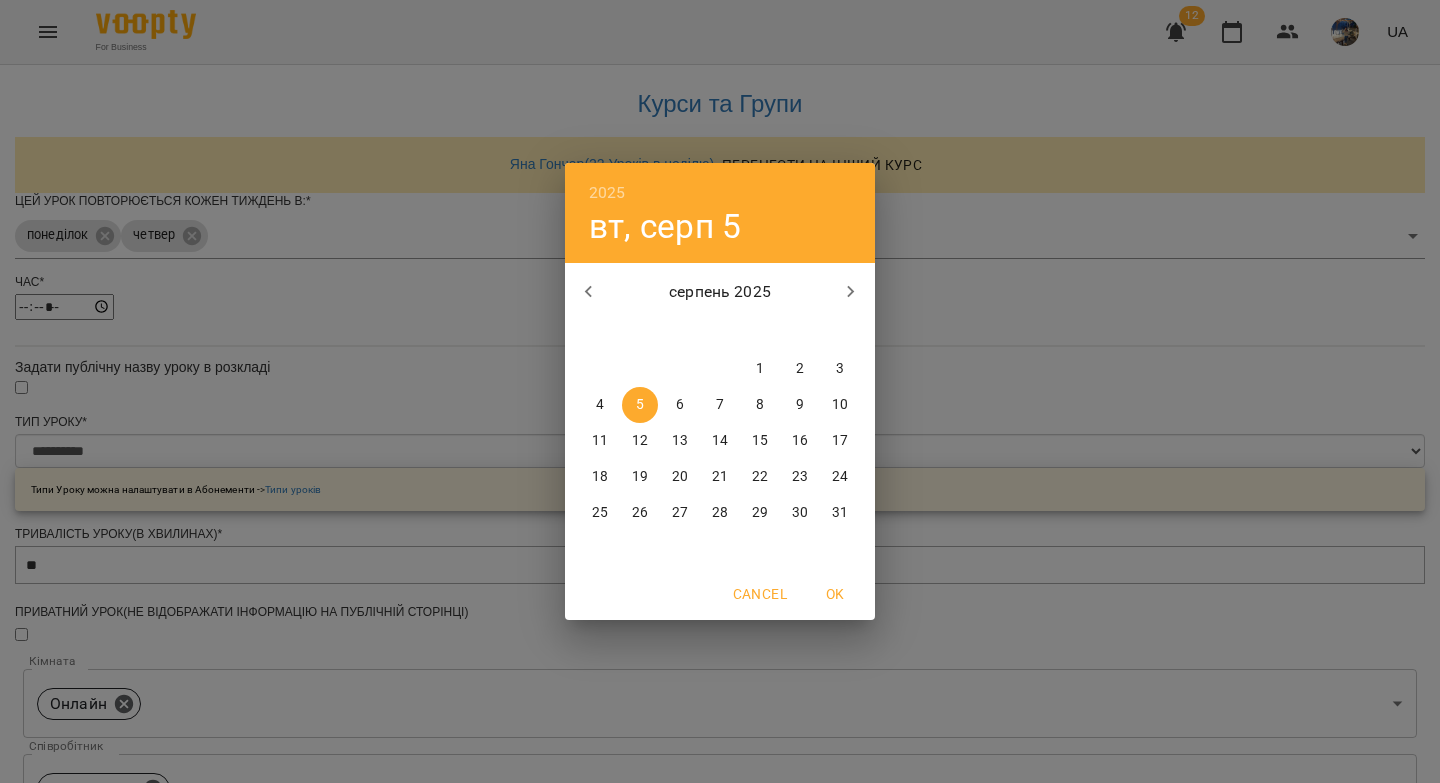 click on "2025 вт, серп 5 серпень 2025 пн вт ср чт пт сб нд 28 29 30 31 1 2 3 4 5 6 7 8 9 10 11 12 13 14 15 16 17 18 19 20 21 22 23 24 25 26 27 28 29 30 31 Cancel OK" at bounding box center (720, 391) 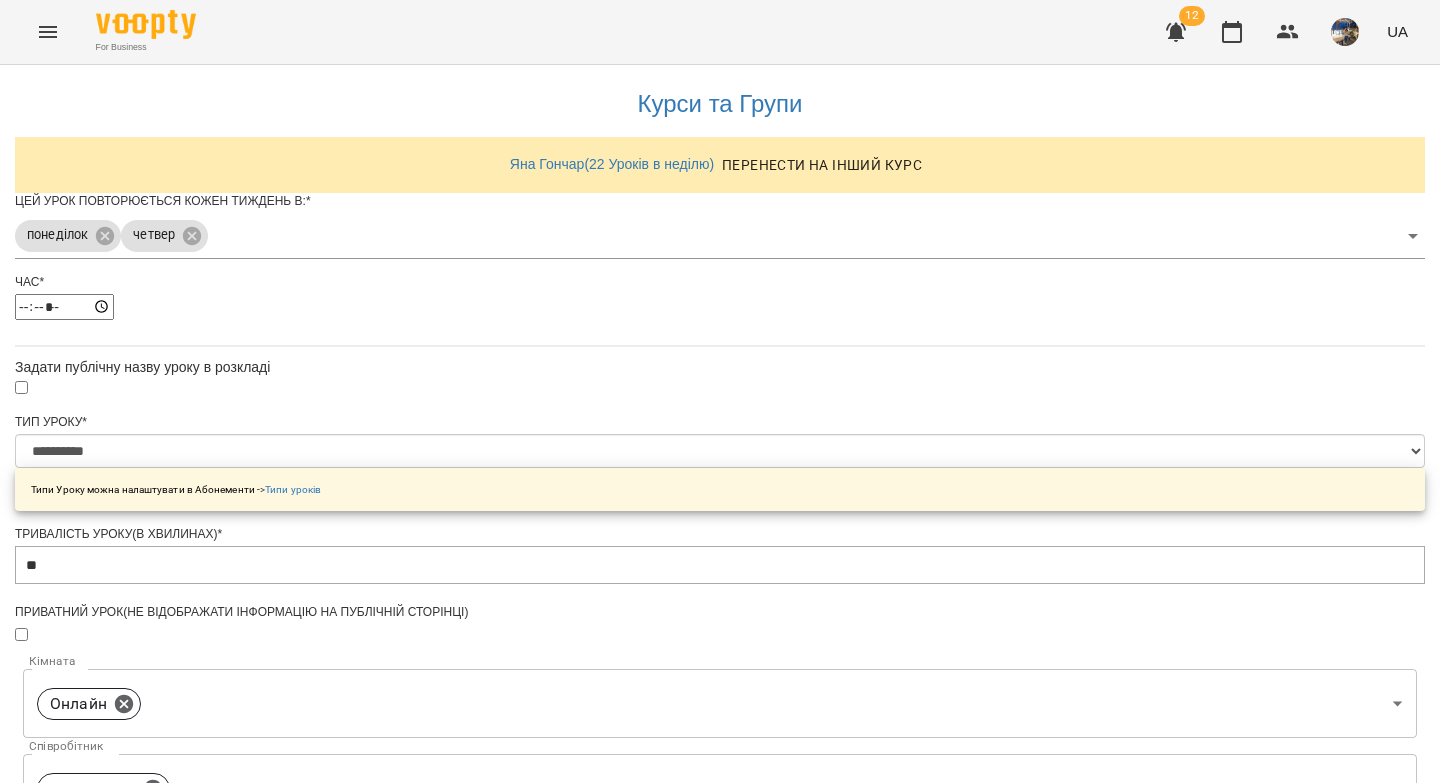 click on "Зберегти" at bounding box center (720, 1327) 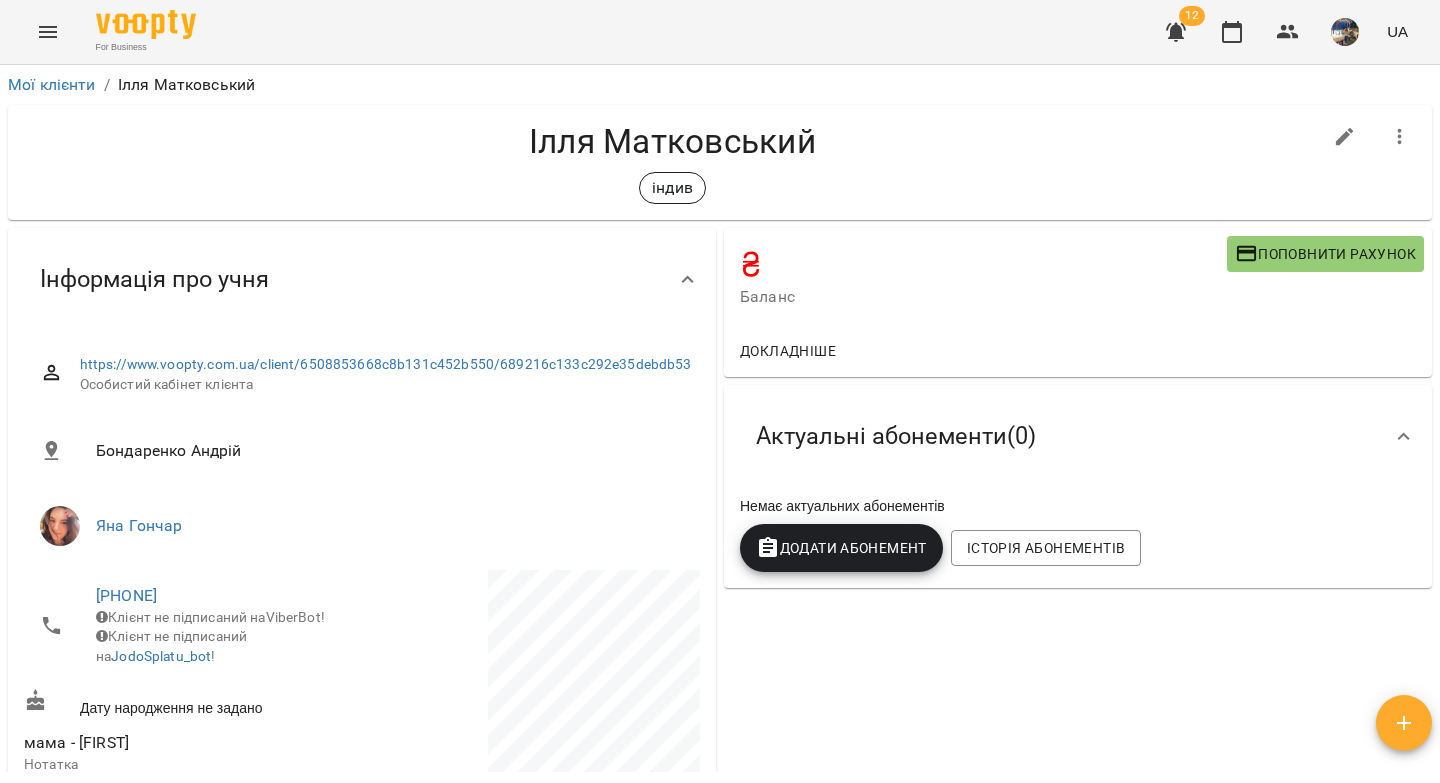 click on "Поповнити рахунок" at bounding box center [1325, 254] 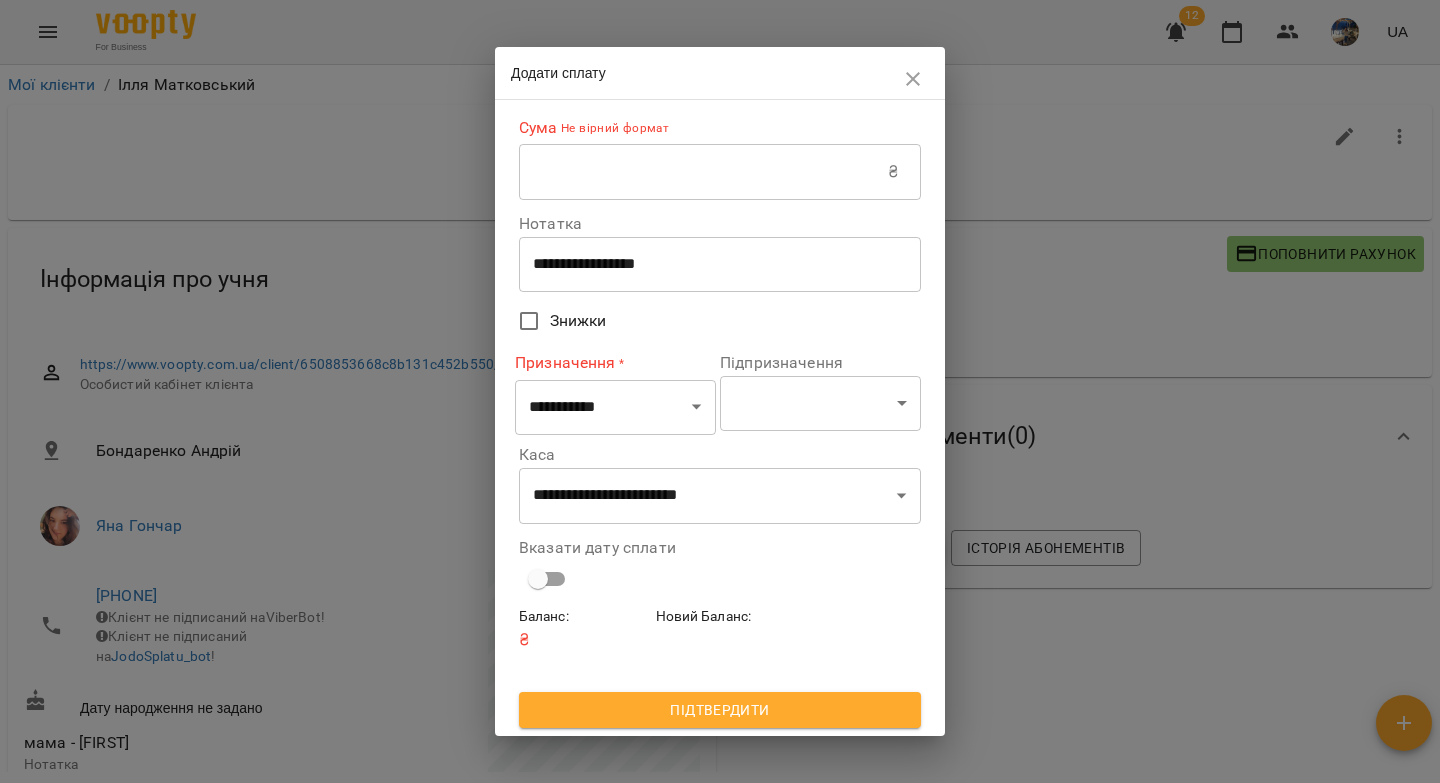click at bounding box center (703, 172) 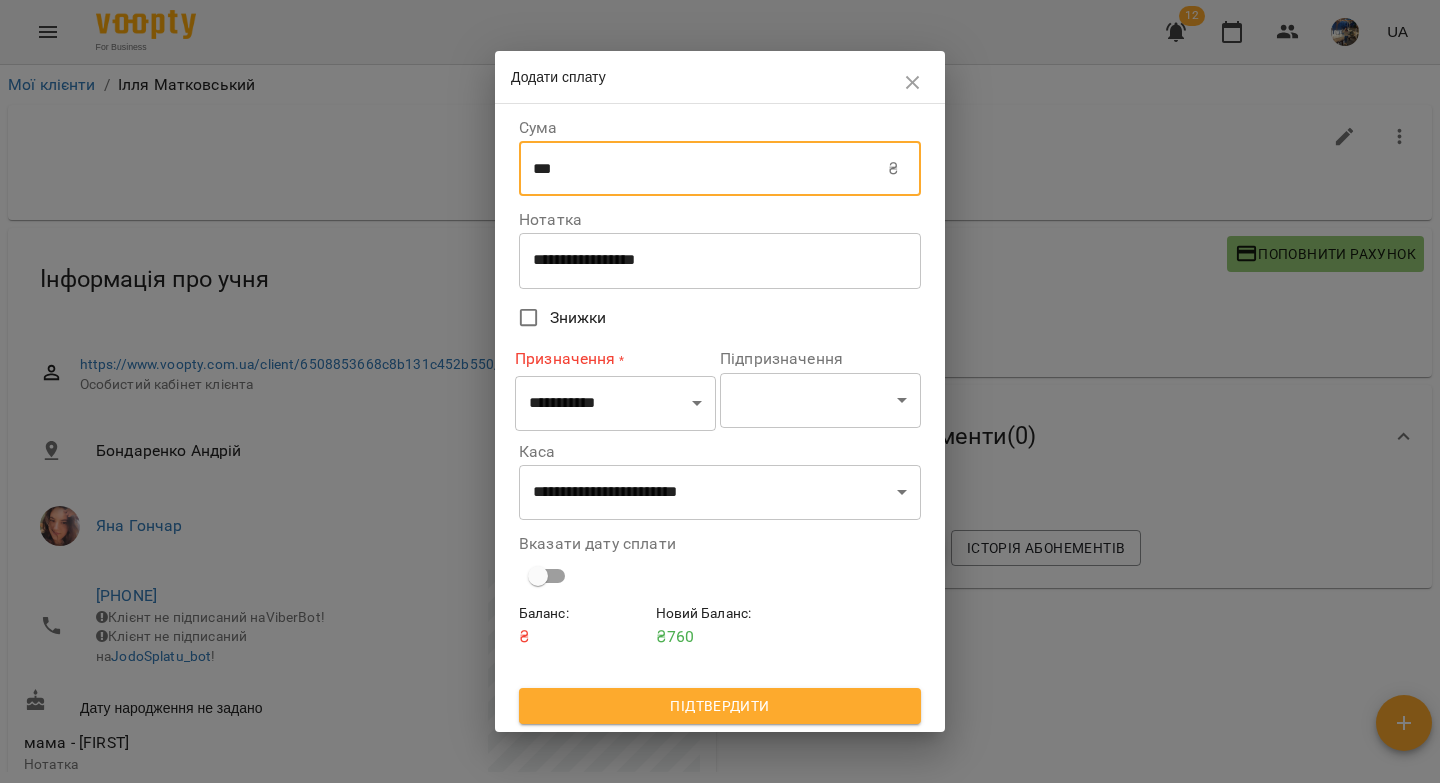 type on "***" 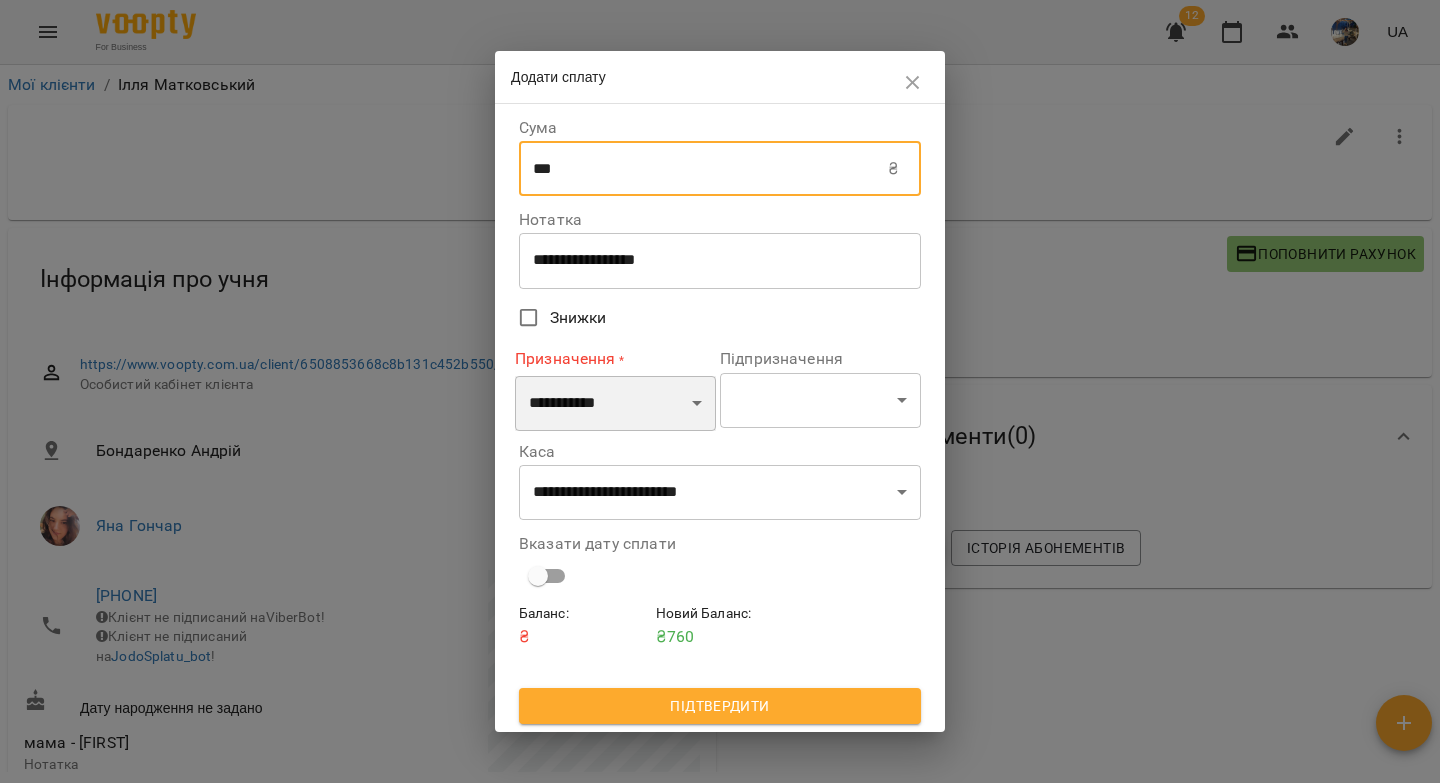 click on "**********" at bounding box center [615, 404] 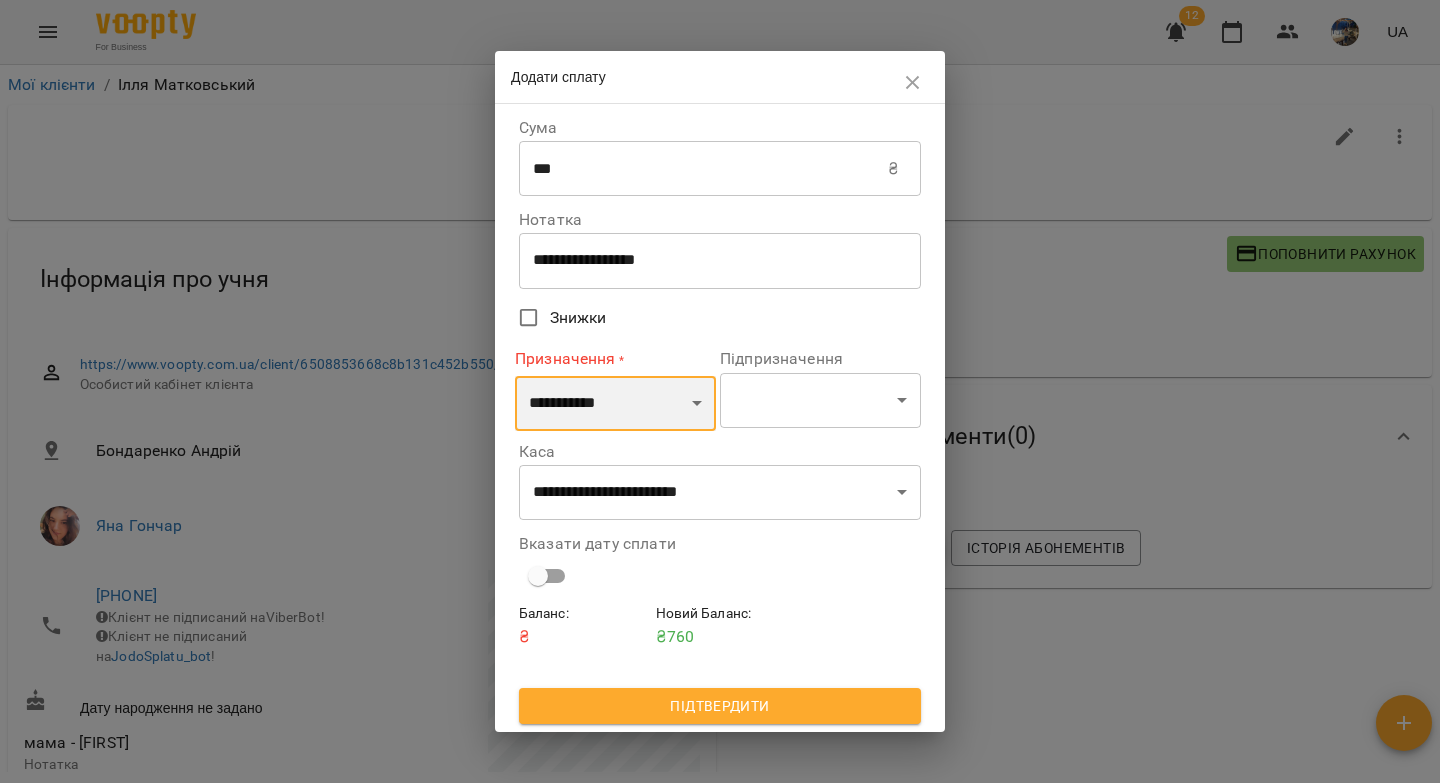 select on "*********" 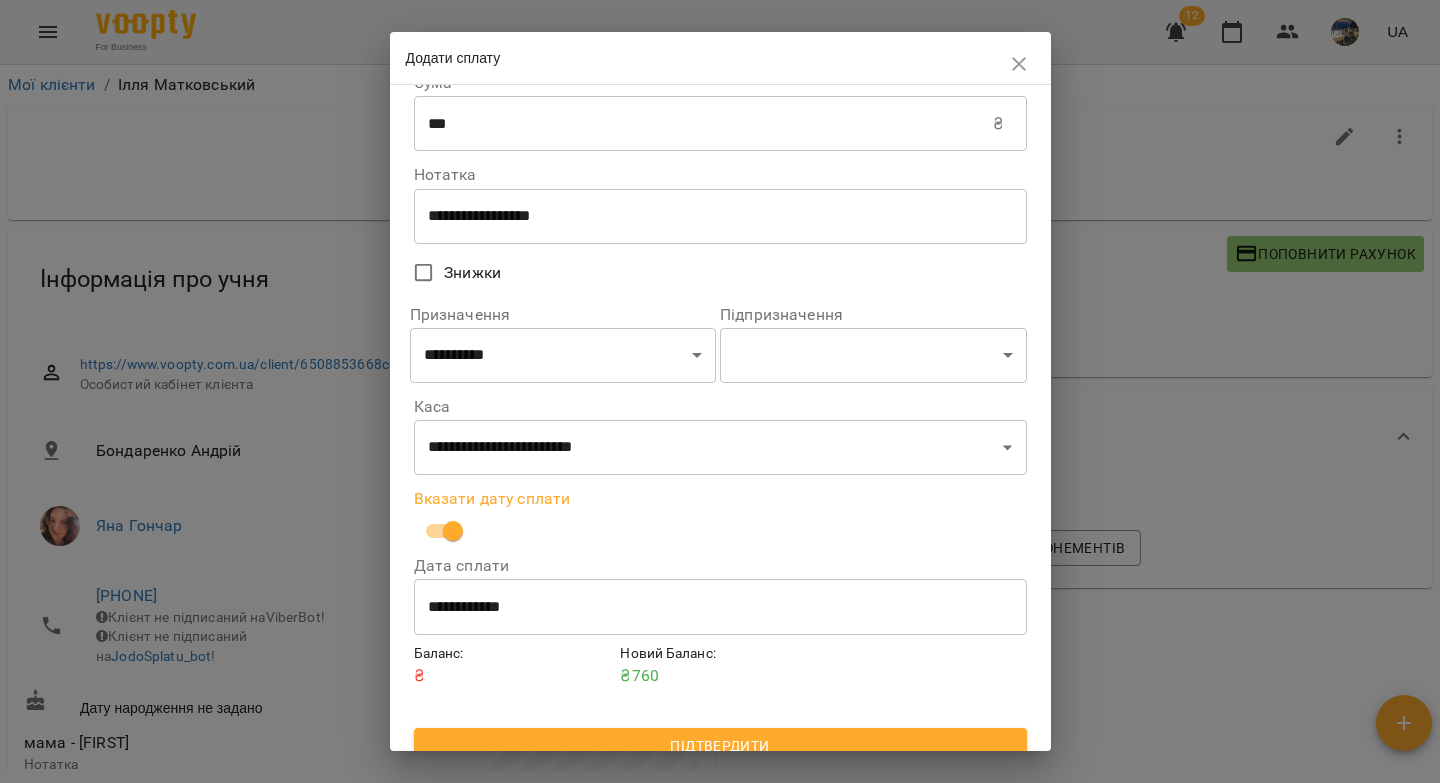 scroll, scrollTop: 50, scrollLeft: 0, axis: vertical 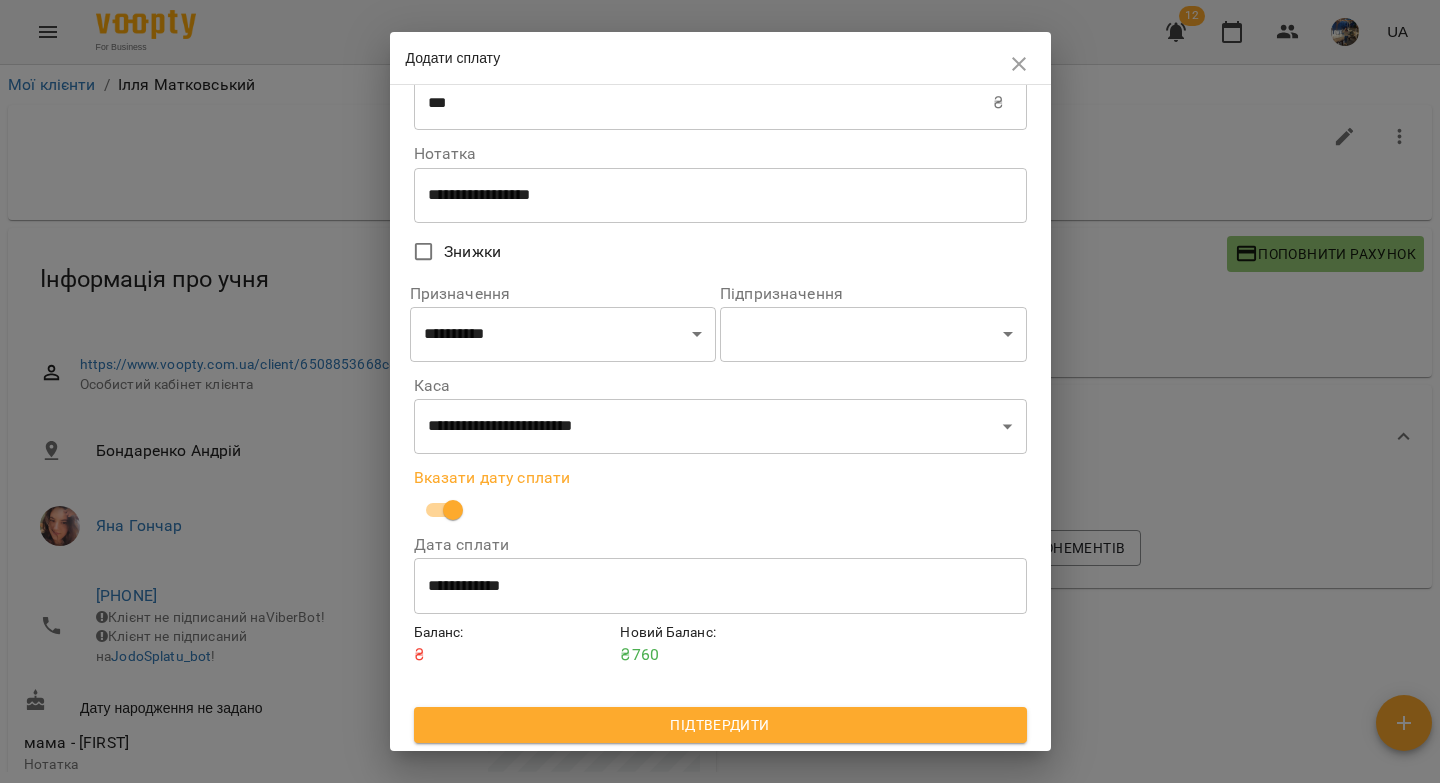 click on "Підтвердити" at bounding box center [720, 725] 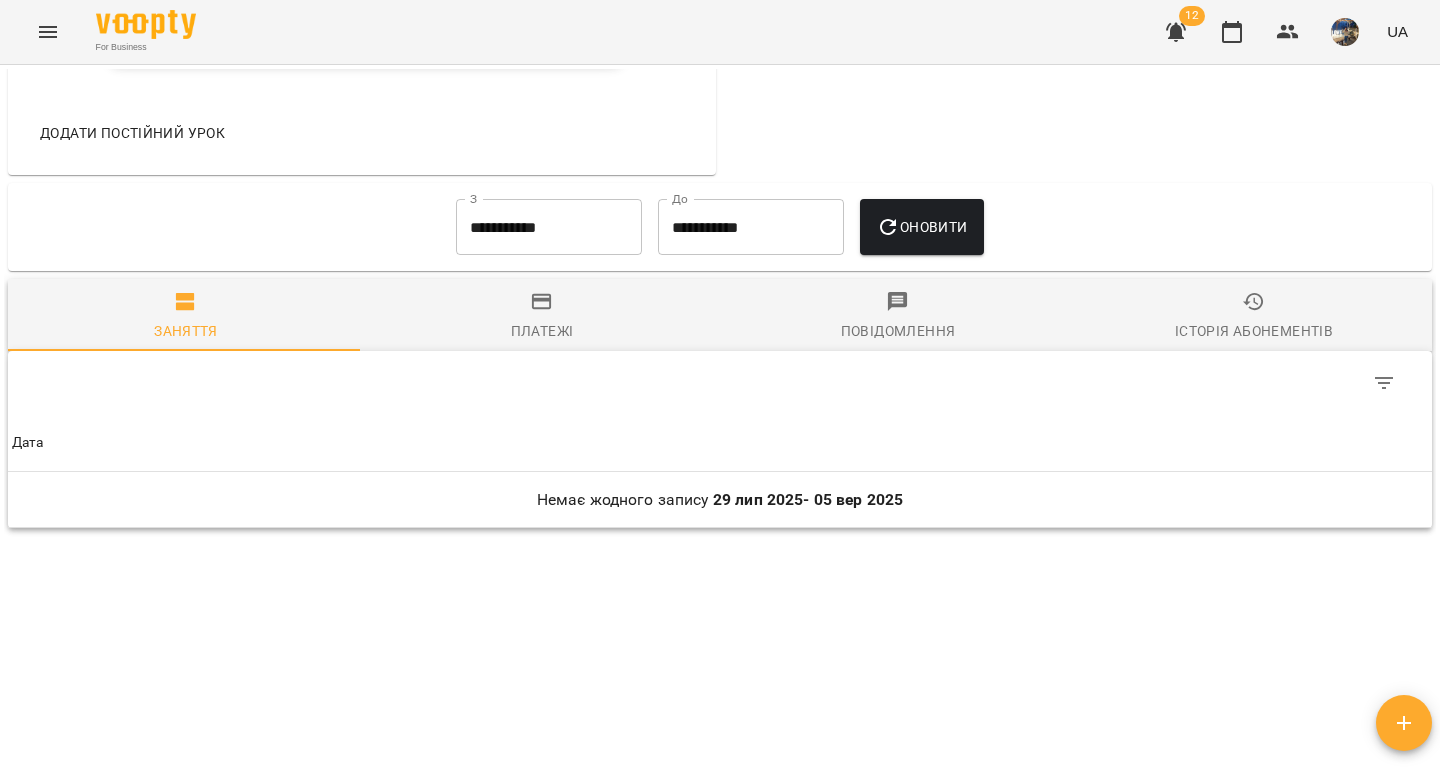 scroll, scrollTop: 0, scrollLeft: 0, axis: both 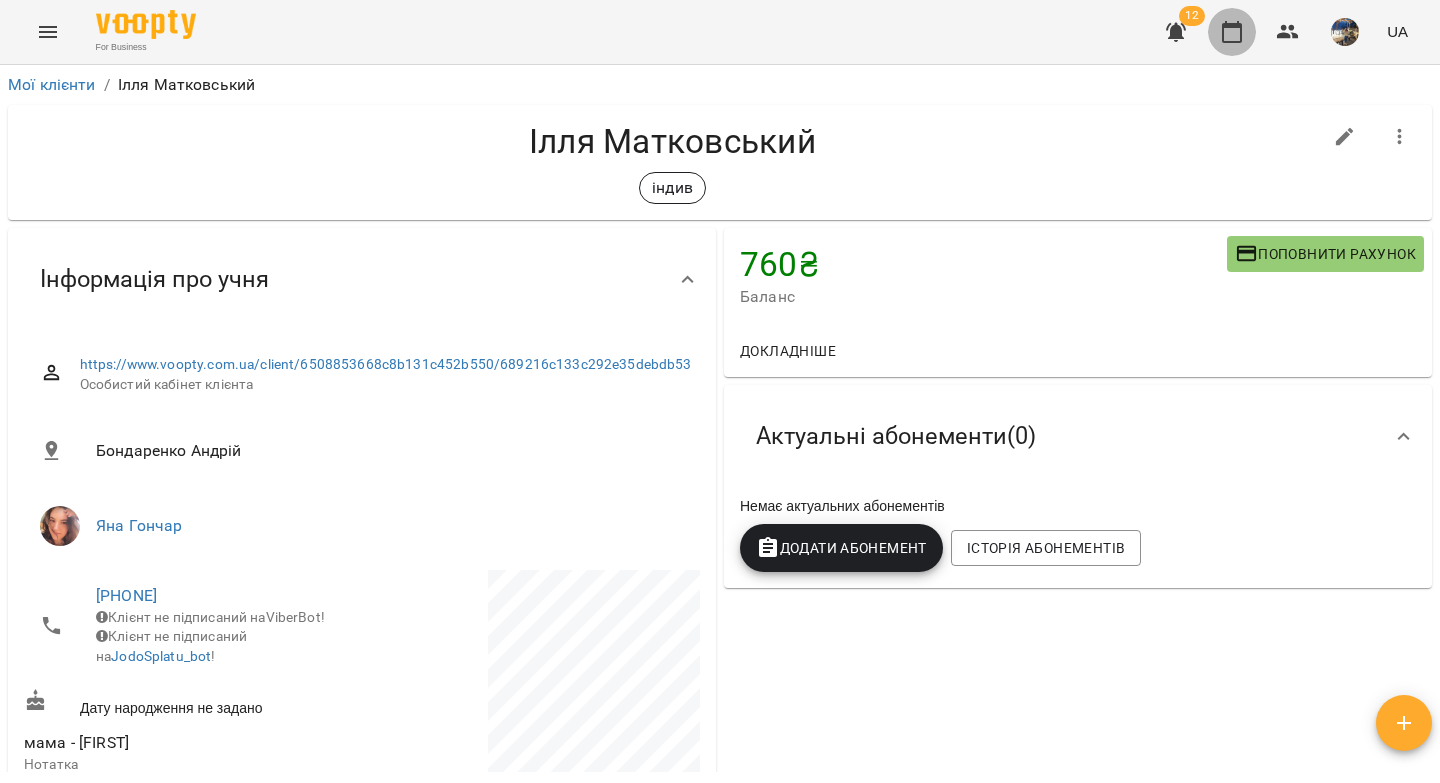 click 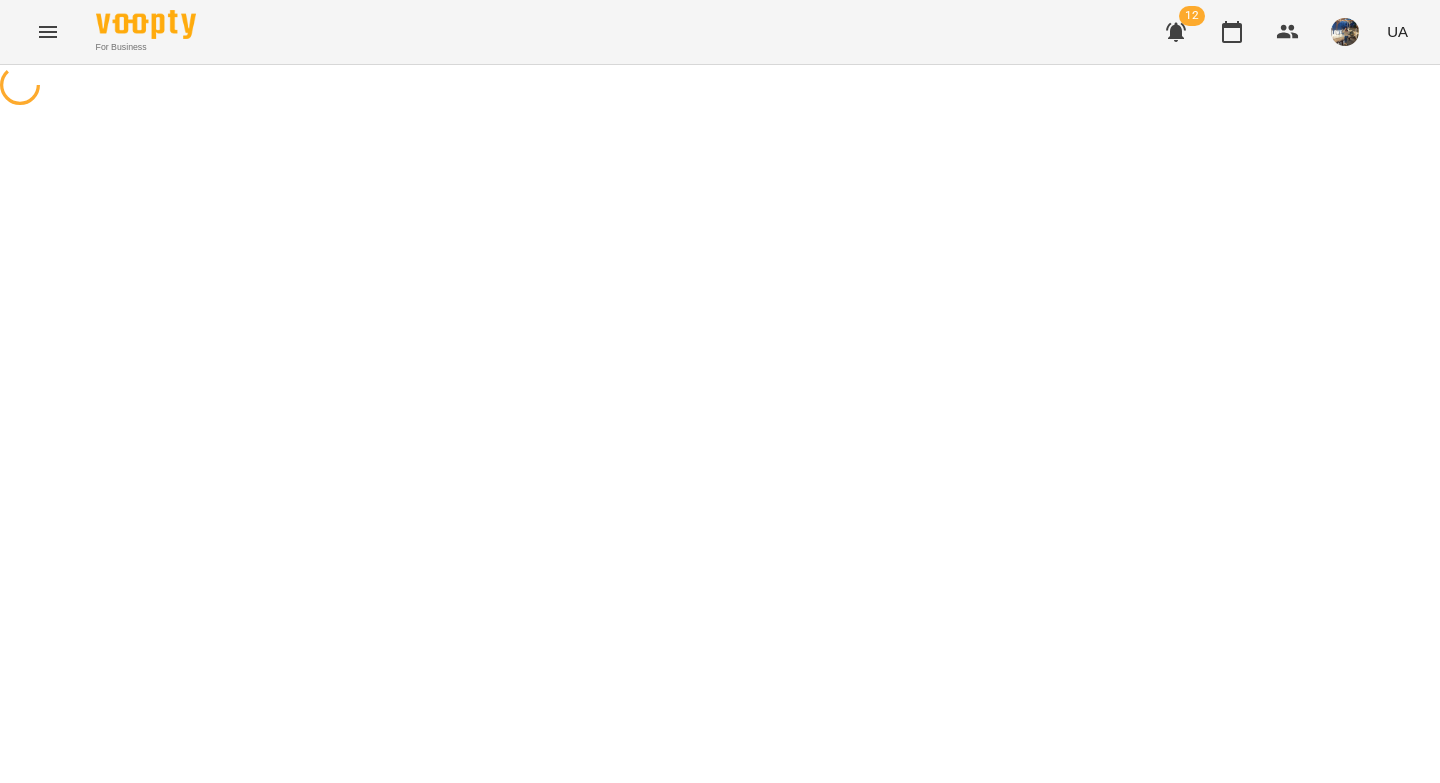 scroll, scrollTop: 0, scrollLeft: 0, axis: both 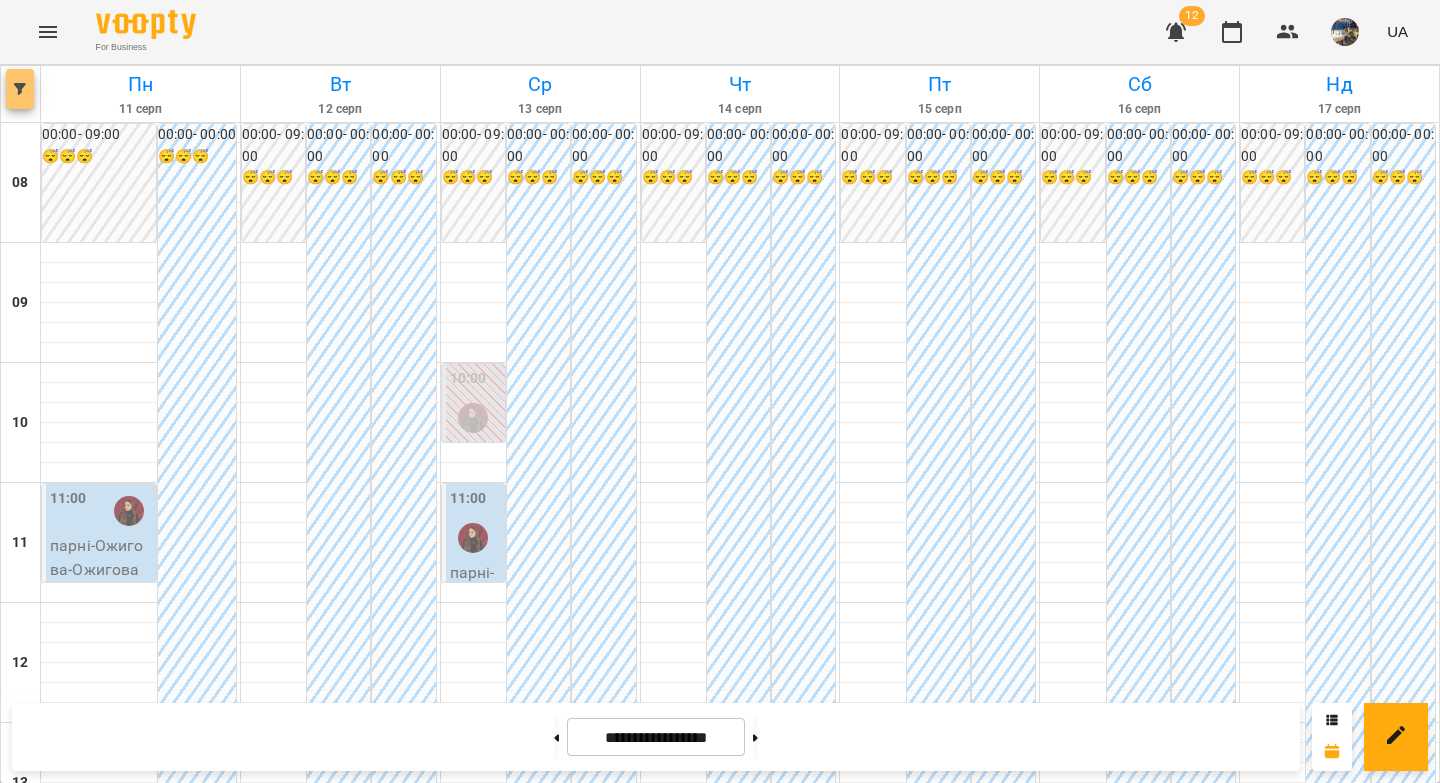 click at bounding box center (20, 89) 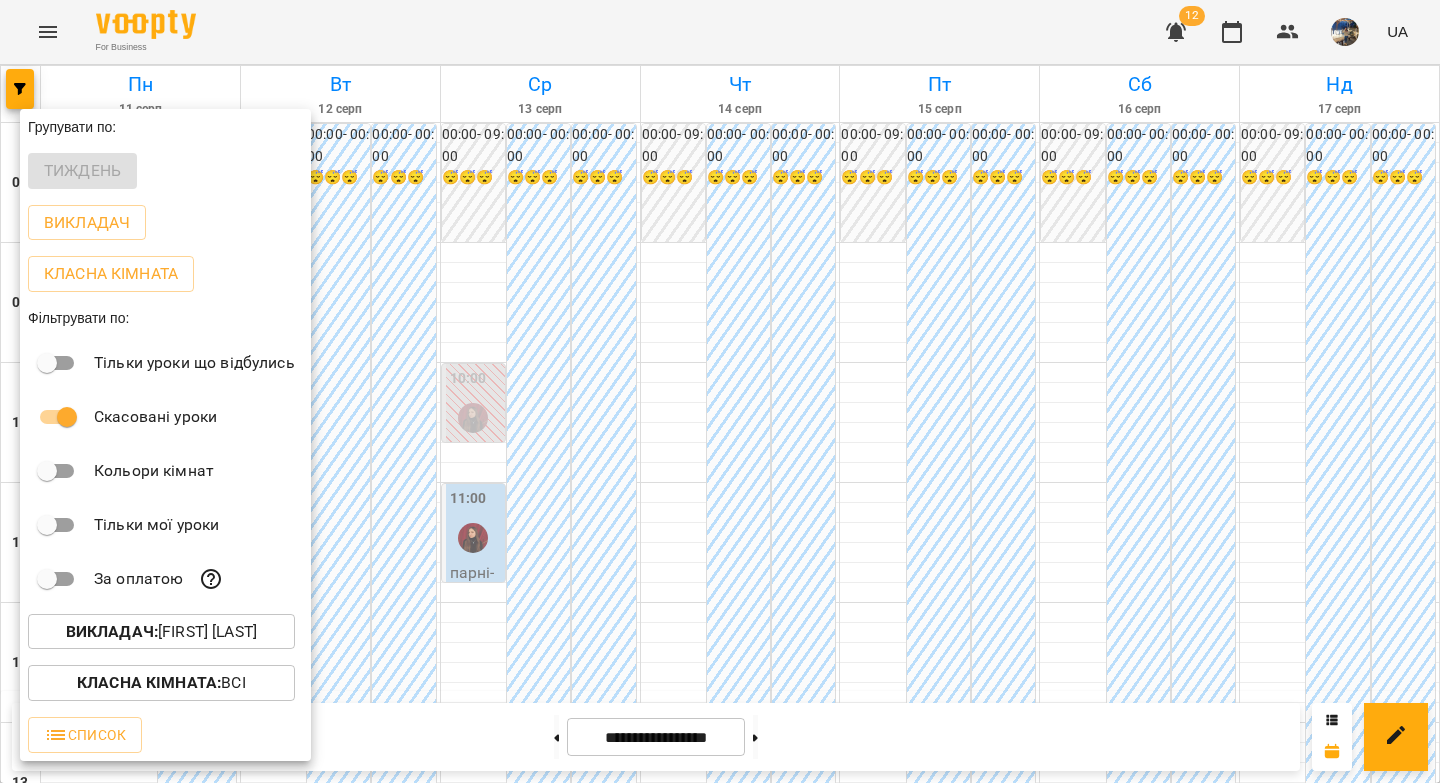 click on "Викладач :" at bounding box center [112, 631] 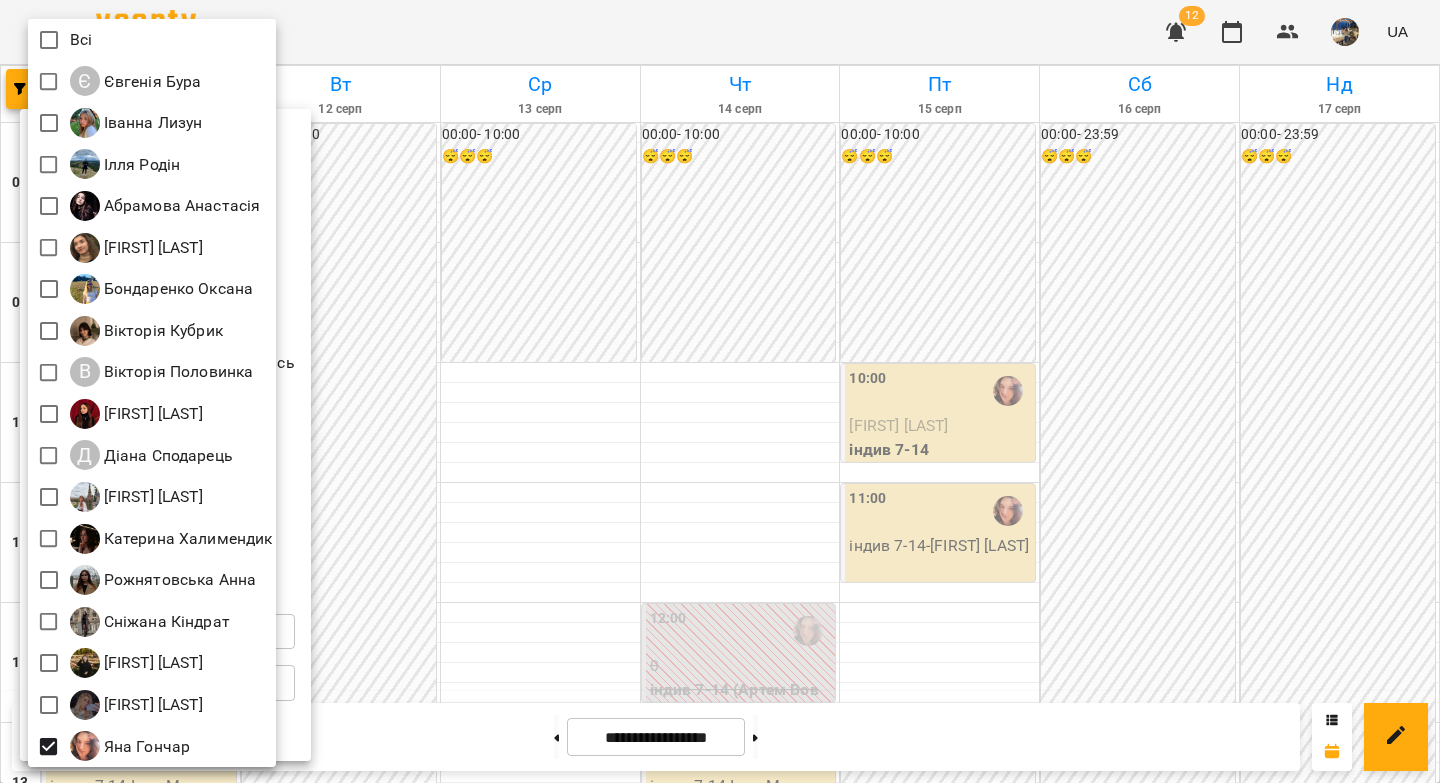 click at bounding box center (720, 391) 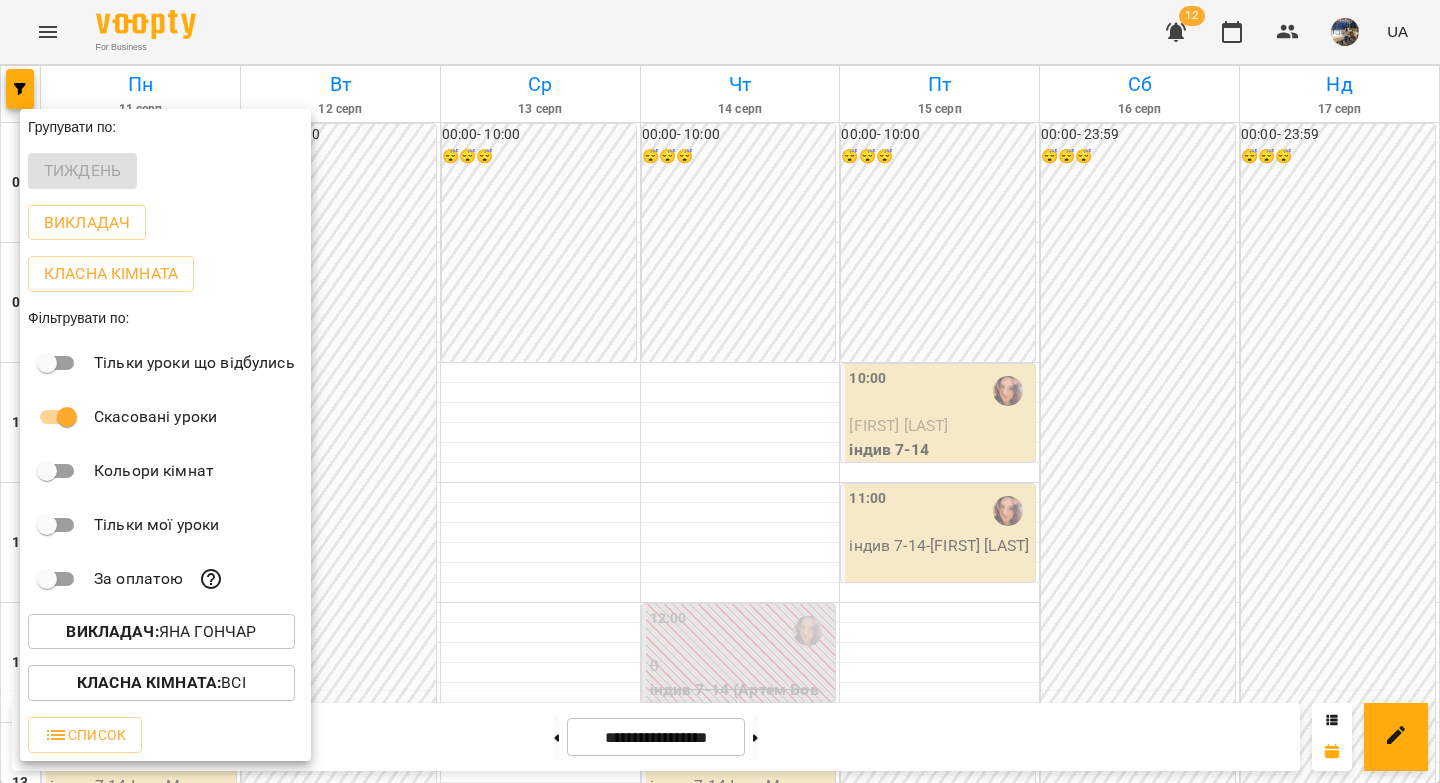 click at bounding box center [720, 391] 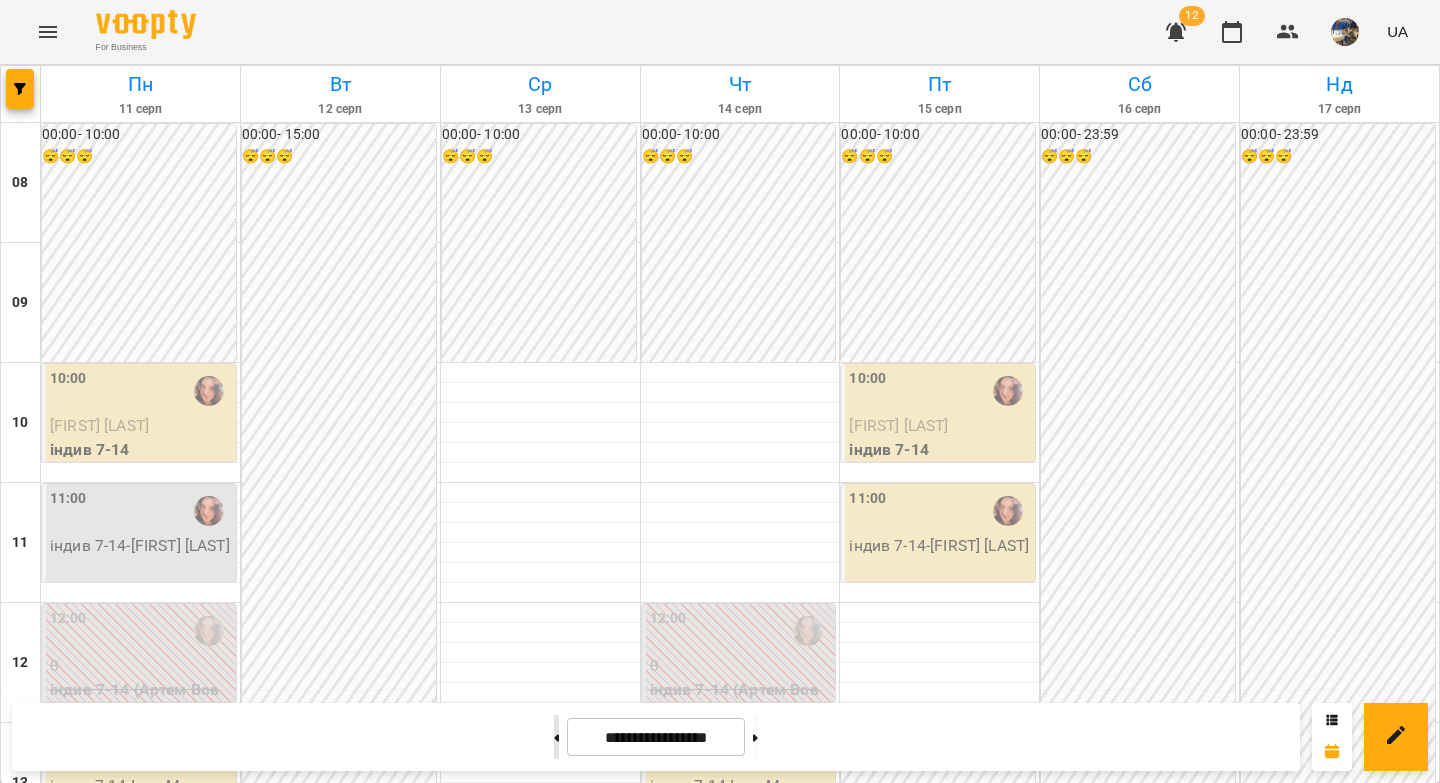 click at bounding box center (556, 737) 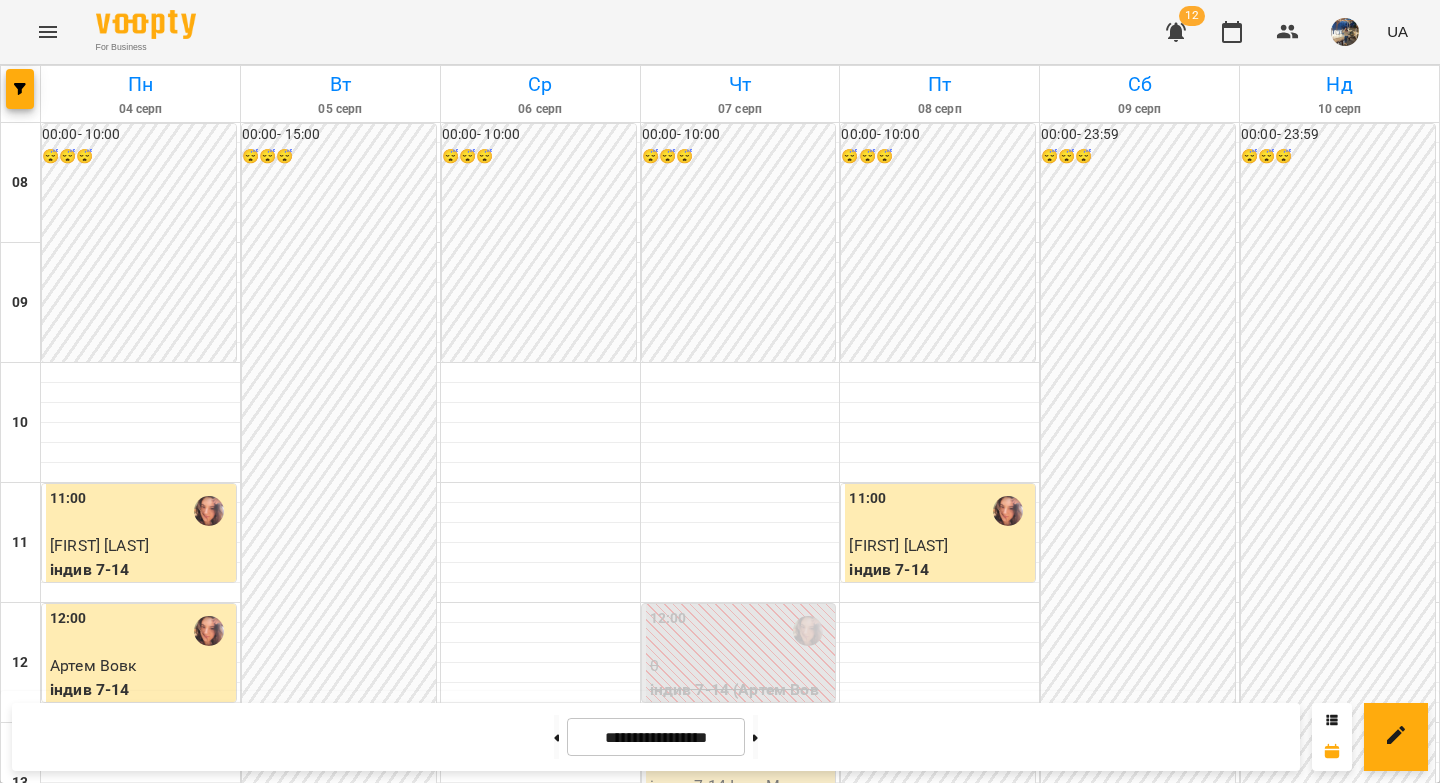 scroll, scrollTop: 385, scrollLeft: 0, axis: vertical 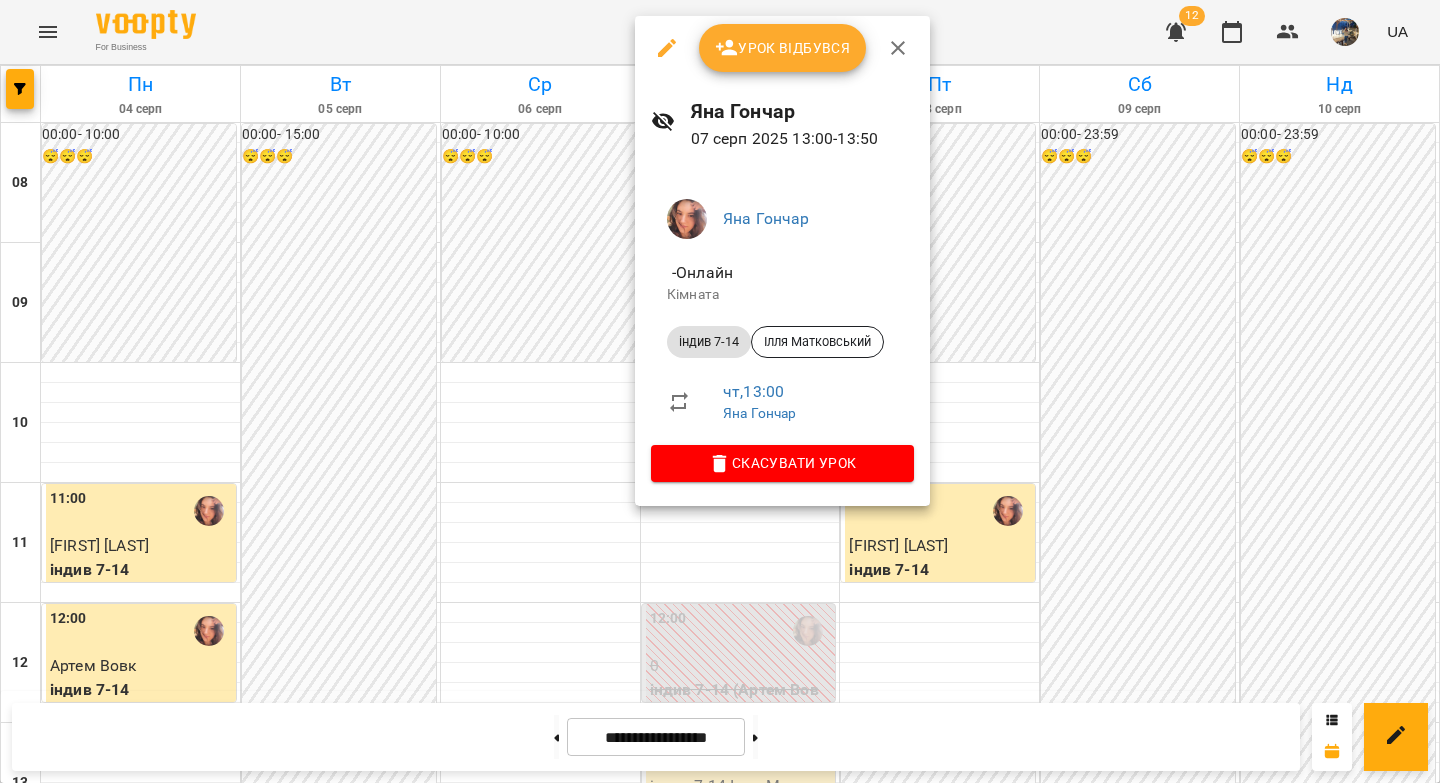click on "Урок відбувся" at bounding box center [783, 48] 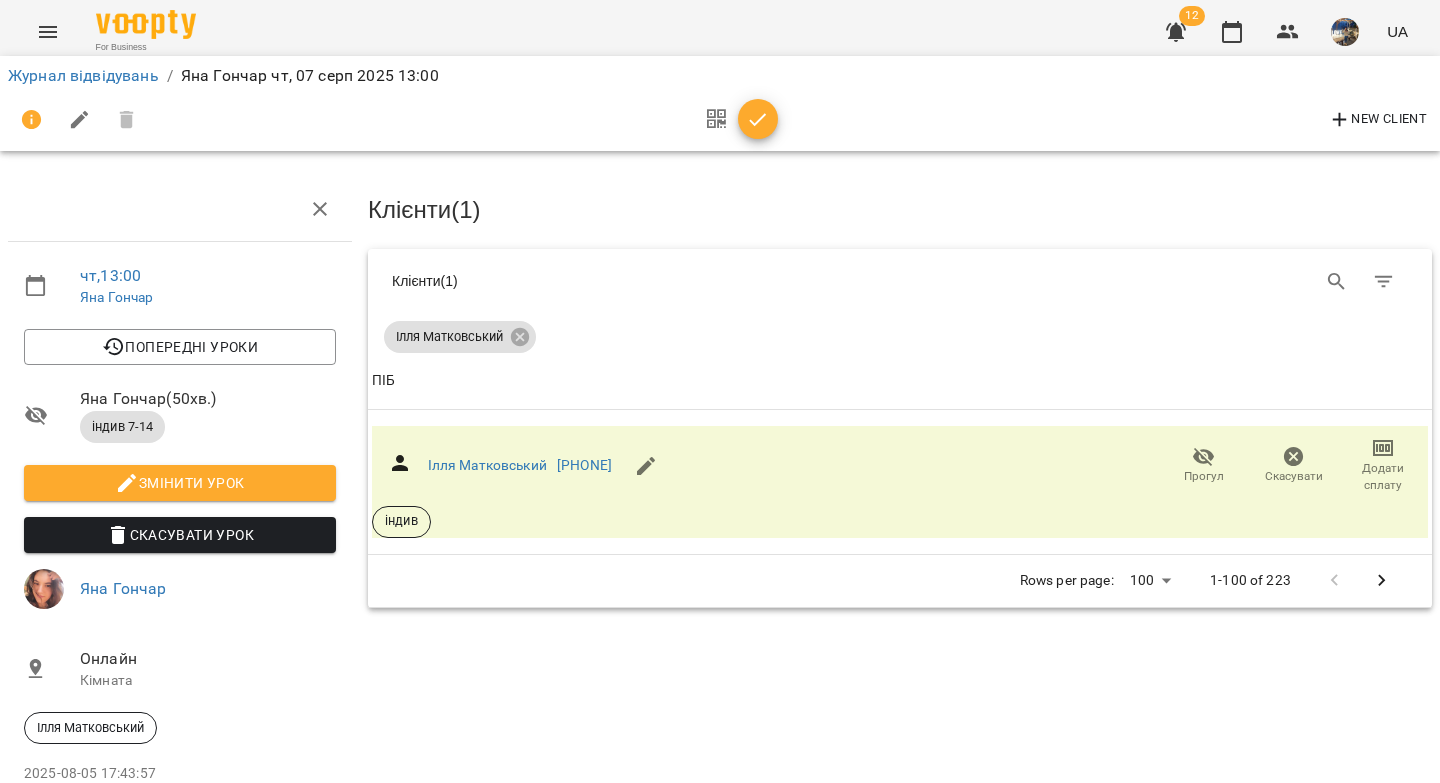 click 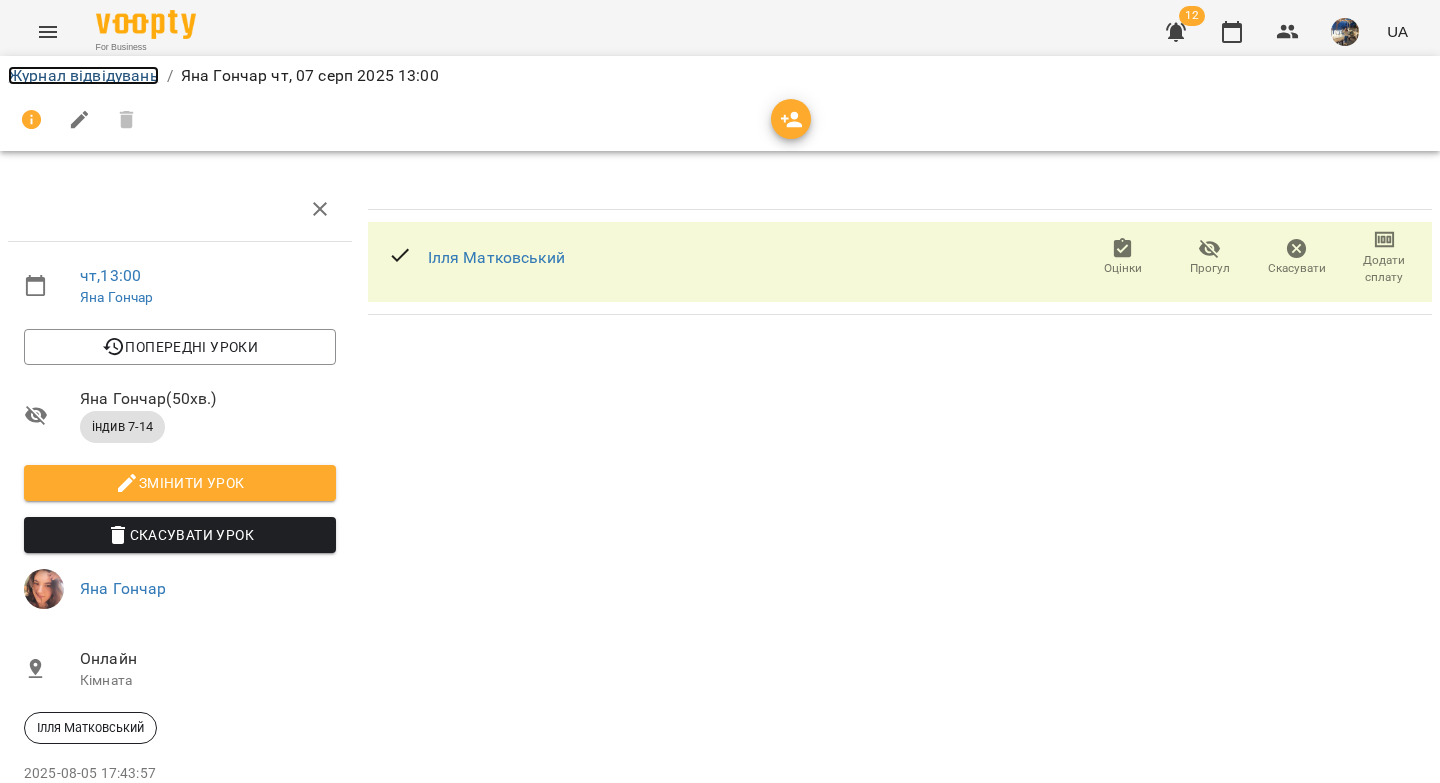 click on "Журнал відвідувань" at bounding box center [83, 75] 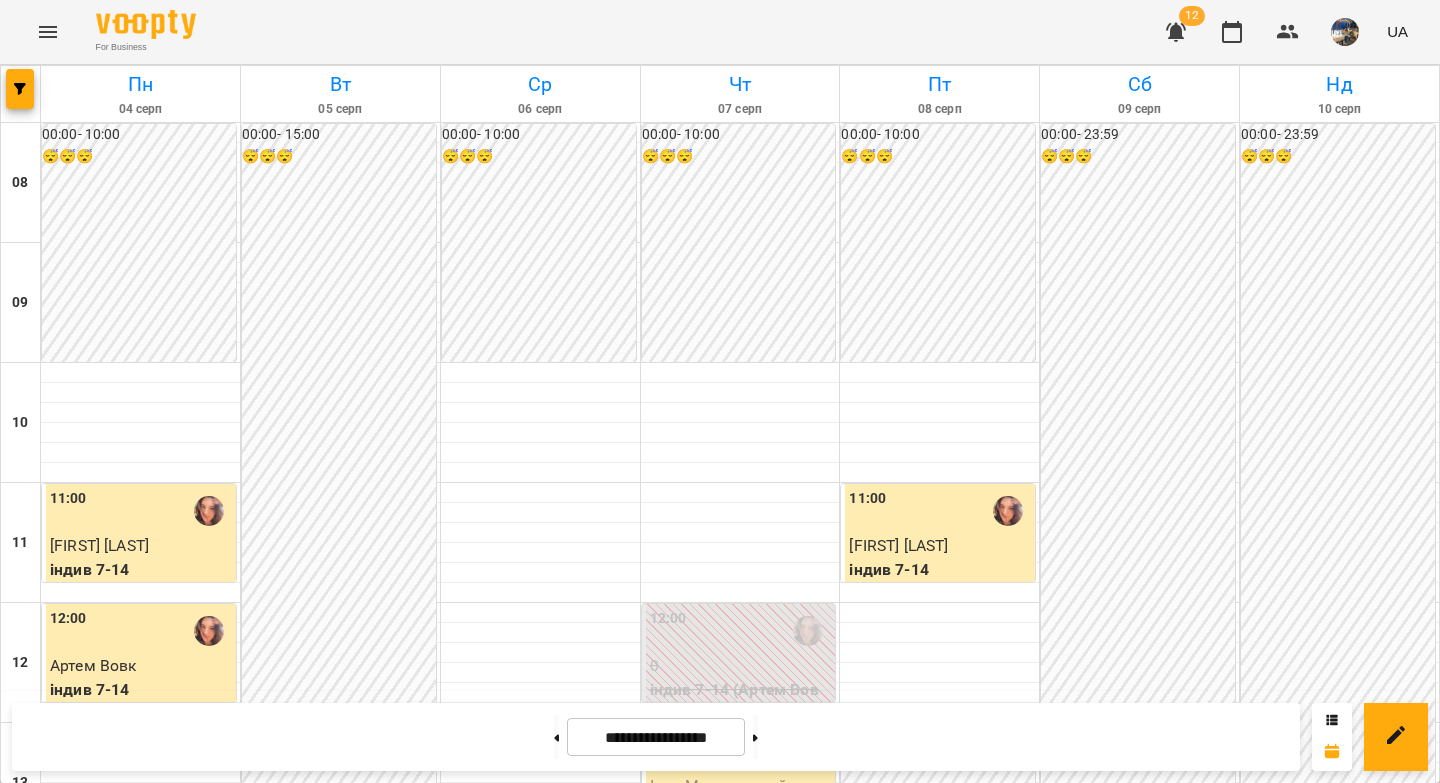 scroll, scrollTop: 300, scrollLeft: 0, axis: vertical 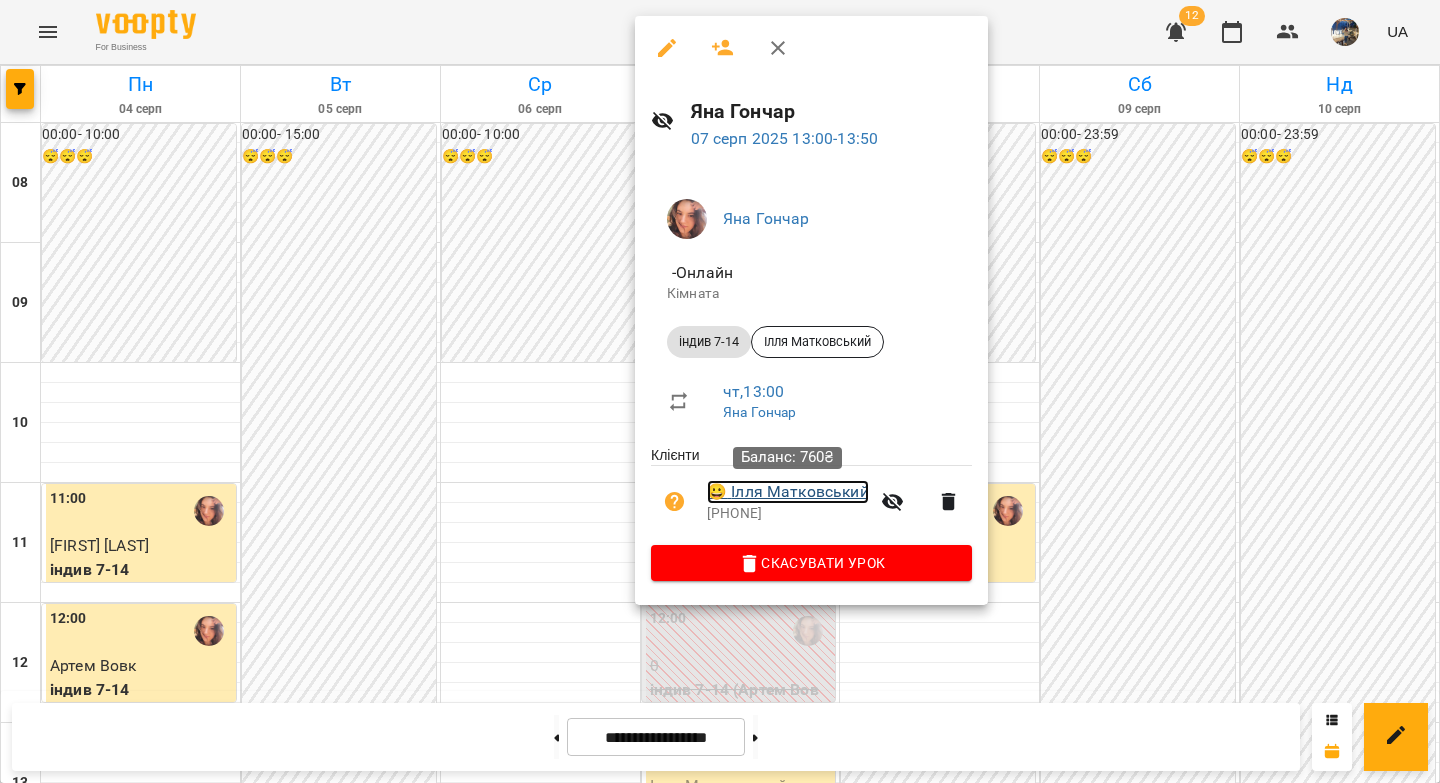 click on "😀   Ілля Матковський" at bounding box center [788, 492] 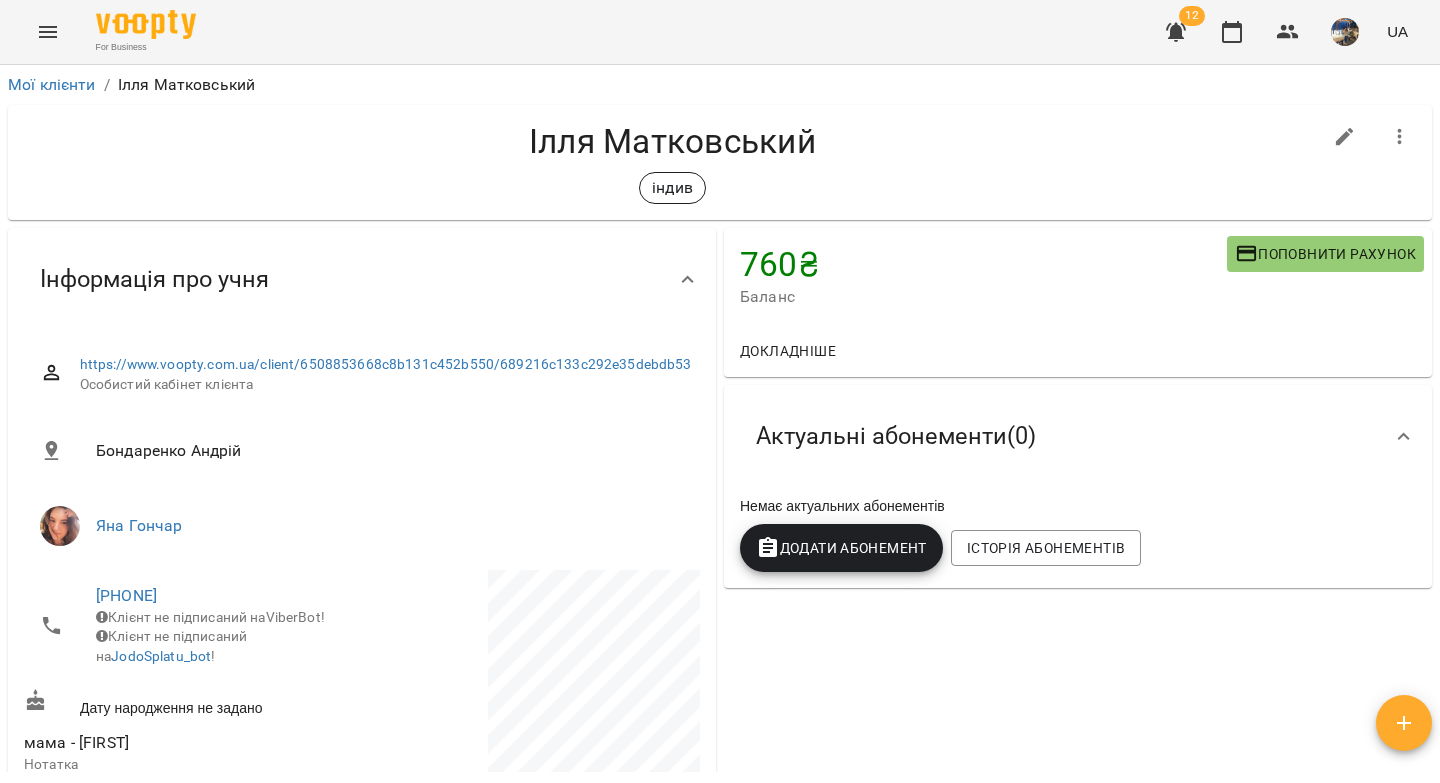 click on "Додати Абонемент" at bounding box center (841, 548) 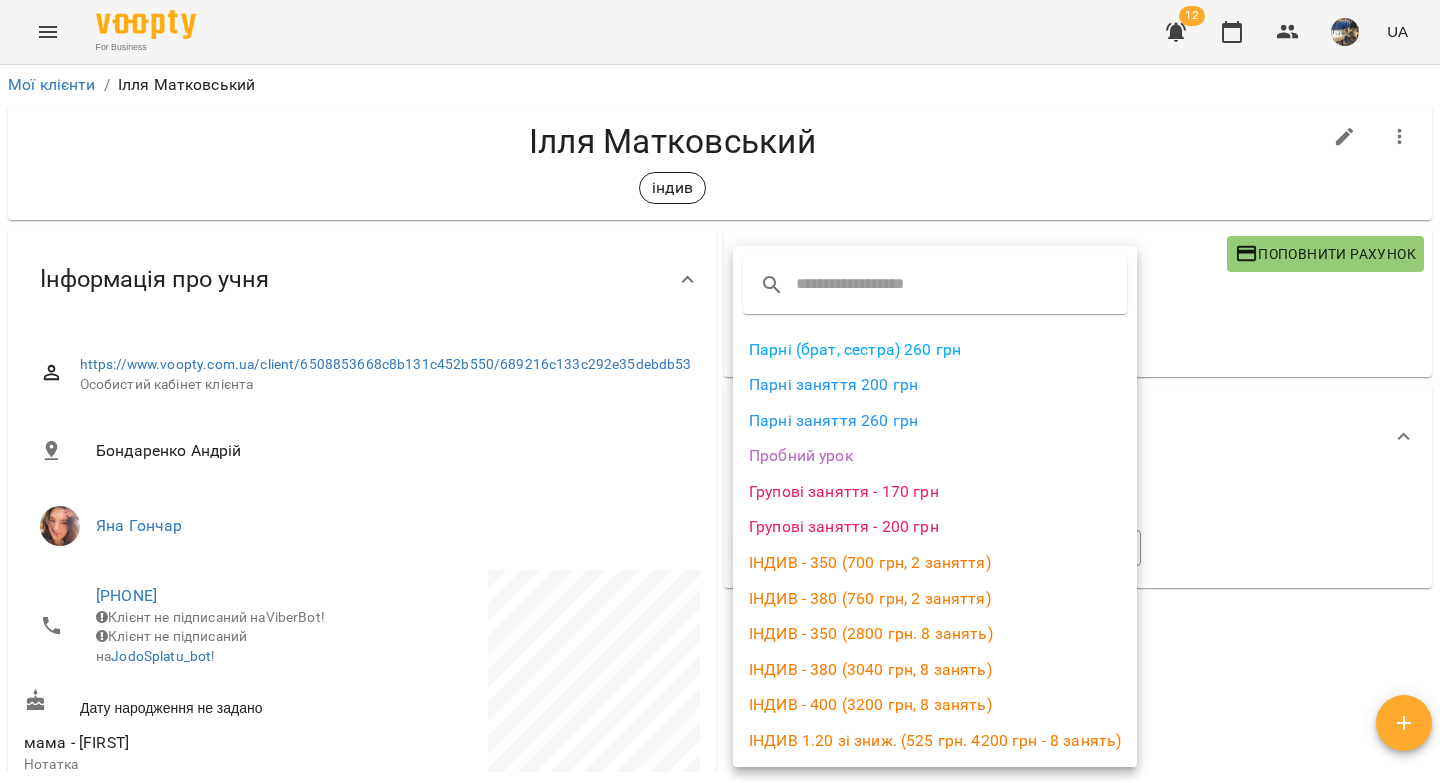 click on "ІНДИВ - 380 (760 грн, 2 заняття)" at bounding box center [935, 599] 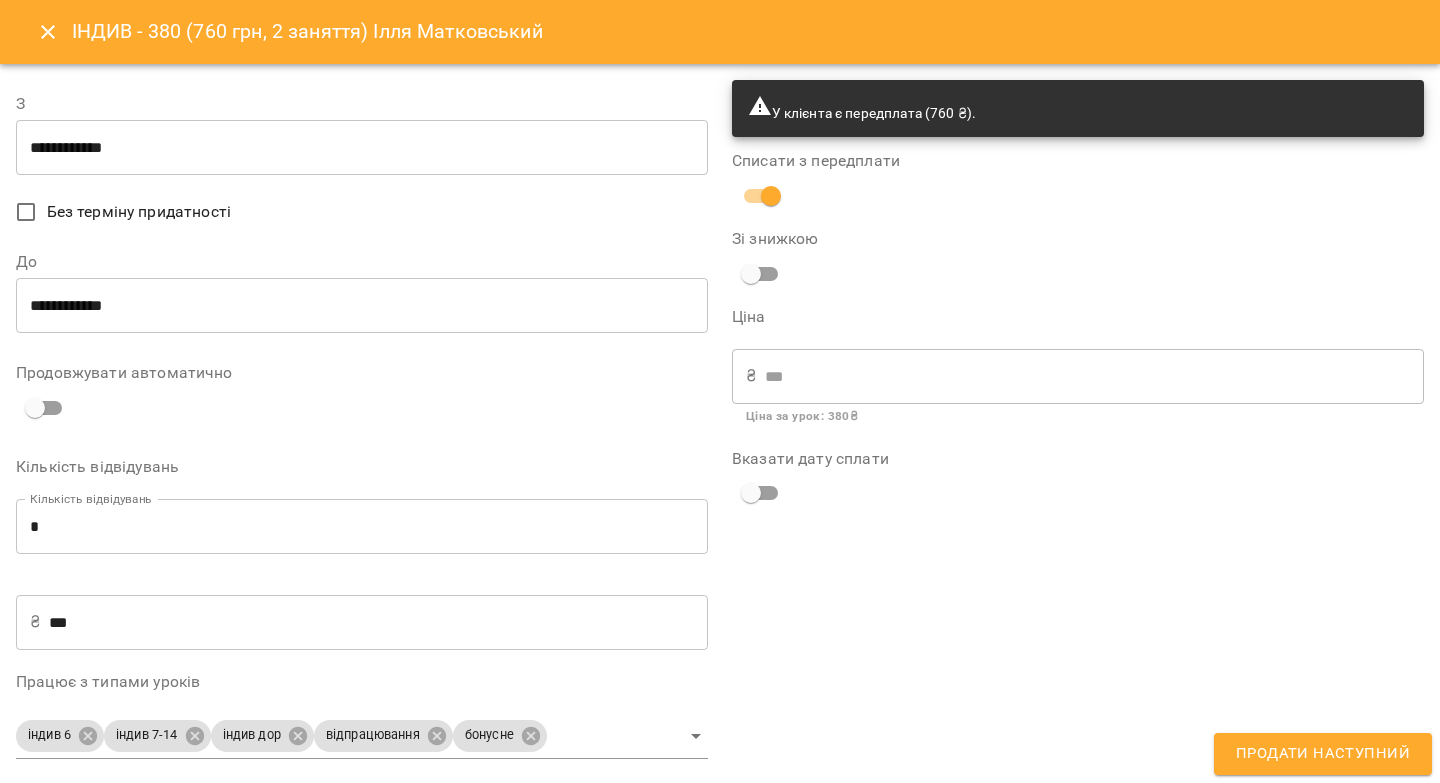 type on "**********" 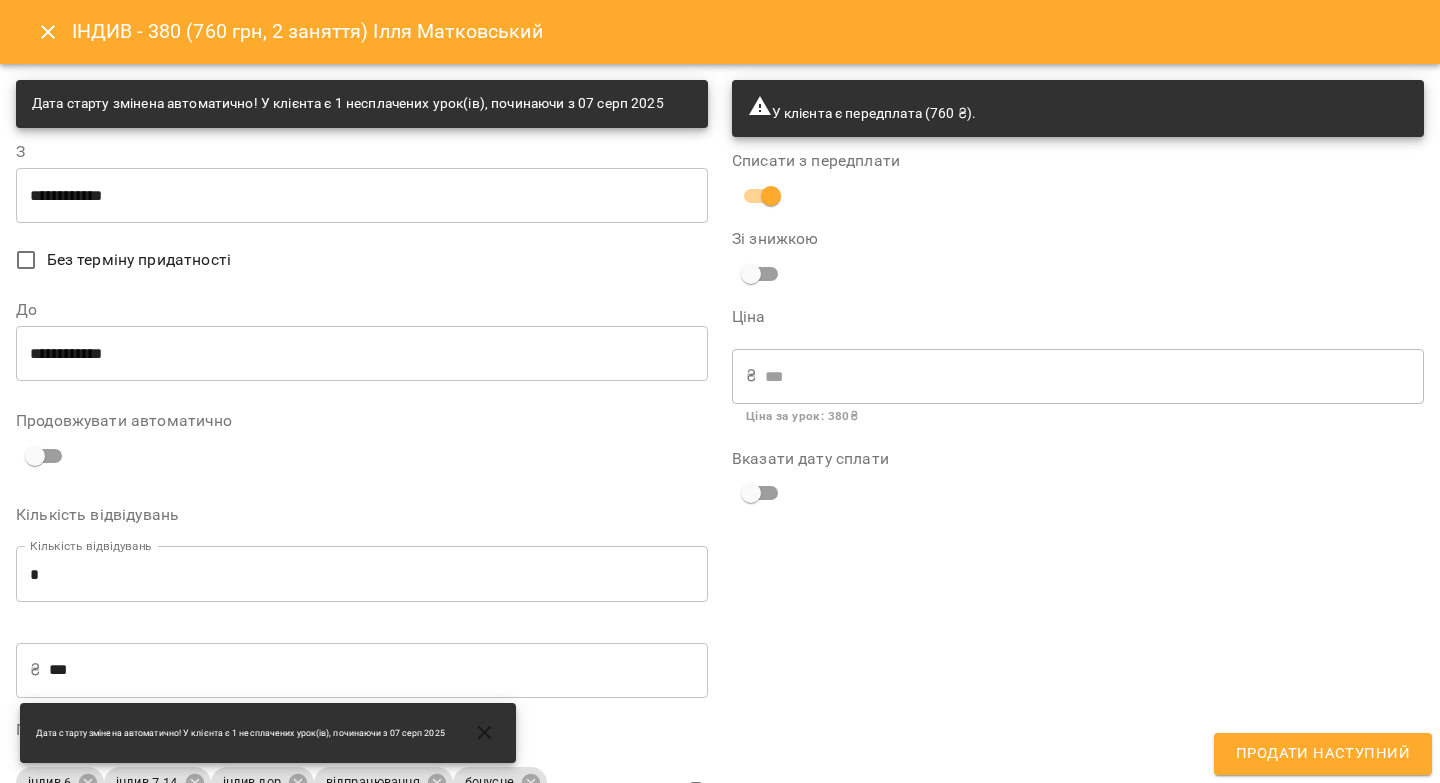 click on "**********" at bounding box center [362, 353] 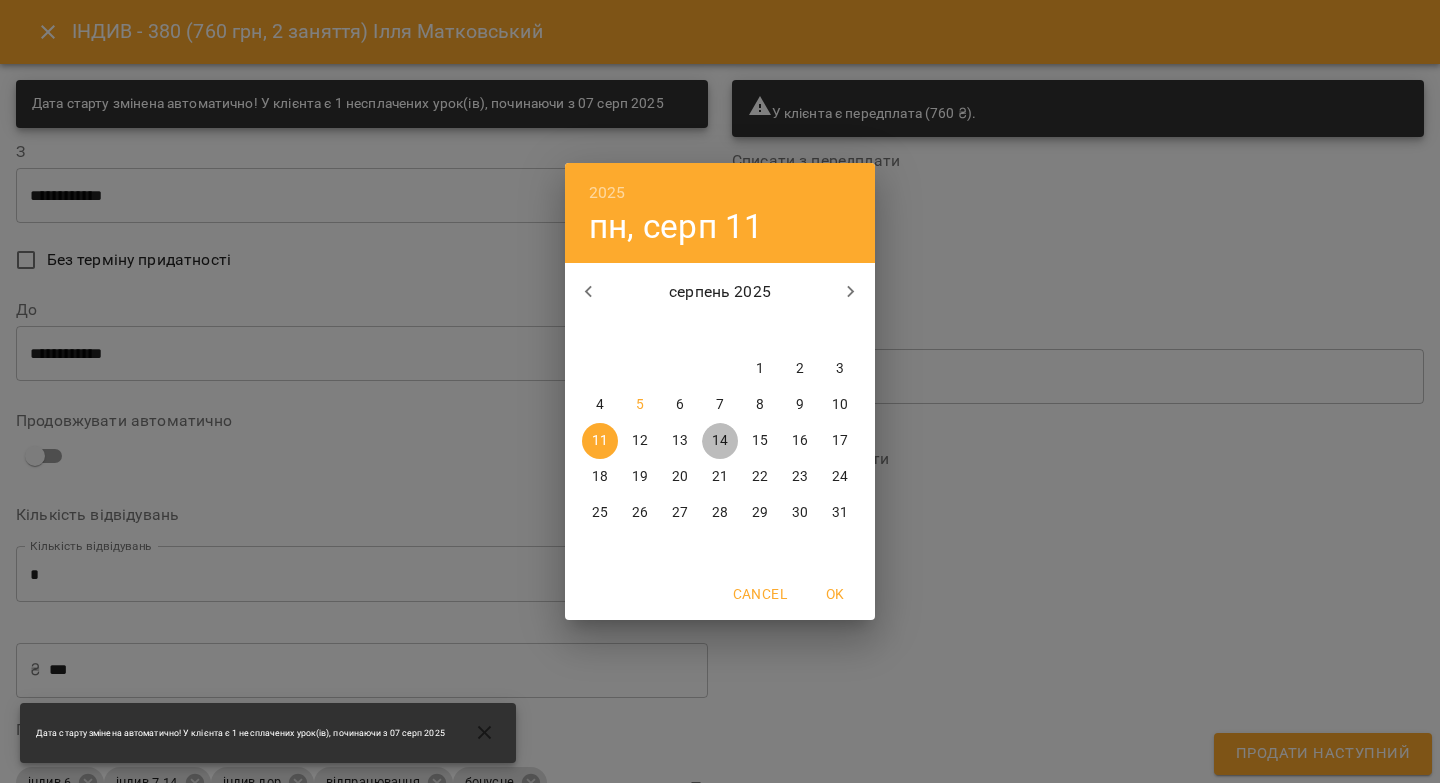 click on "14" at bounding box center (720, 441) 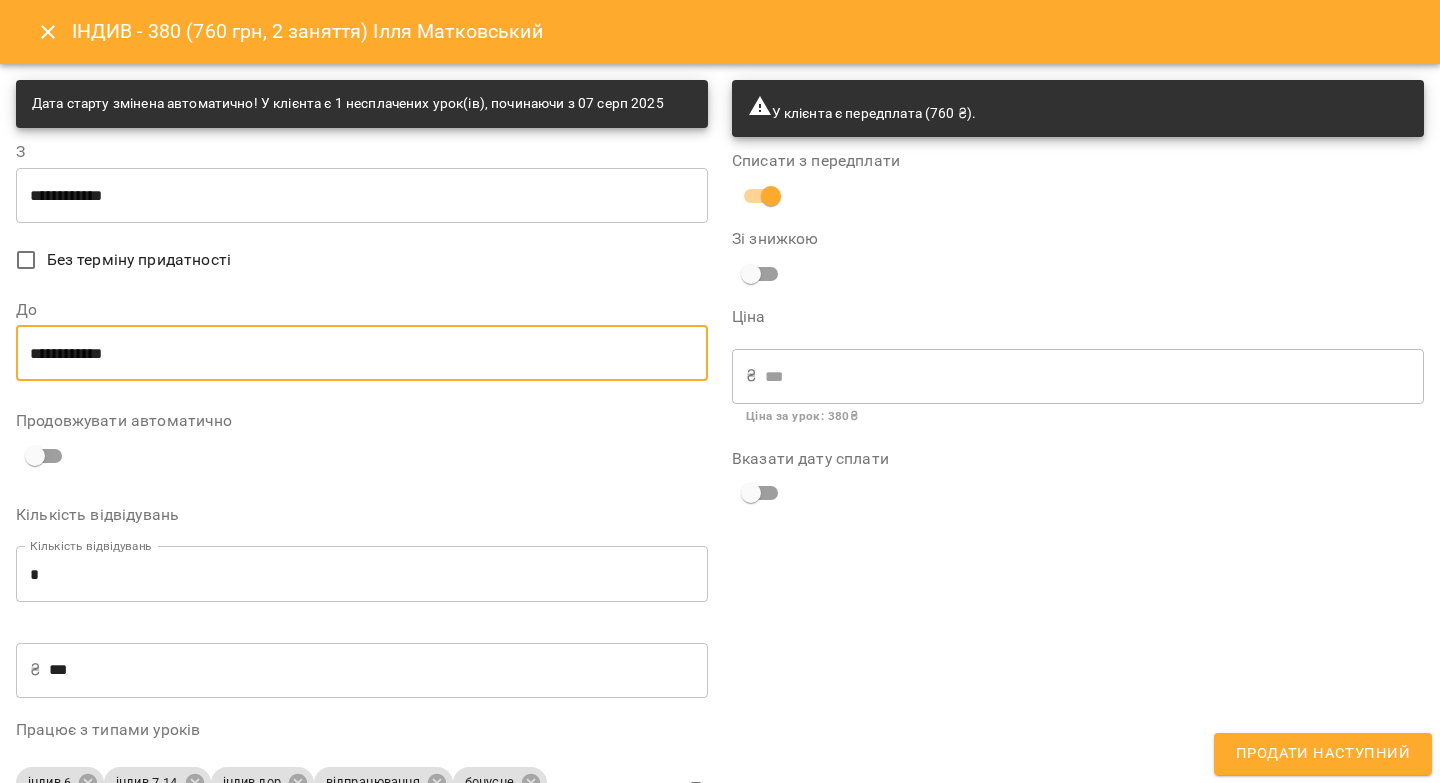click on "Продати наступний" at bounding box center (1323, 754) 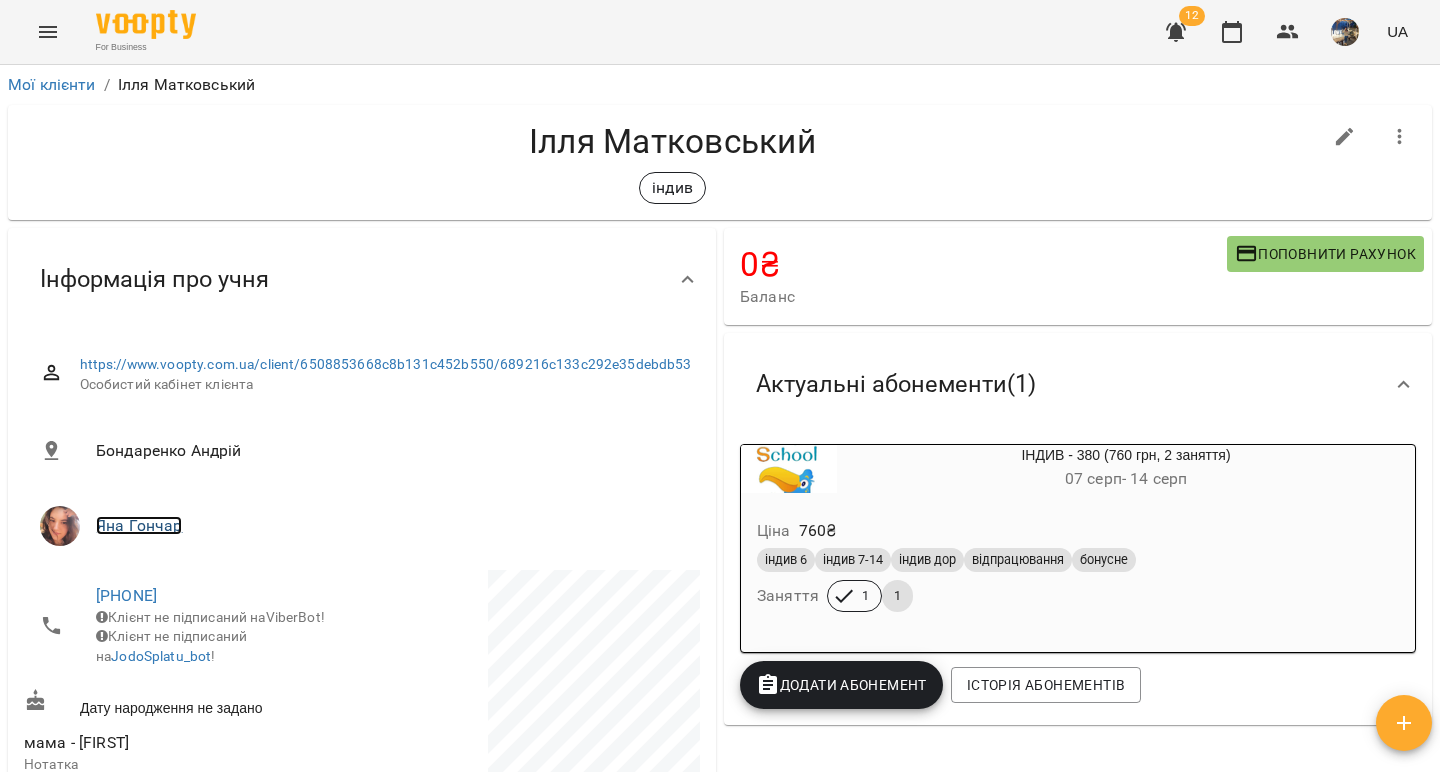 click on "Яна Гончар" at bounding box center [139, 525] 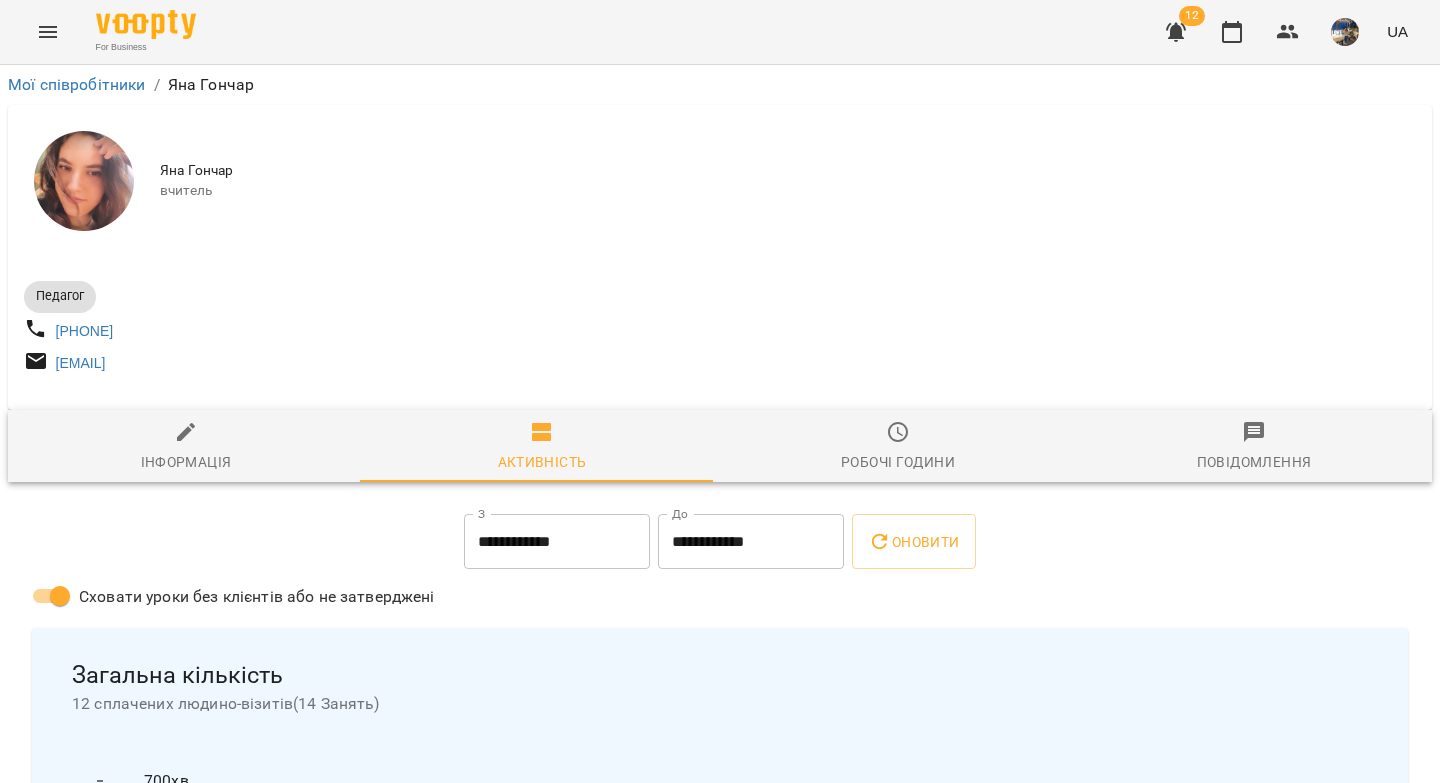click on "Інформація" at bounding box center (186, 462) 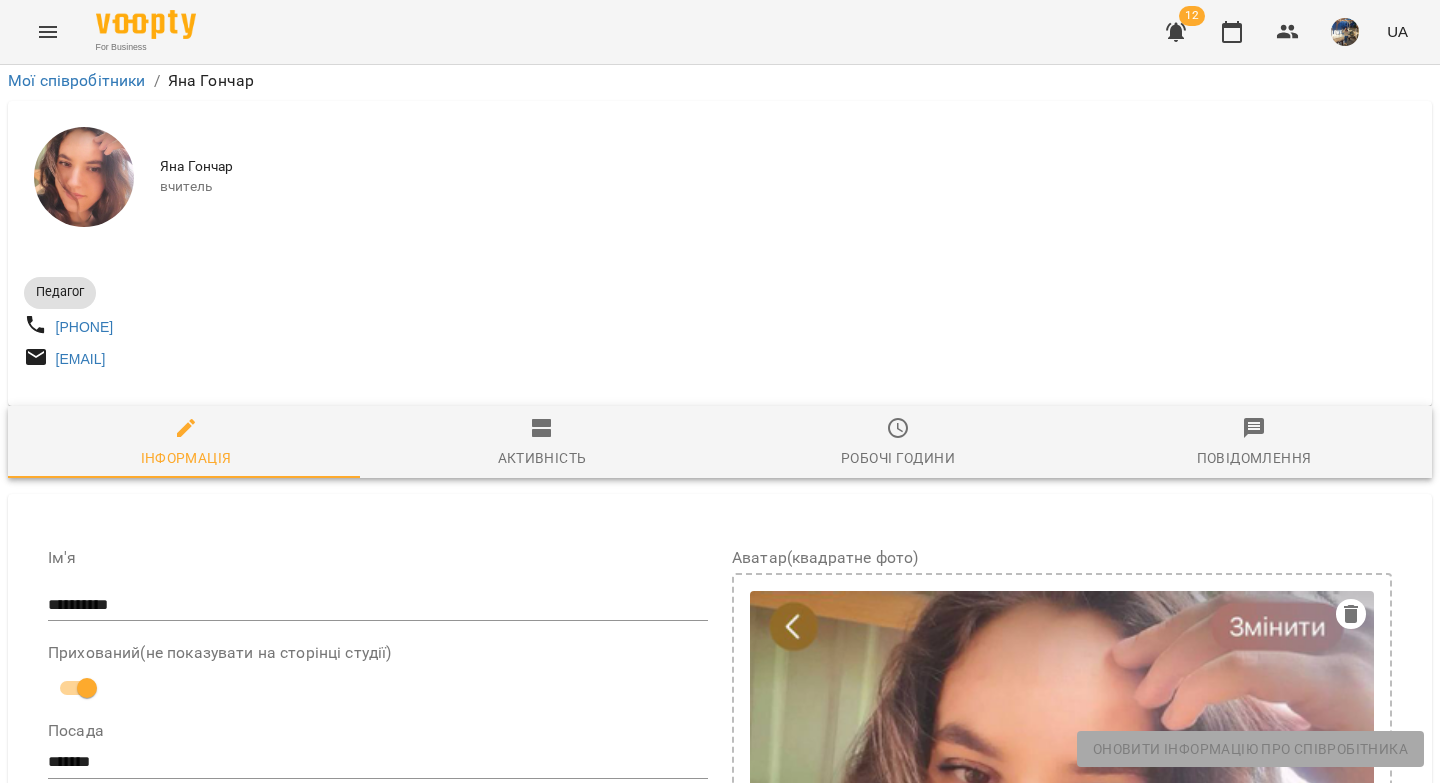 scroll, scrollTop: 864, scrollLeft: 0, axis: vertical 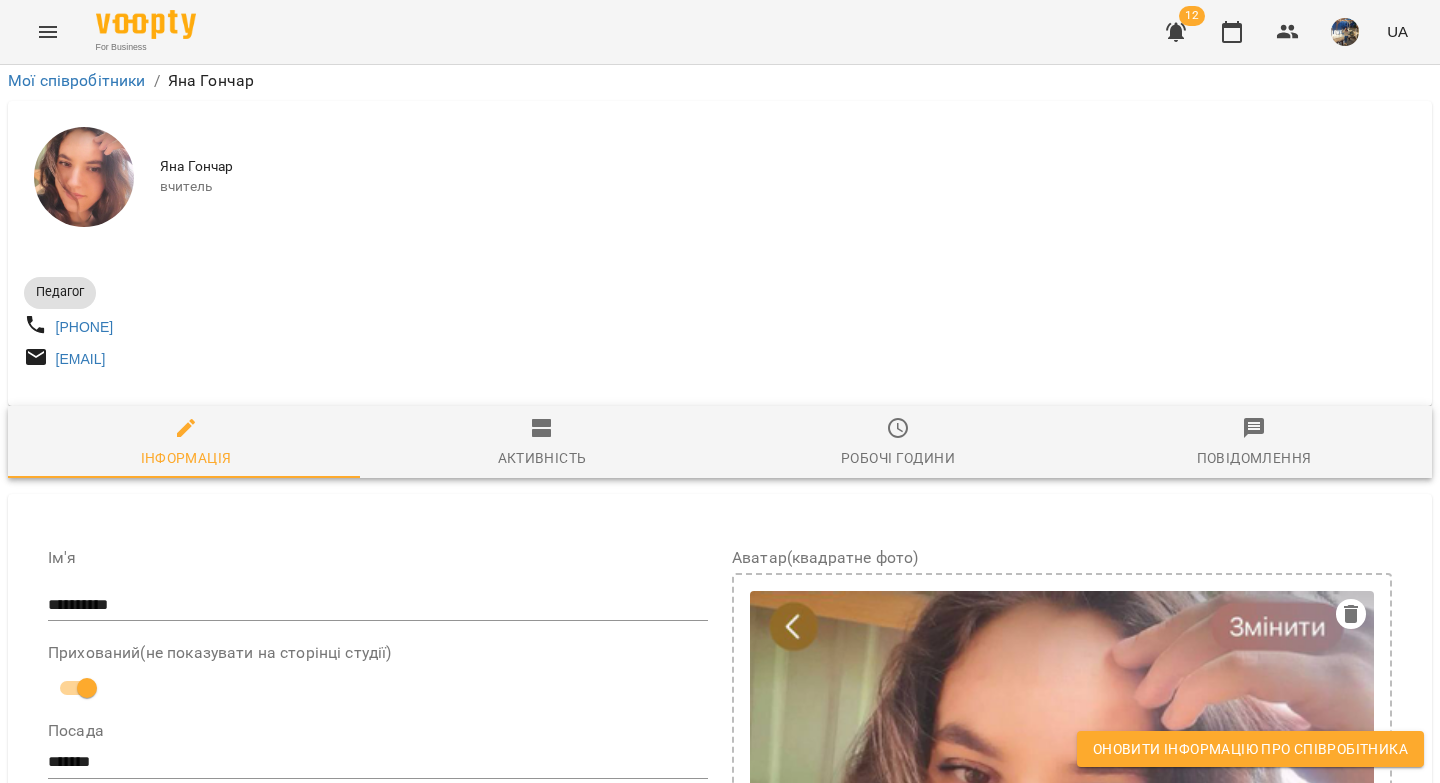 drag, startPoint x: 61, startPoint y: 478, endPoint x: 410, endPoint y: 510, distance: 350.464 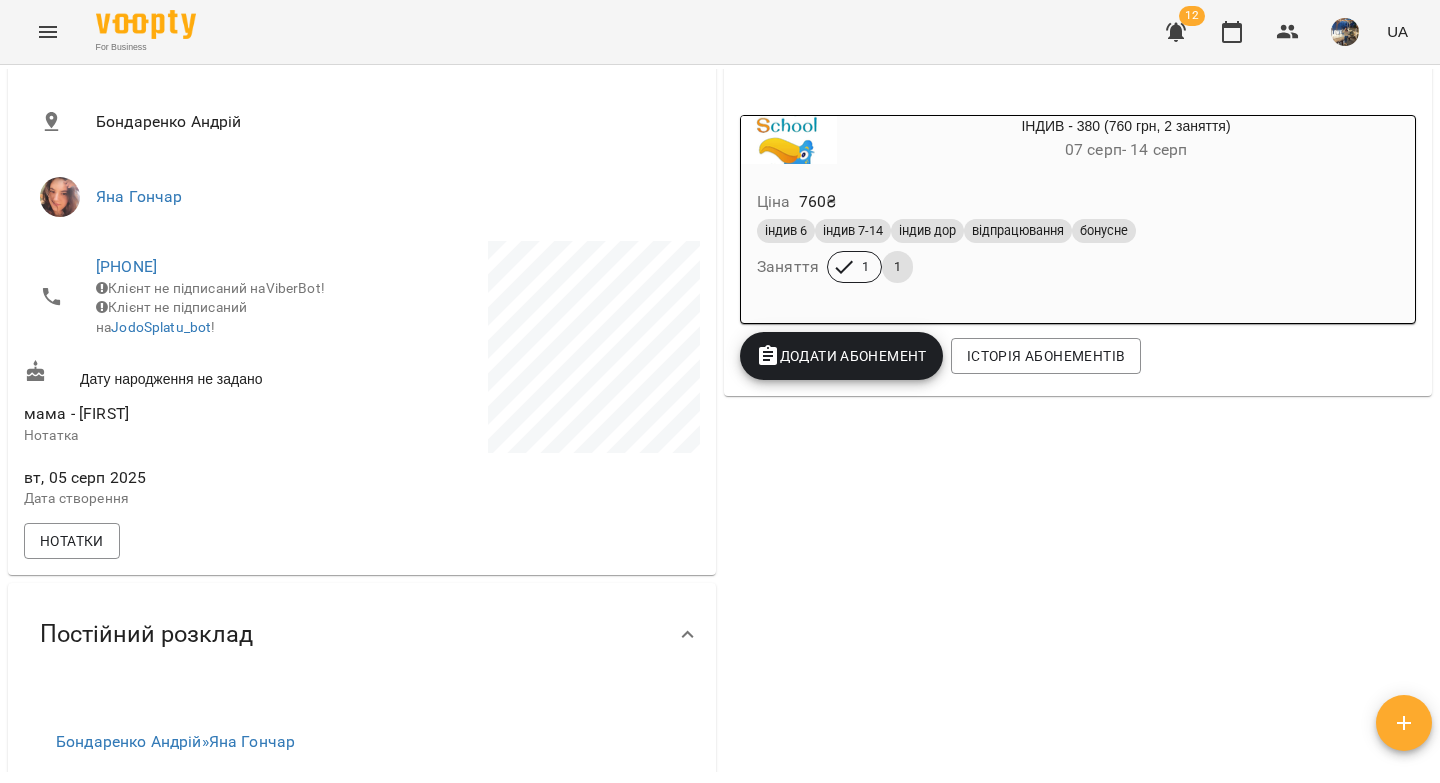 scroll, scrollTop: 0, scrollLeft: 0, axis: both 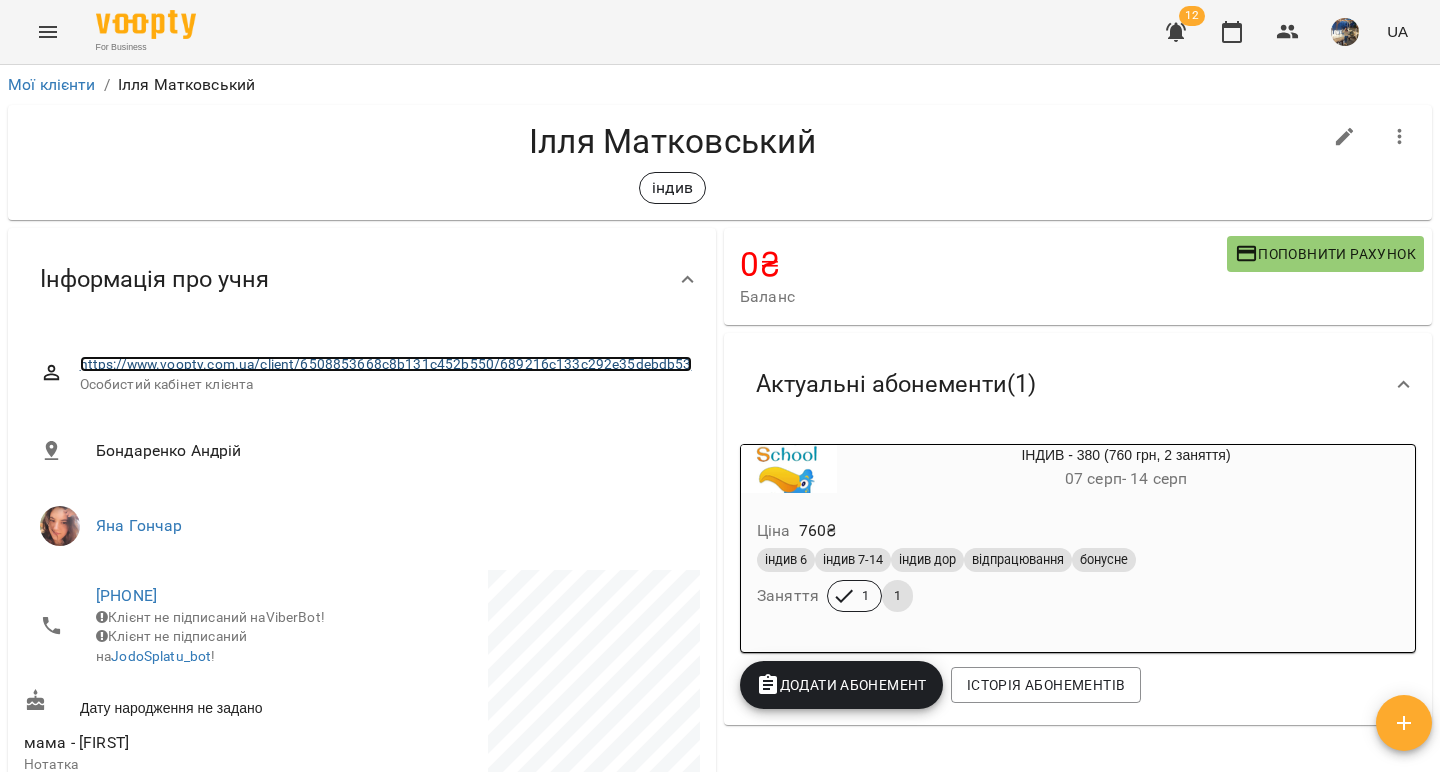 click on "https://www.voopty.com.ua/client/6508853668c8b131c452b550/689216c133c292e35debdb53" at bounding box center [386, 364] 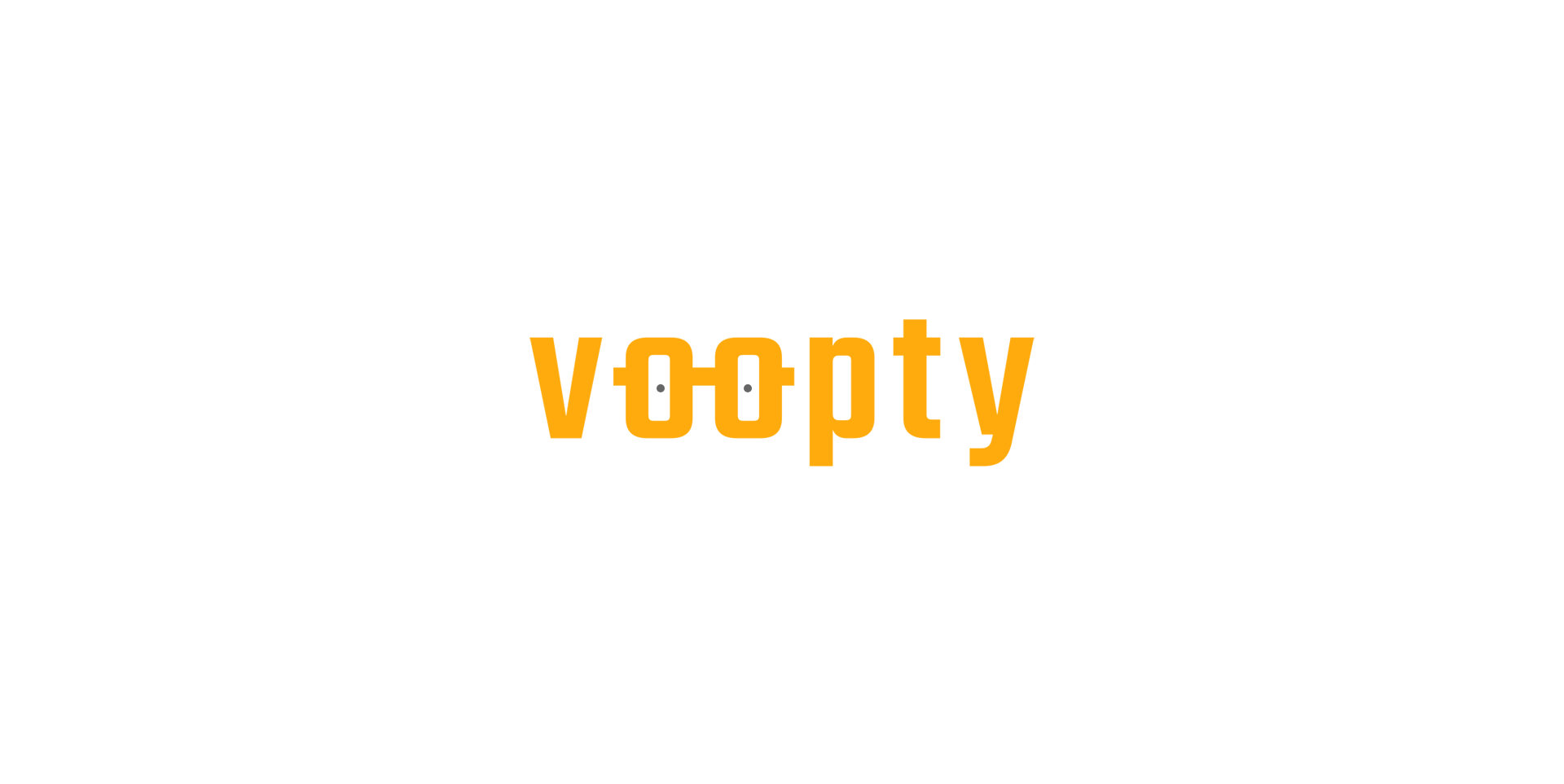 scroll, scrollTop: 0, scrollLeft: 0, axis: both 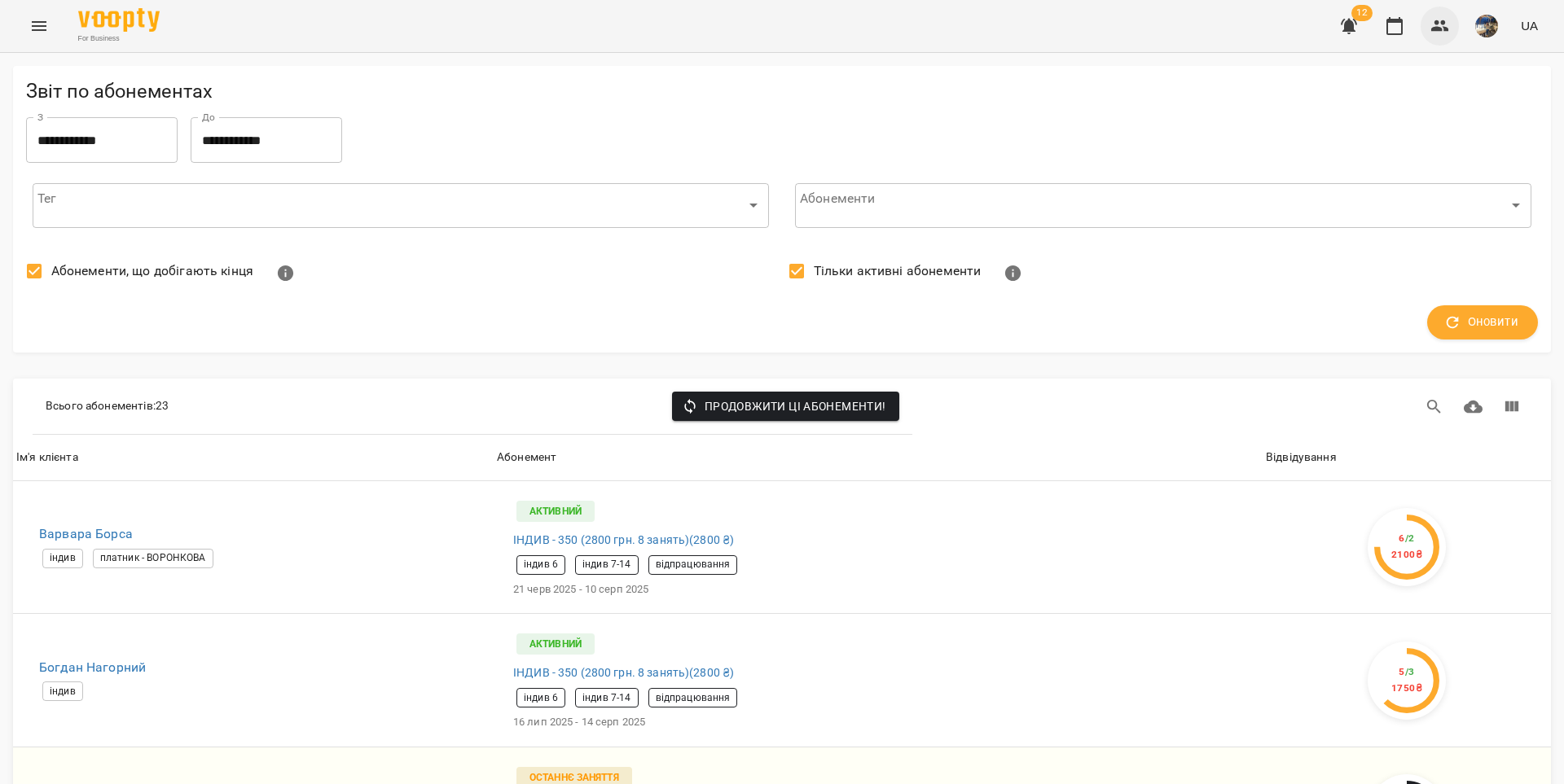 click 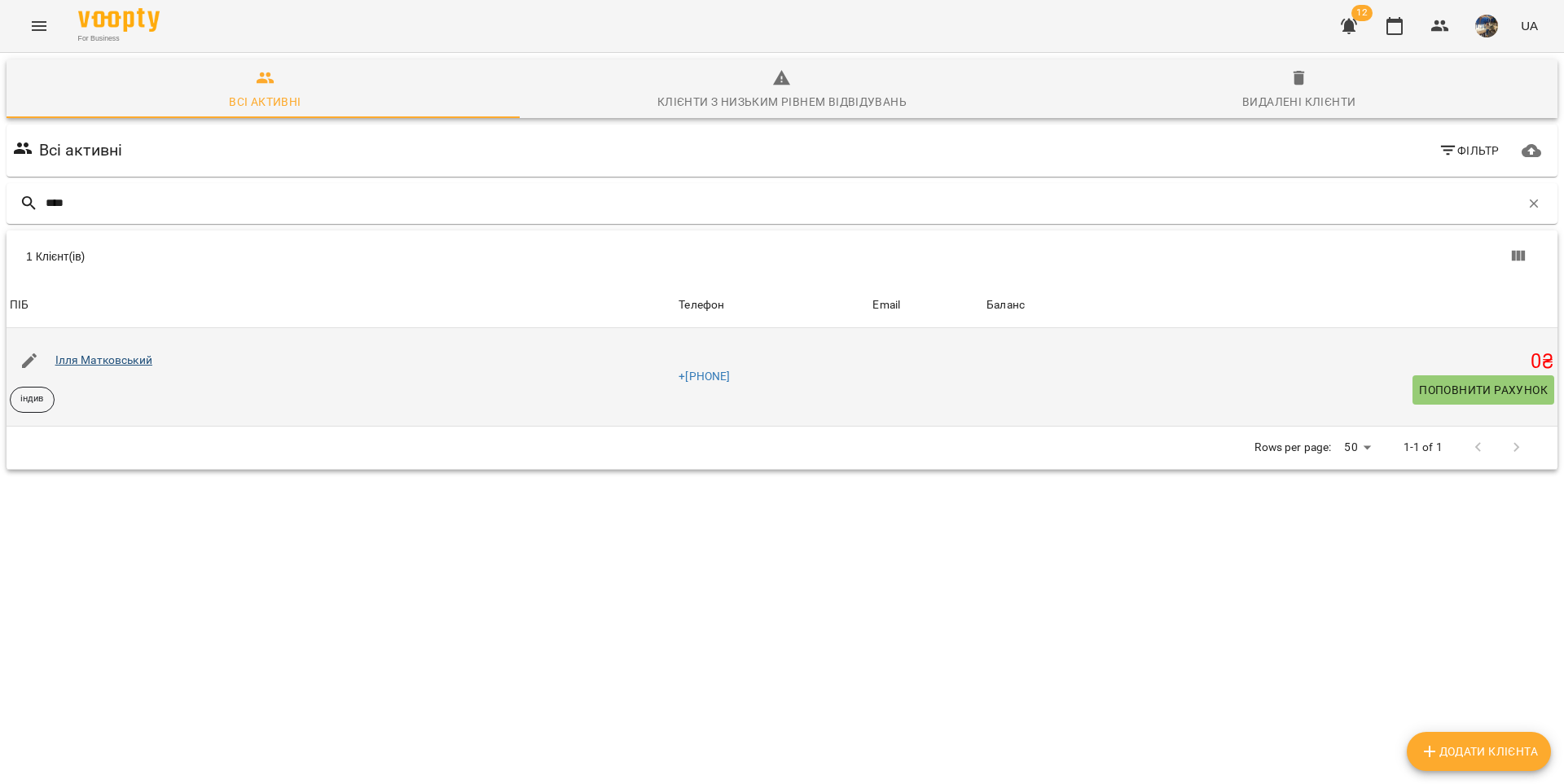 type on "****" 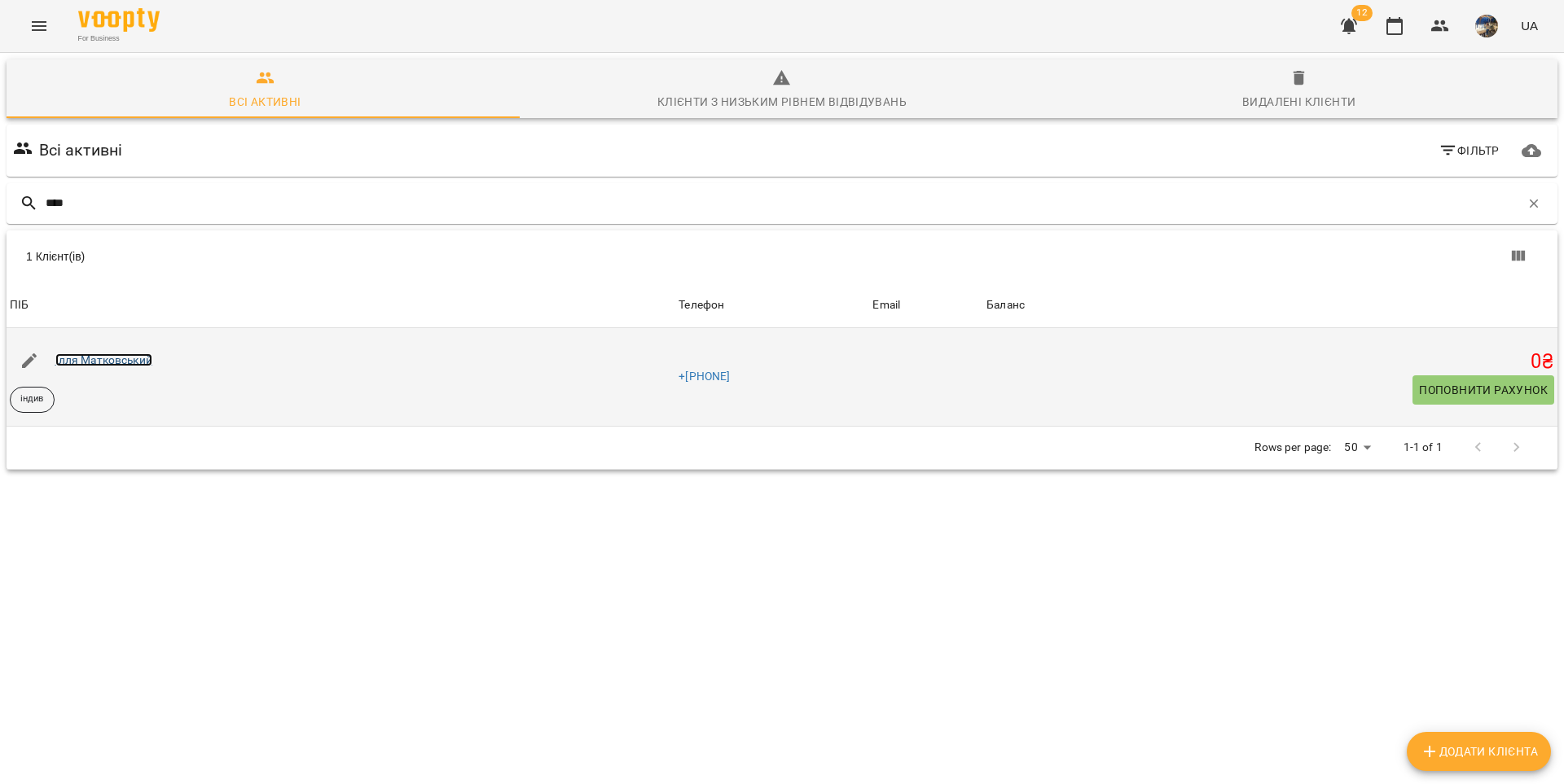 click on "Ілля Матковський" at bounding box center [103, 360] 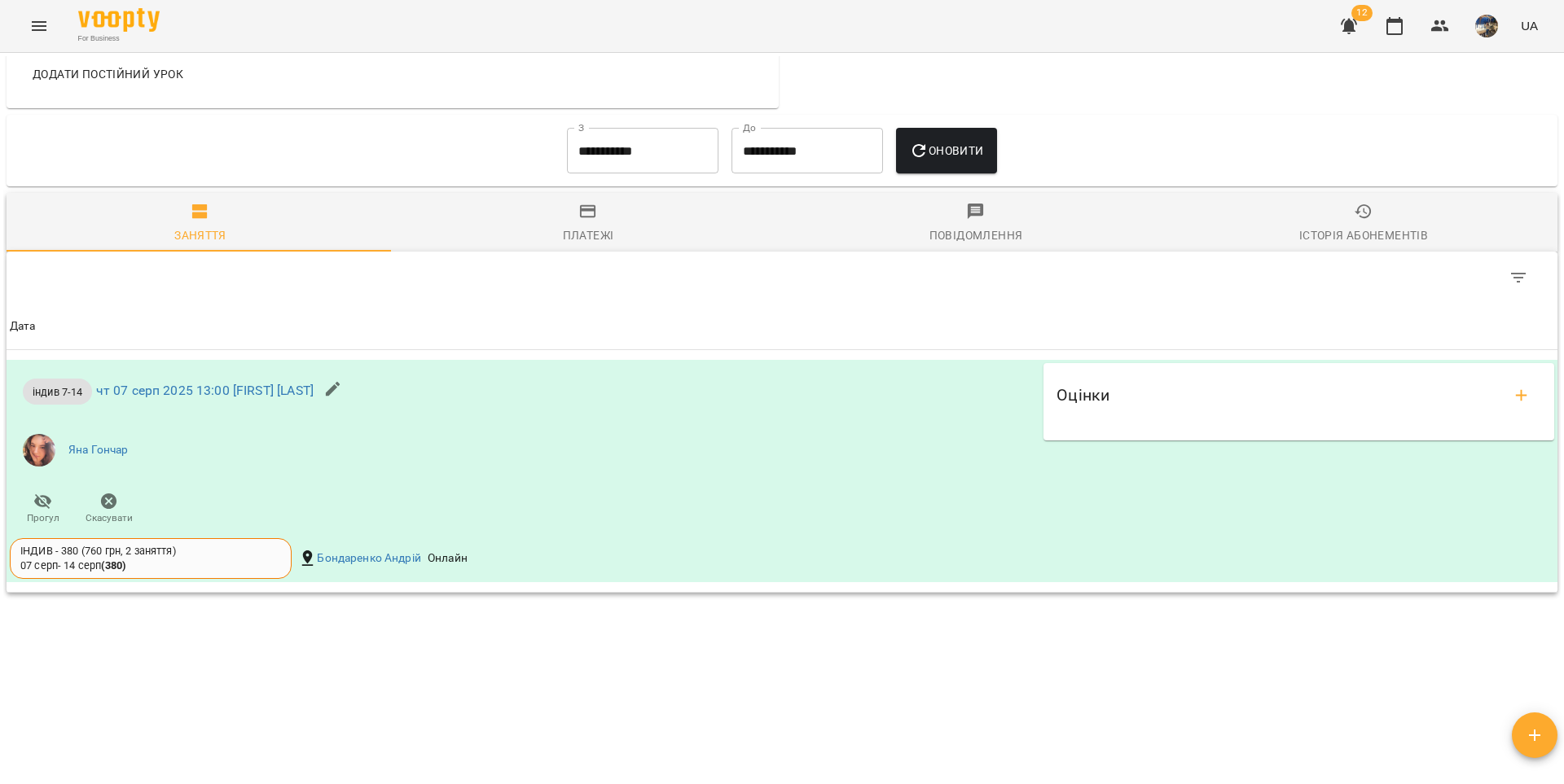 scroll, scrollTop: 0, scrollLeft: 0, axis: both 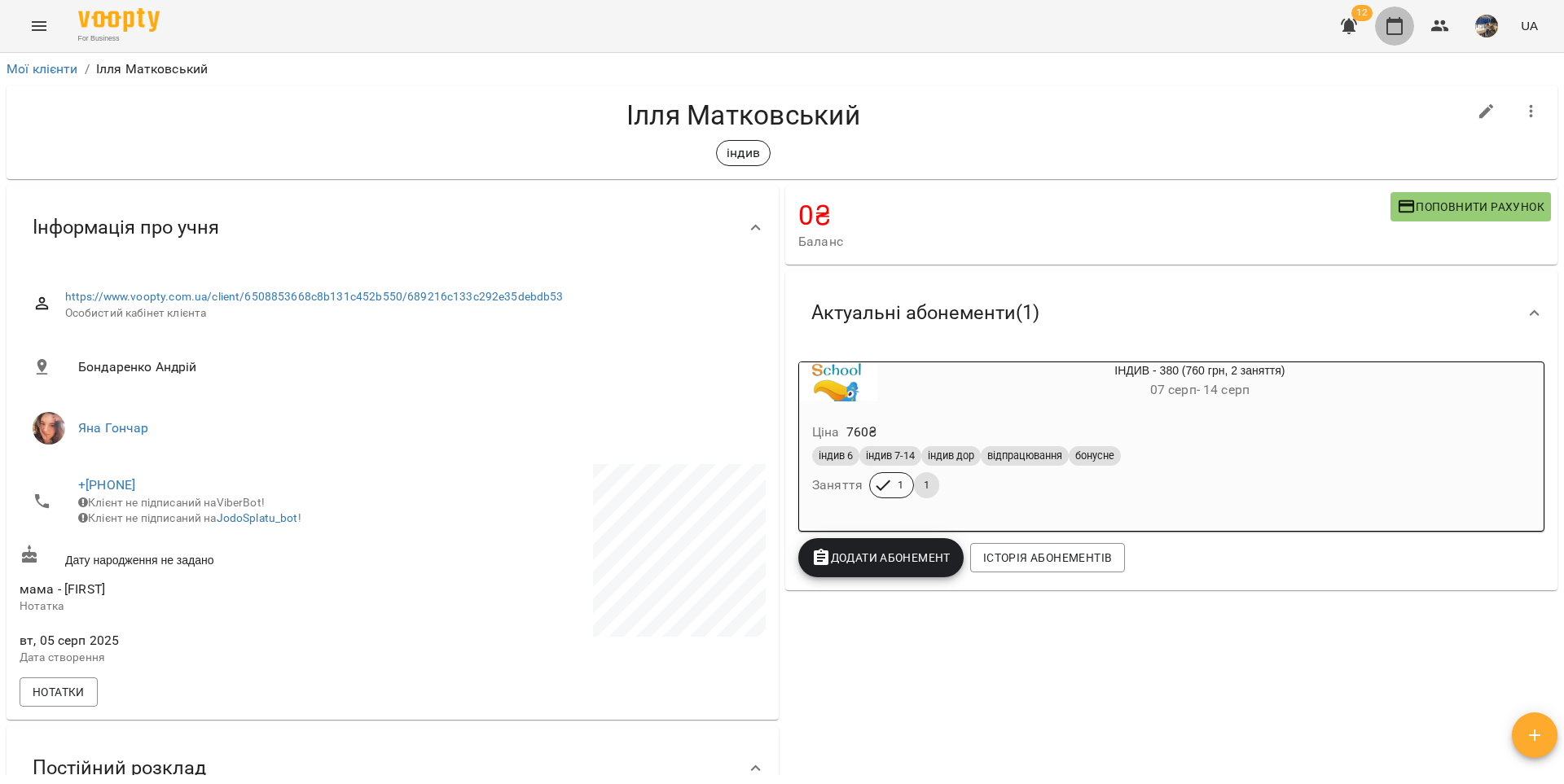 drag, startPoint x: 1393, startPoint y: 30, endPoint x: 1127, endPoint y: 80, distance: 270.65846 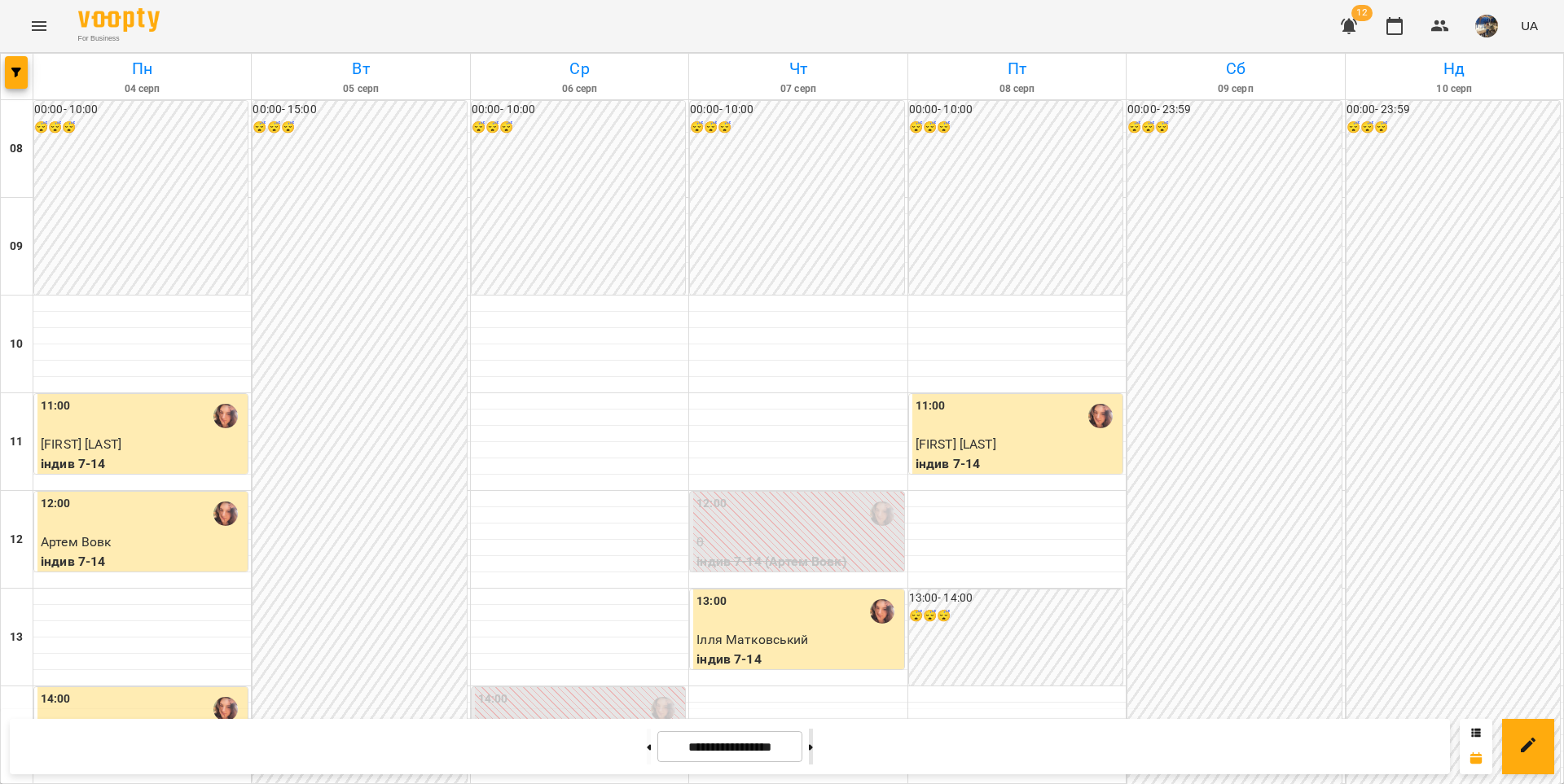 click 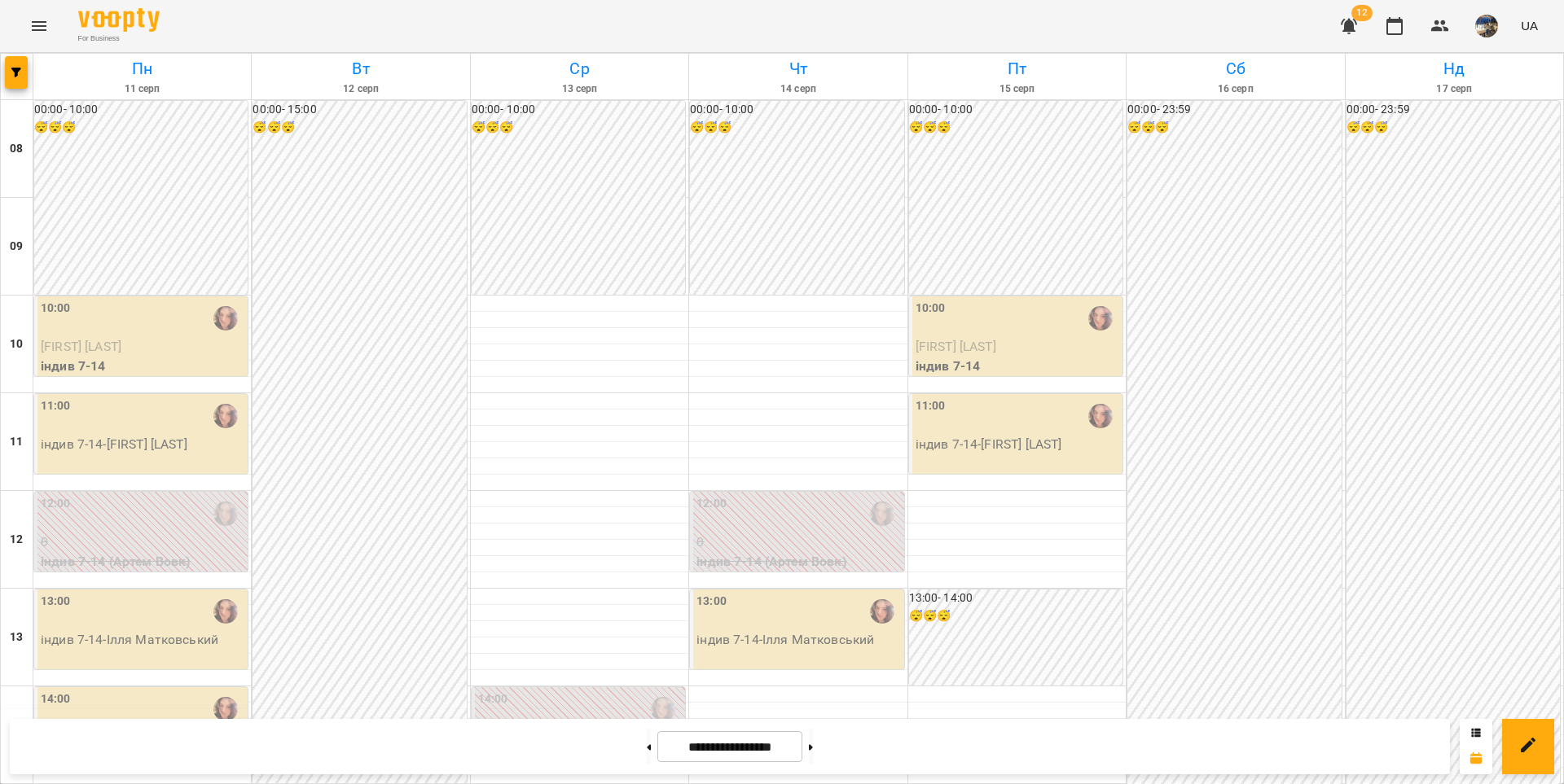 scroll, scrollTop: 101, scrollLeft: 0, axis: vertical 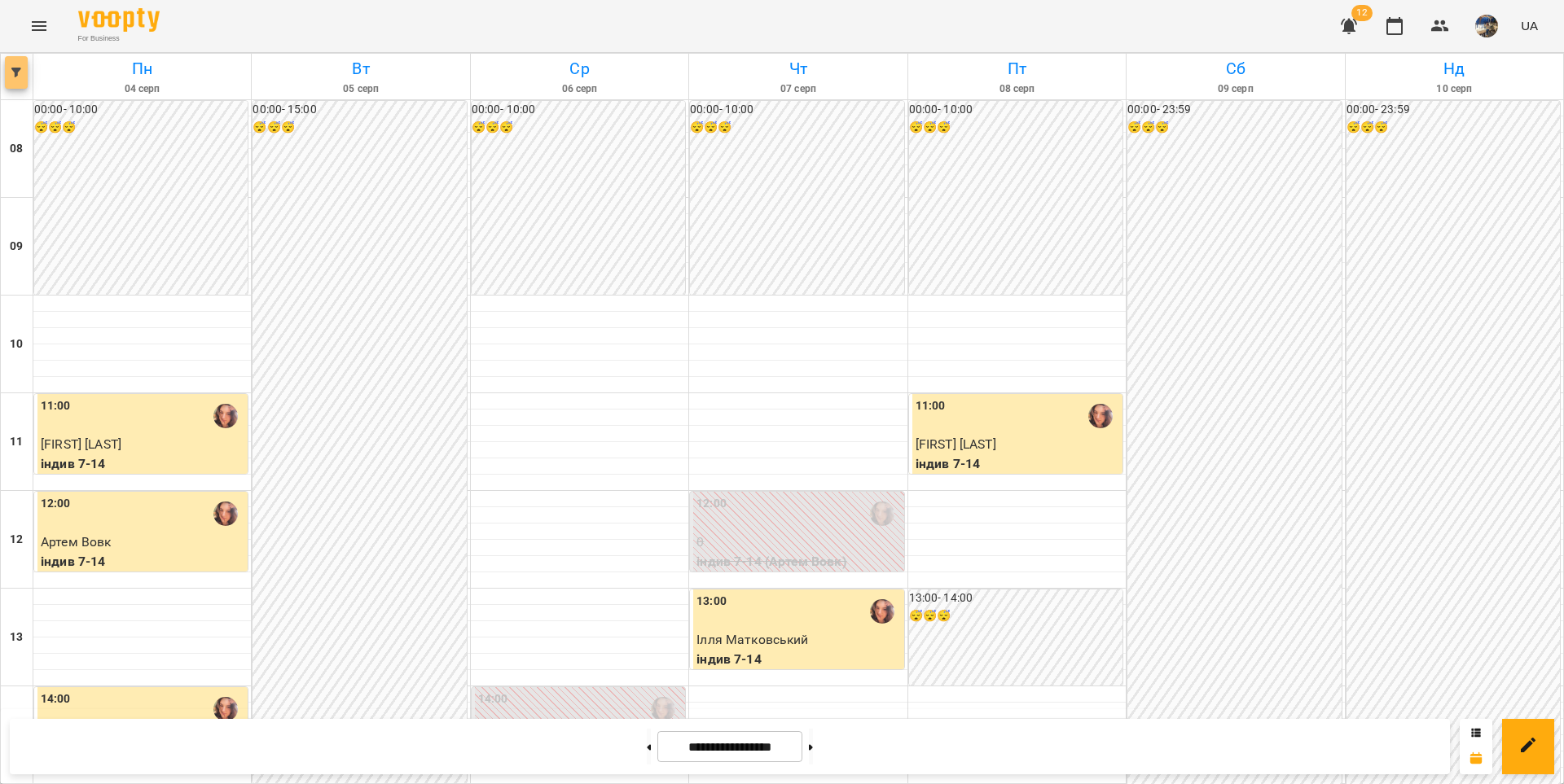 click 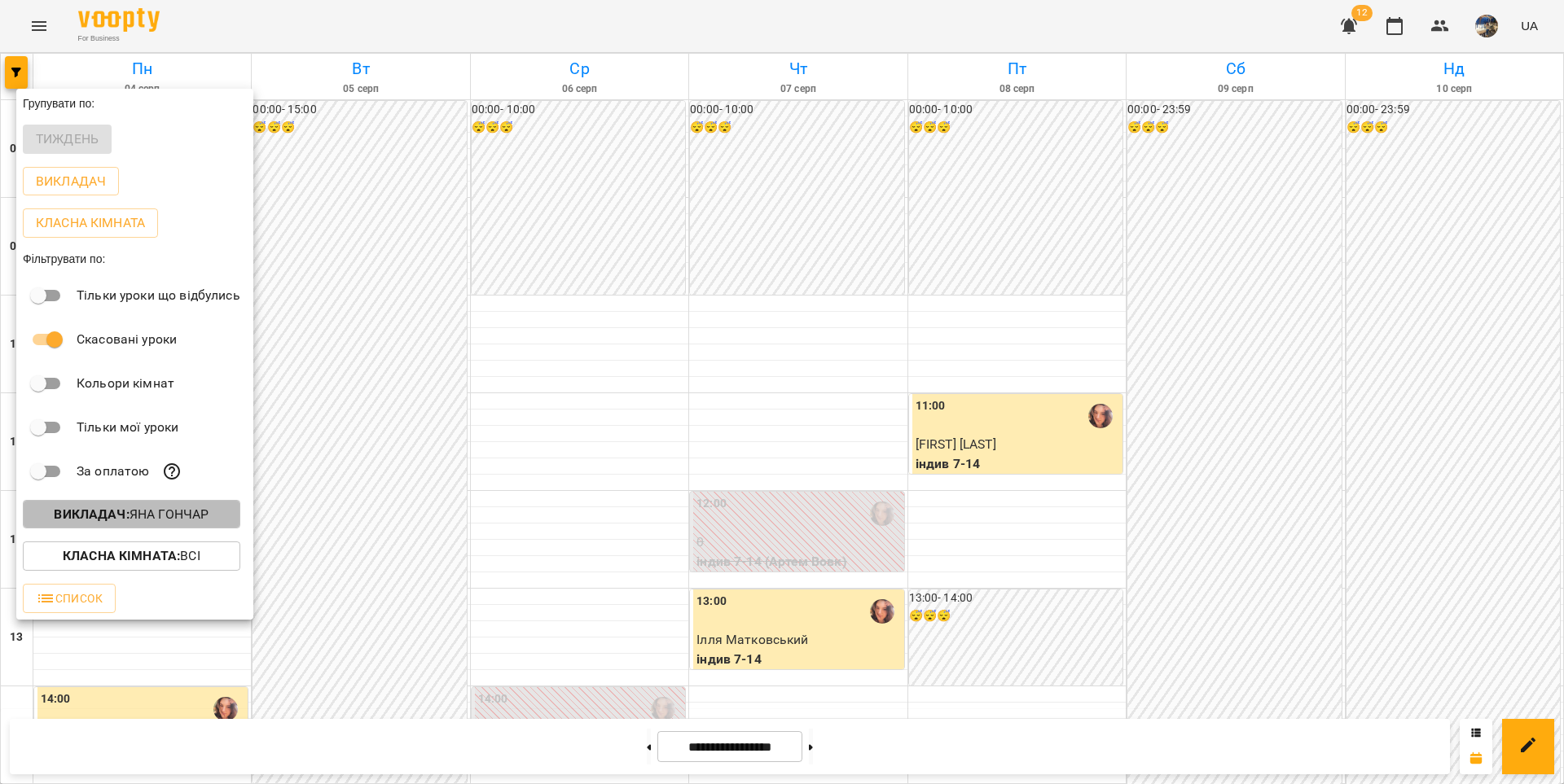 click on "Викладач : [FIRST] [LAST]" at bounding box center (131, 515) 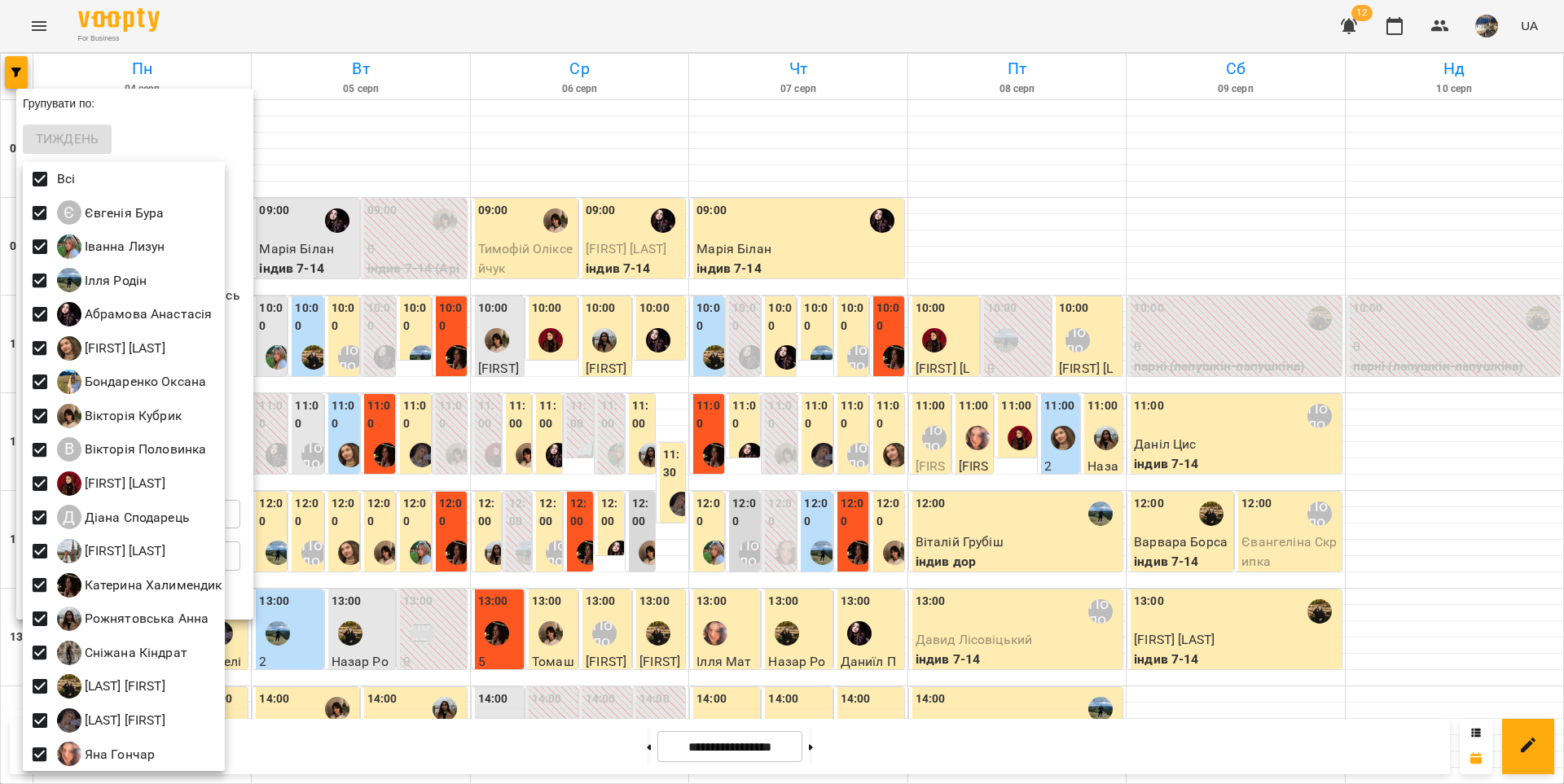 click at bounding box center [782, 392] 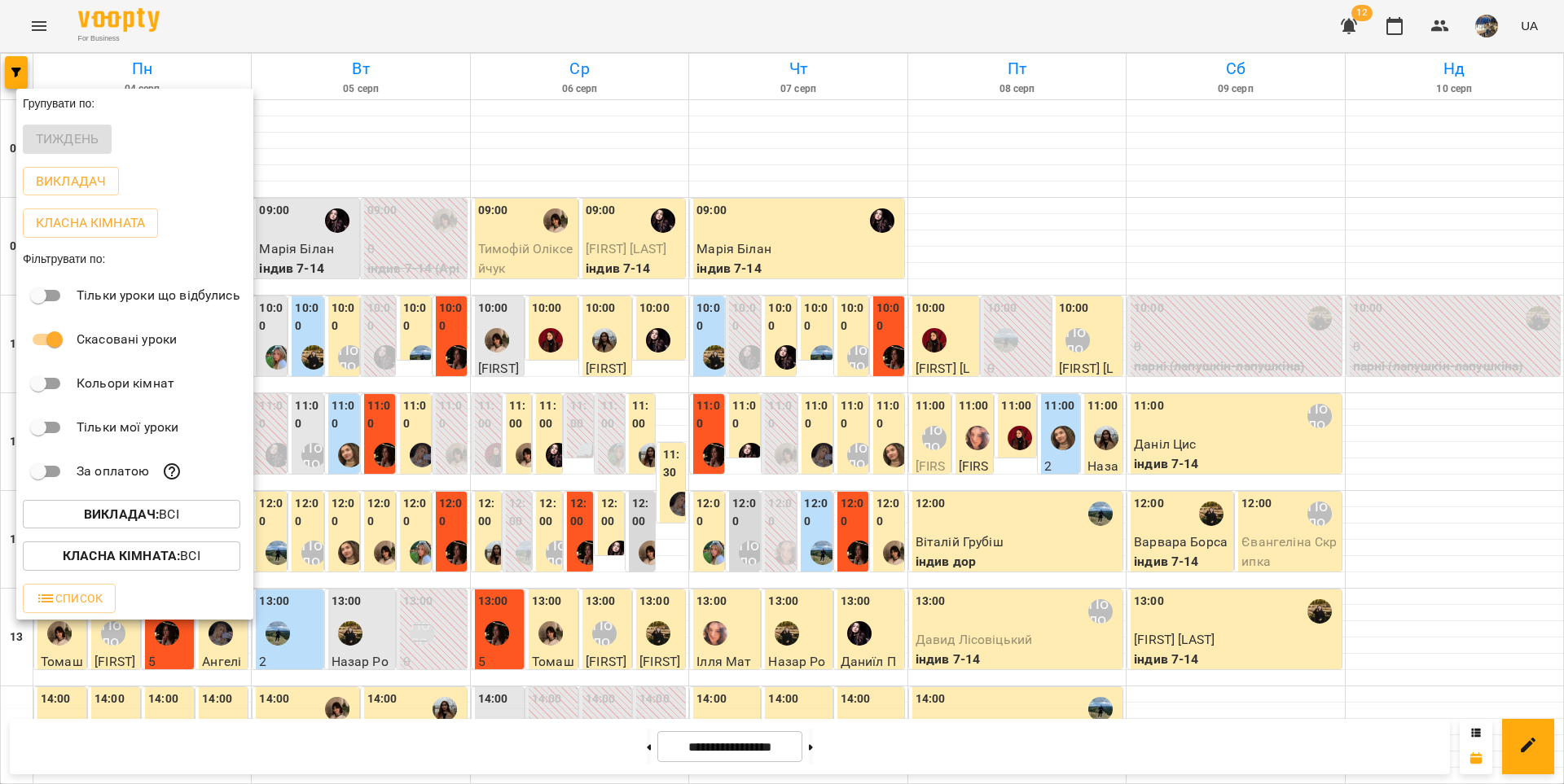 click at bounding box center (782, 392) 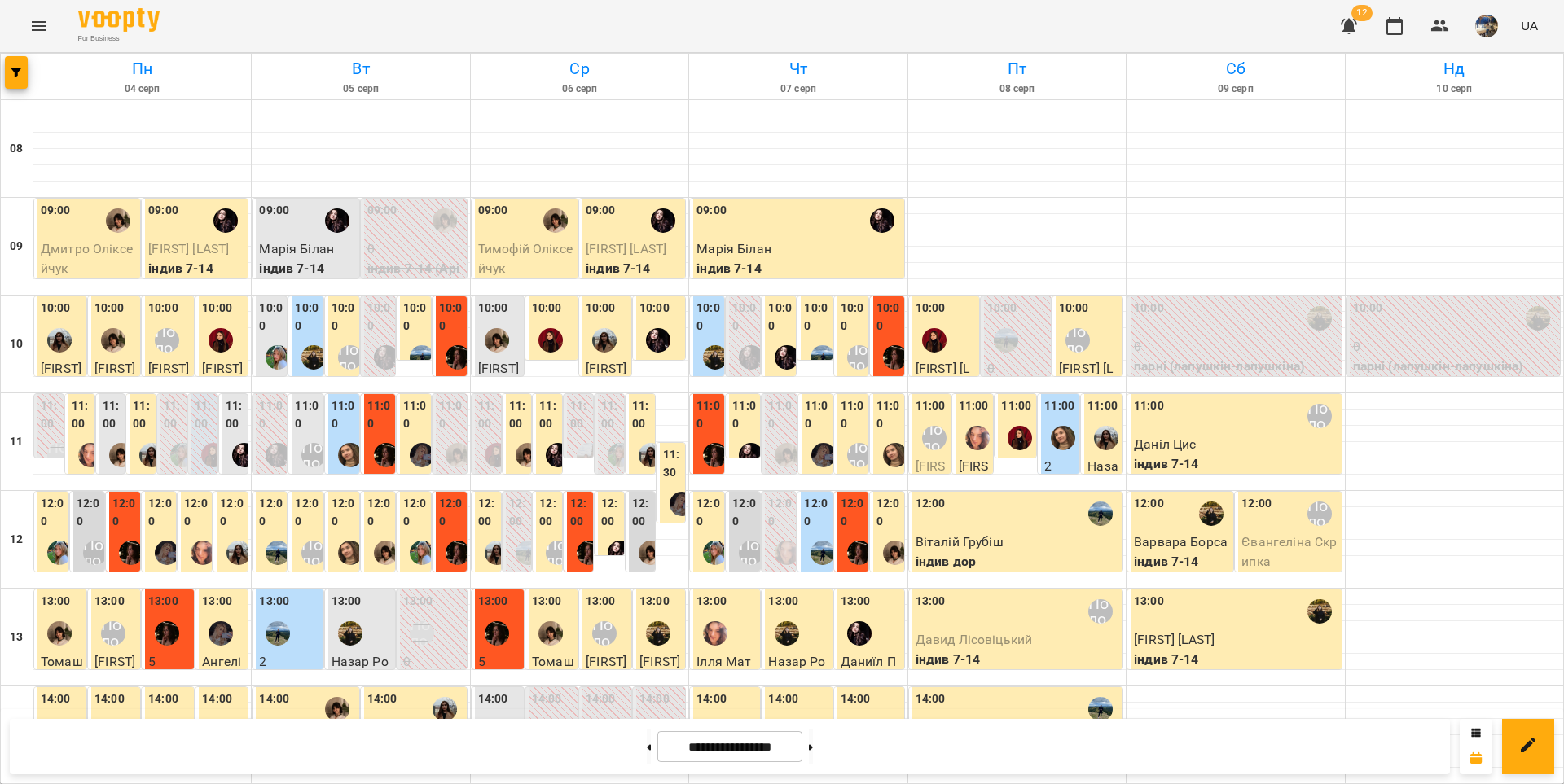 drag, startPoint x: 578, startPoint y: 68, endPoint x: 627, endPoint y: 241, distance: 179.80545 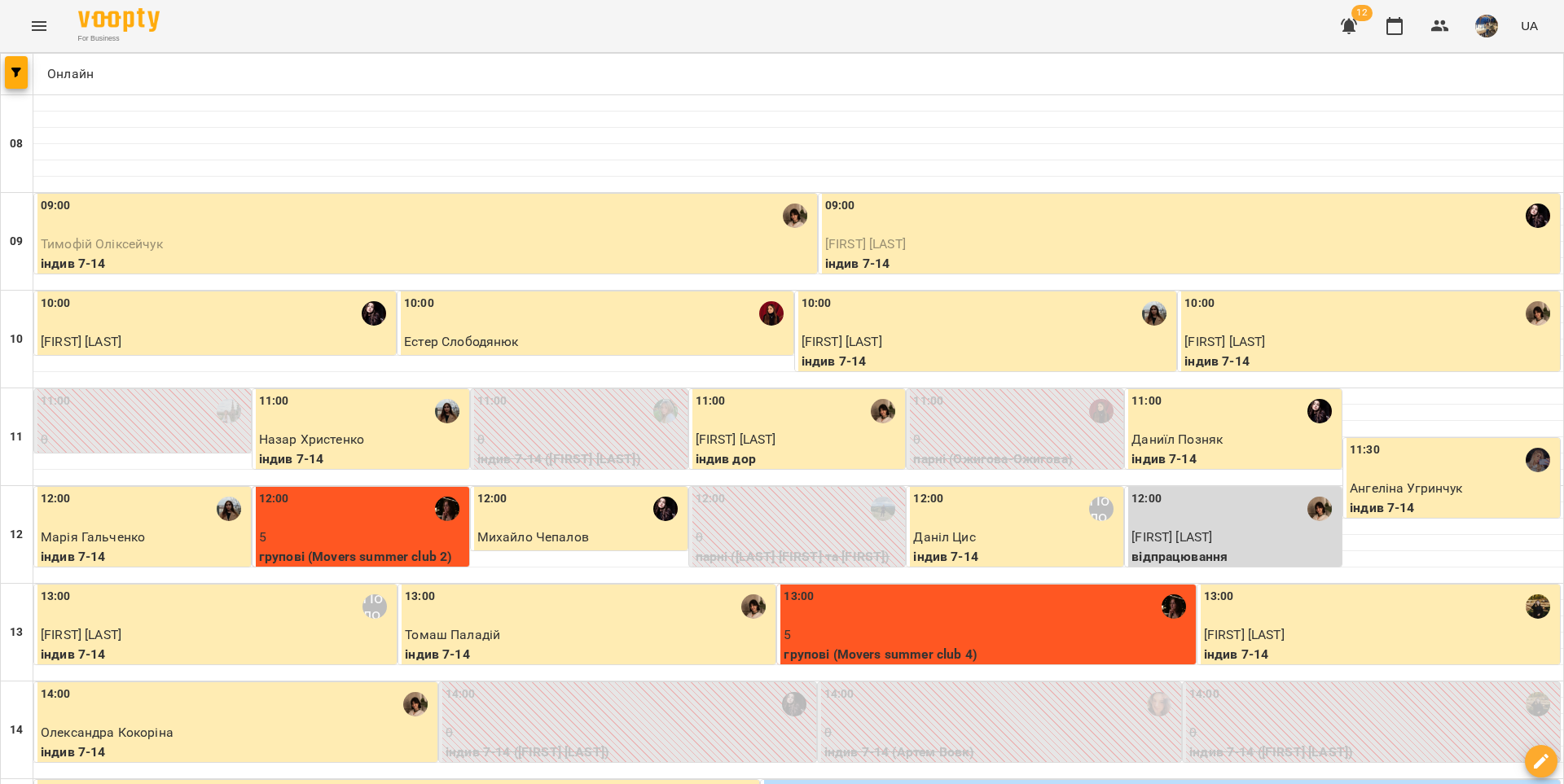scroll, scrollTop: 787, scrollLeft: 0, axis: vertical 